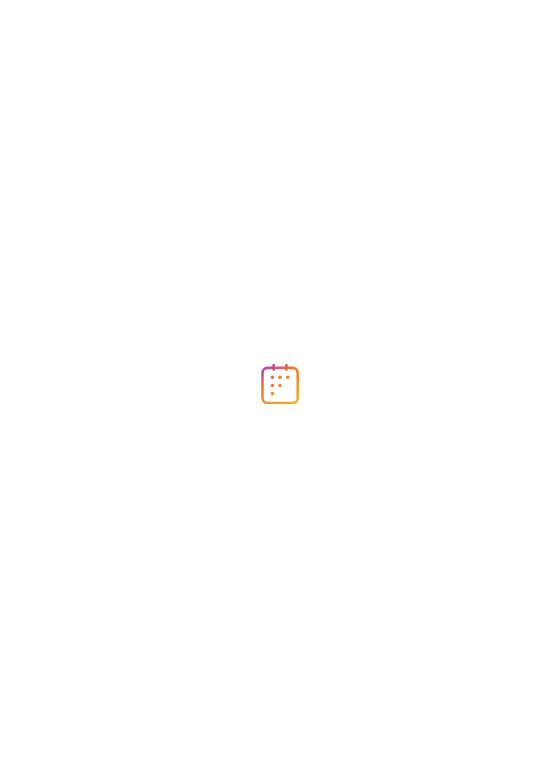 scroll, scrollTop: 0, scrollLeft: 0, axis: both 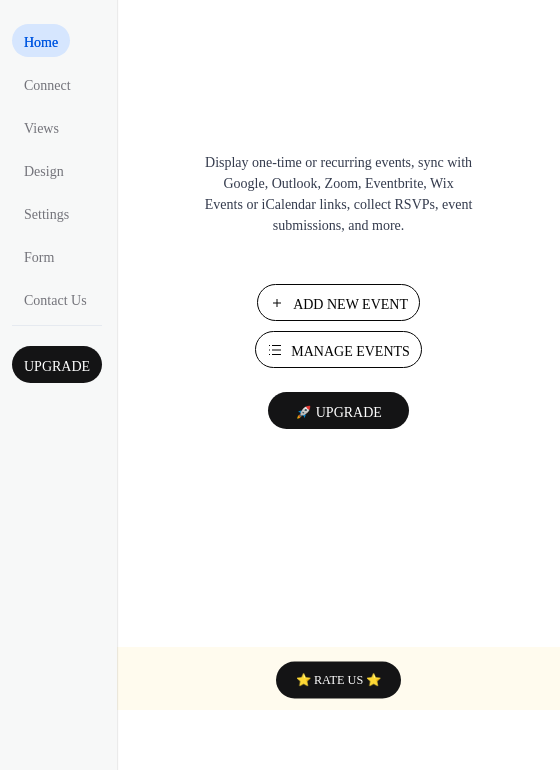 click on "Add New Event" at bounding box center [338, 302] 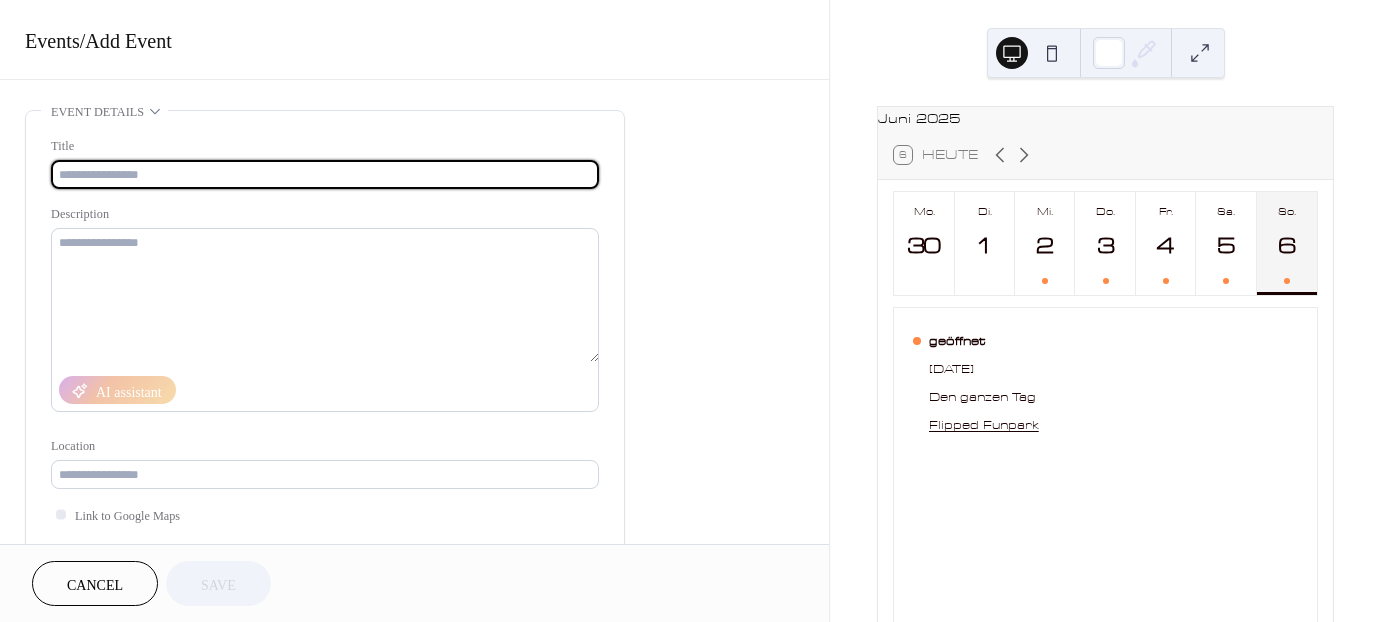 scroll, scrollTop: 0, scrollLeft: 0, axis: both 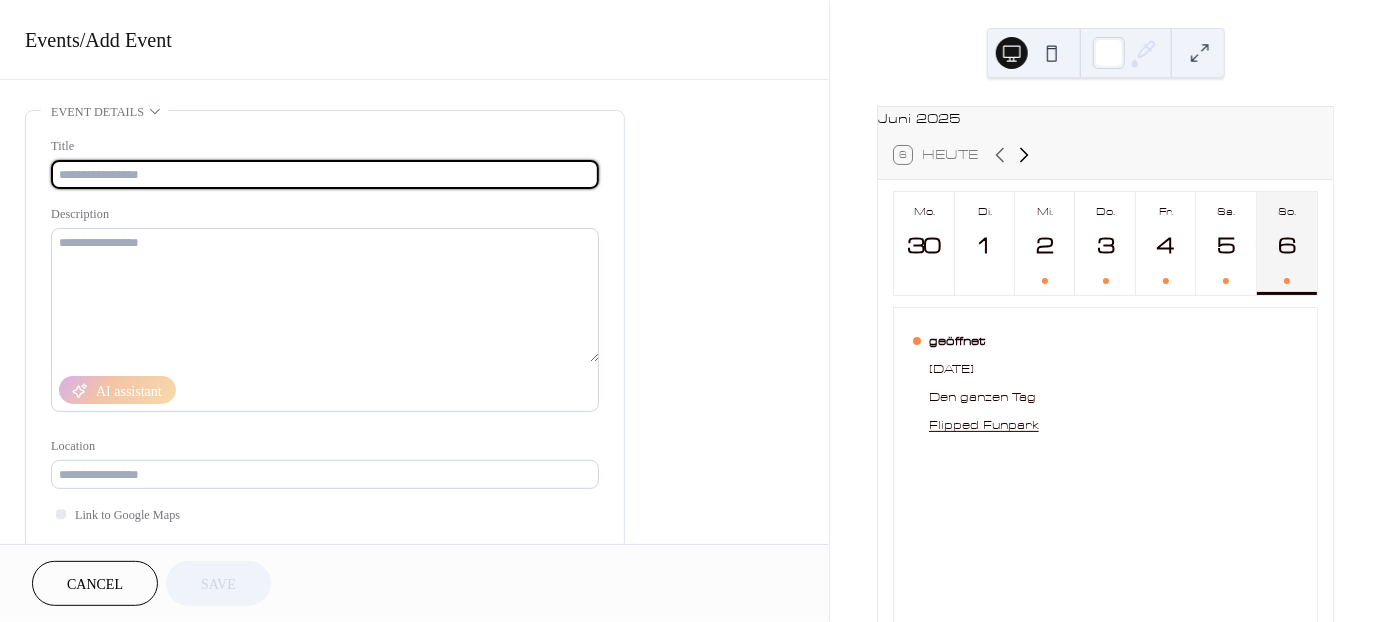 click 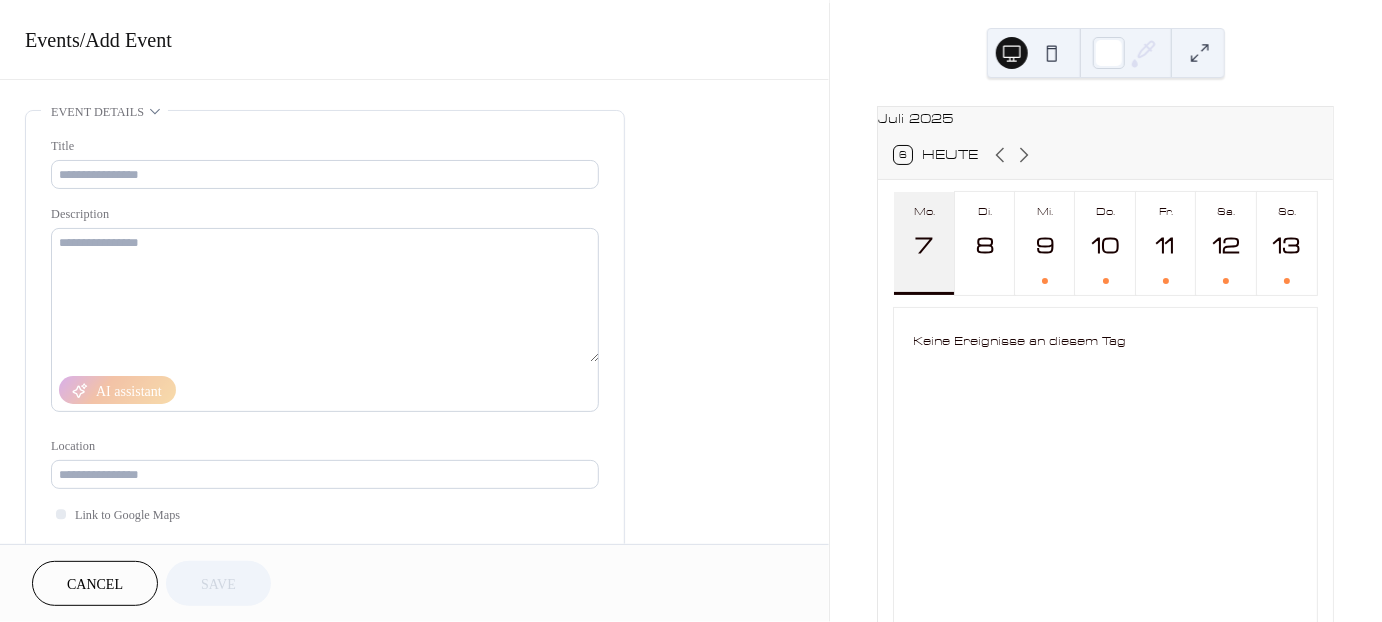 click on "Mo. 7" at bounding box center (924, 243) 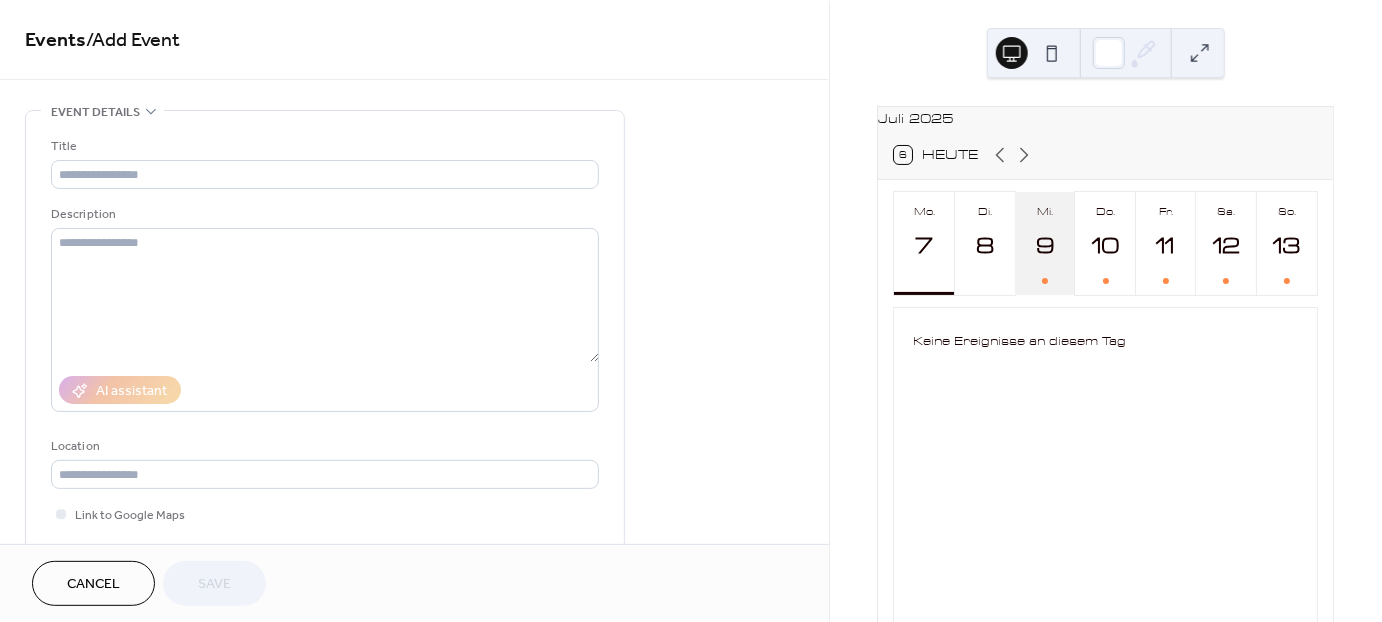 click on "Mi. 9" at bounding box center (1045, 243) 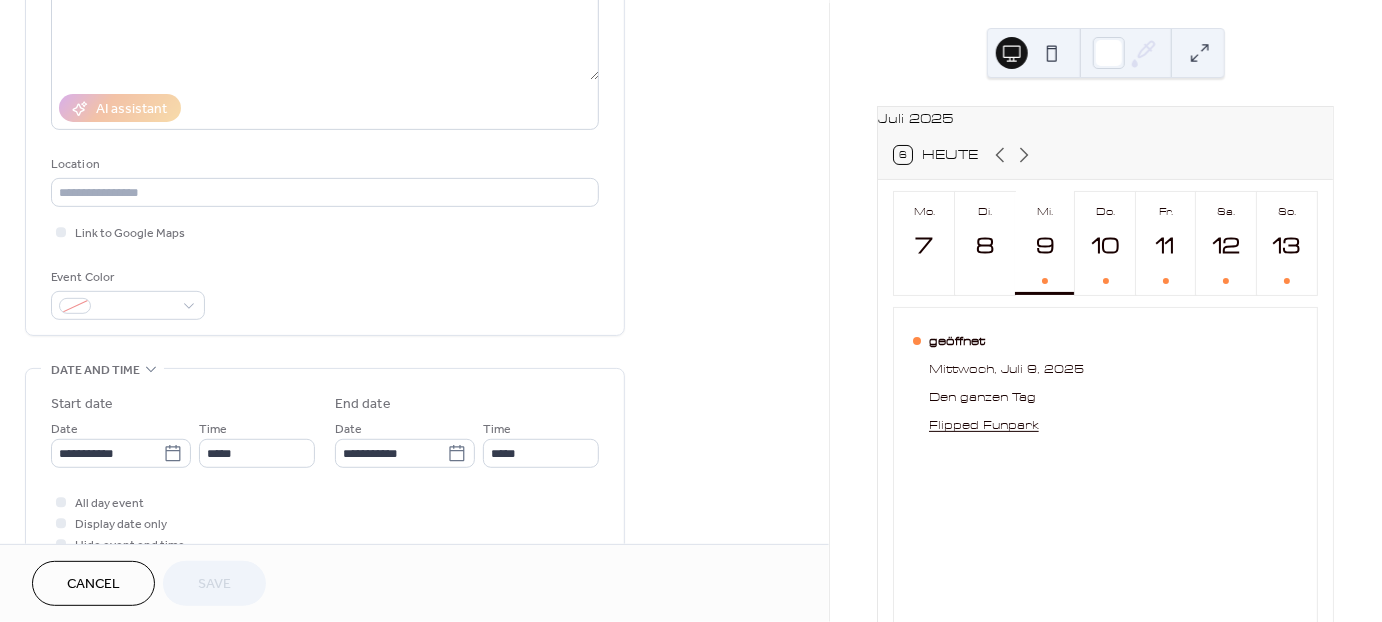 scroll, scrollTop: 409, scrollLeft: 0, axis: vertical 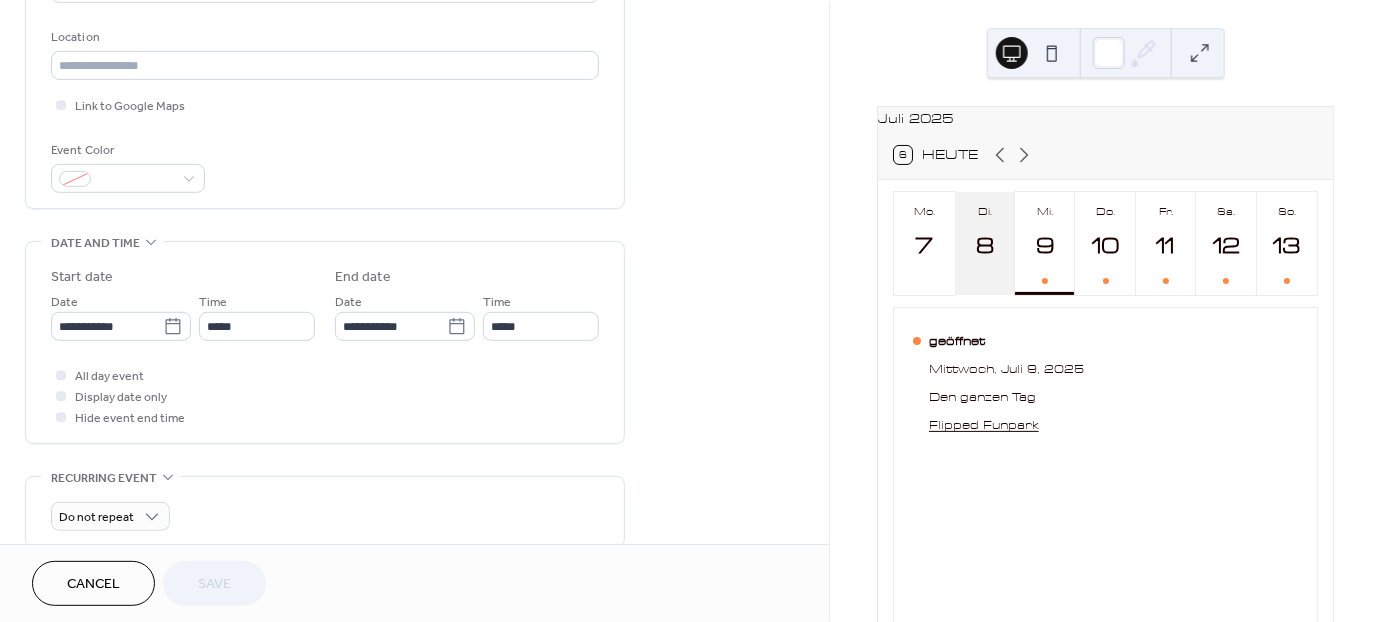 click on "8" at bounding box center [984, 246] 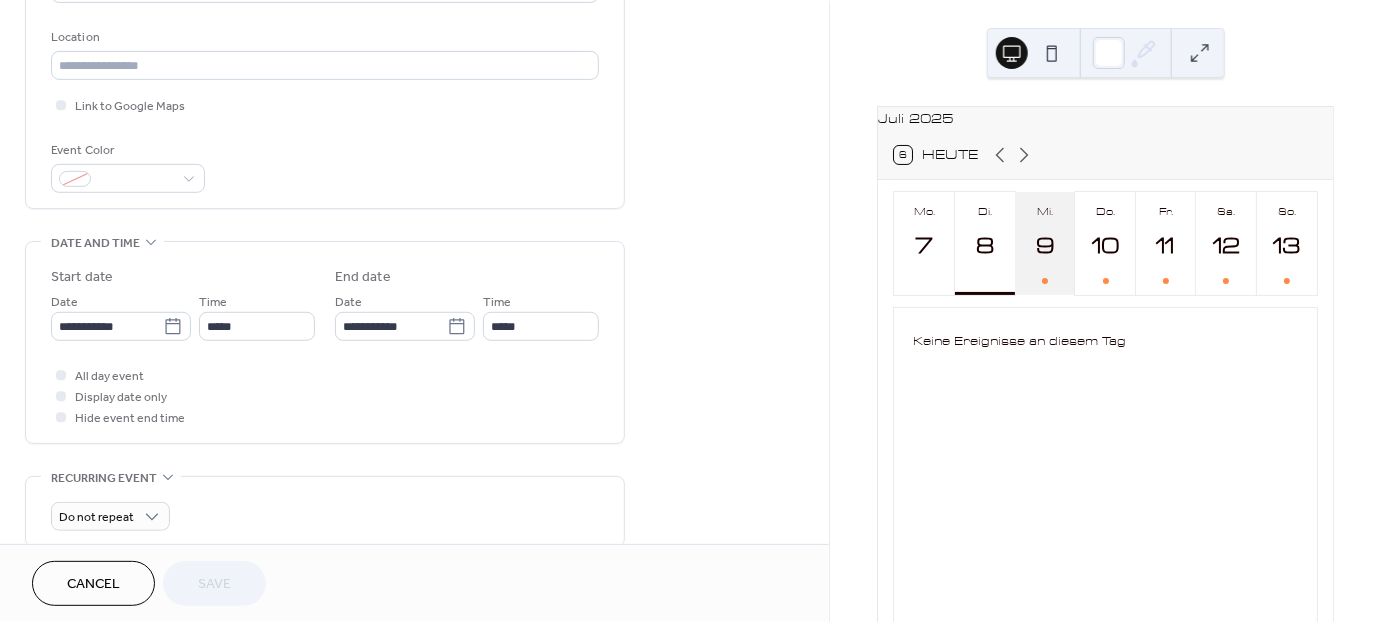 click on "9" at bounding box center [1044, 246] 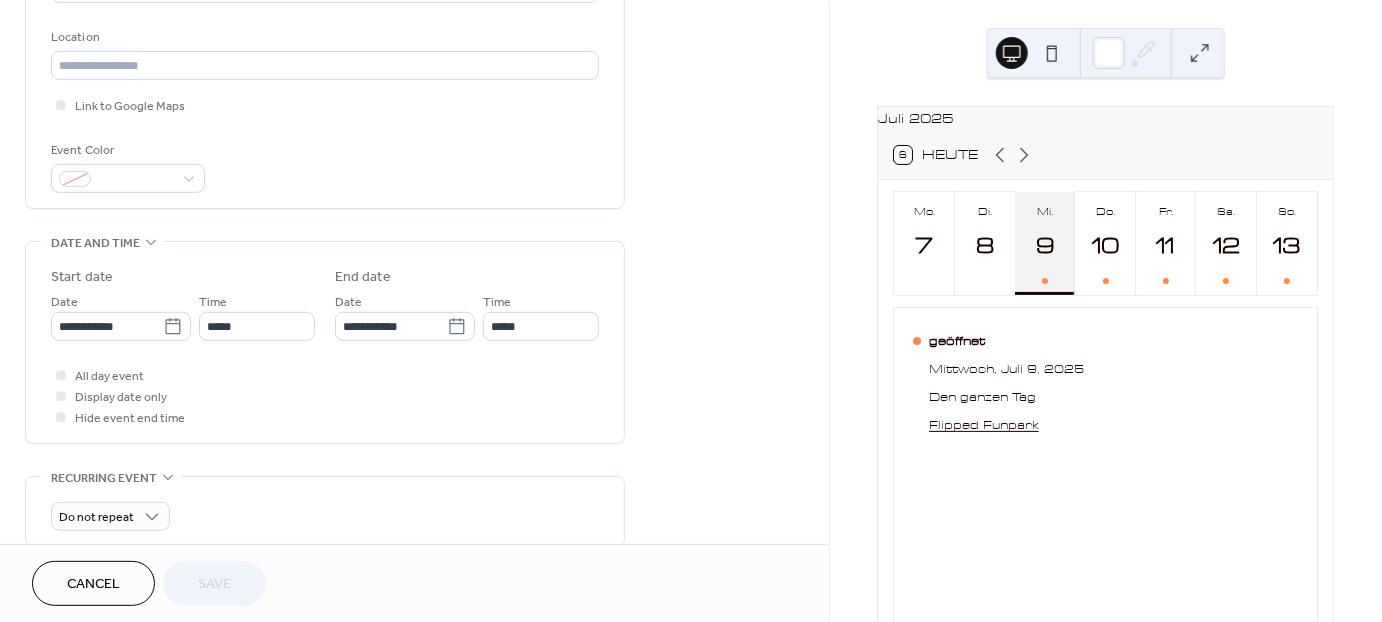 click on "9" at bounding box center (1044, 246) 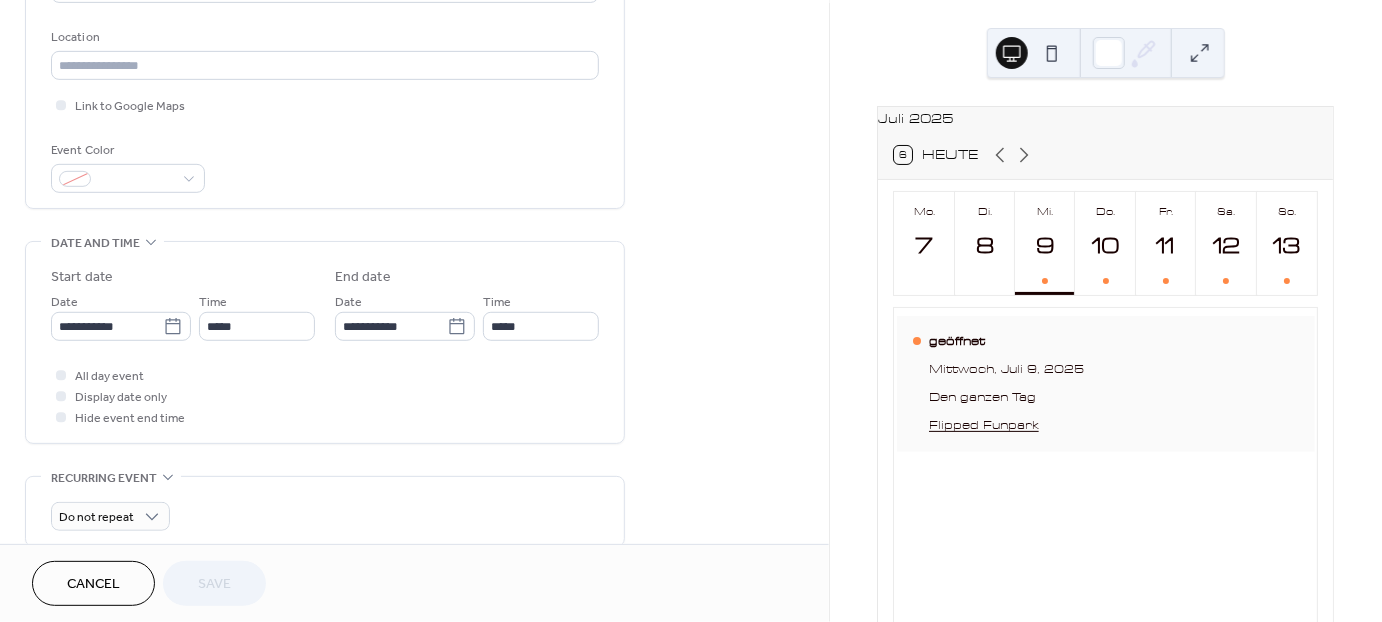 click on "Mittwoch, Juli 9, 2025" at bounding box center (1006, 370) 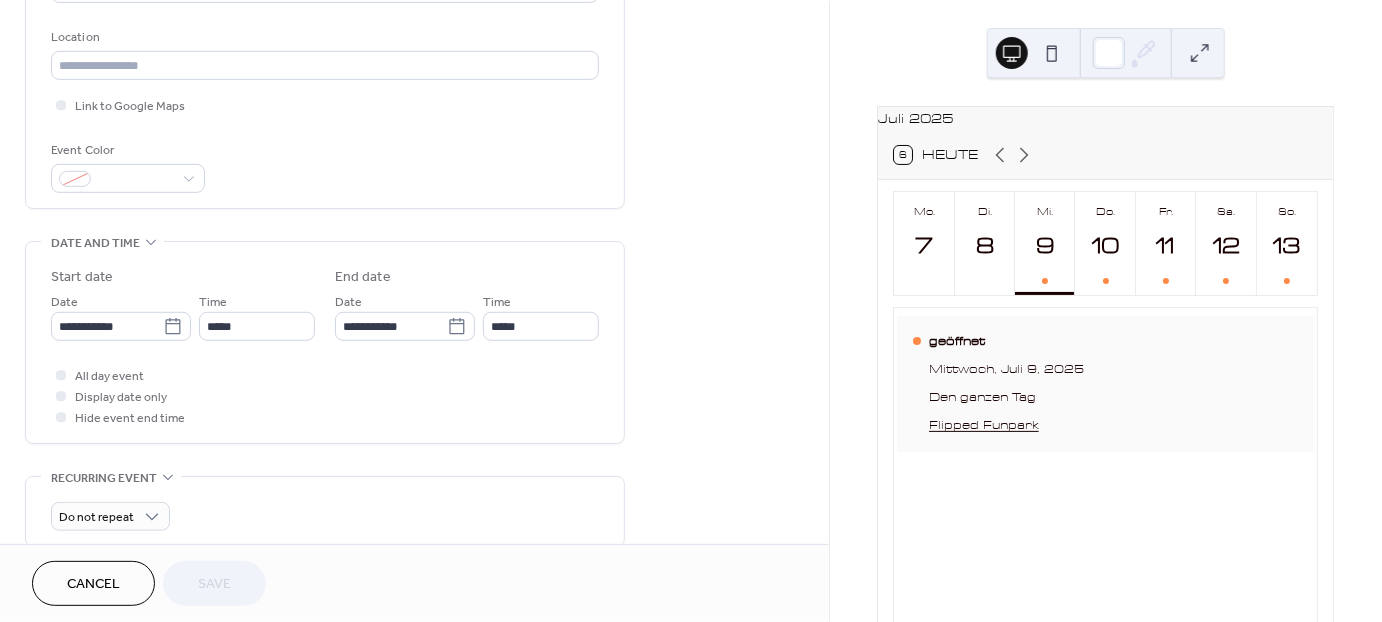 click on "Flipped Funpark" at bounding box center [1006, 426] 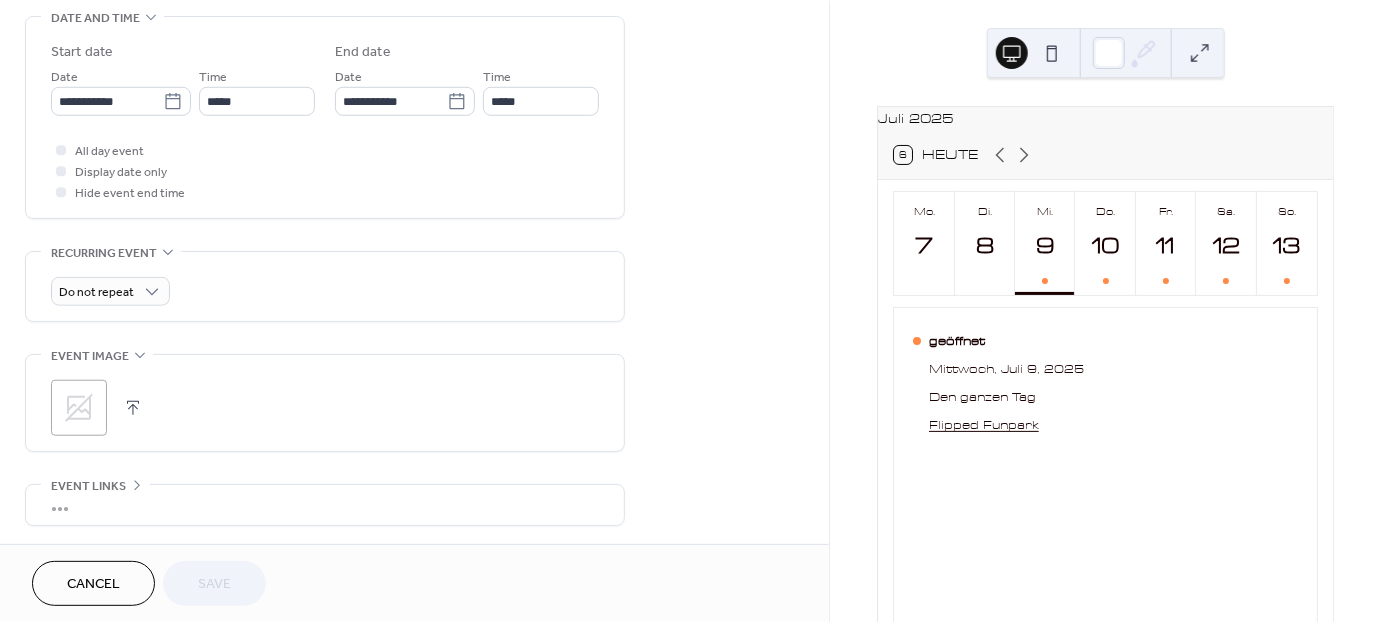 scroll, scrollTop: 793, scrollLeft: 0, axis: vertical 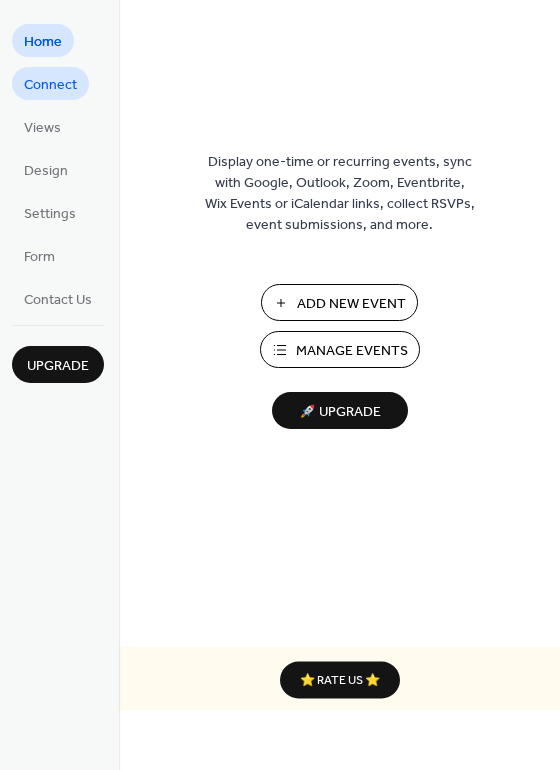 click on "Connect" at bounding box center (50, 85) 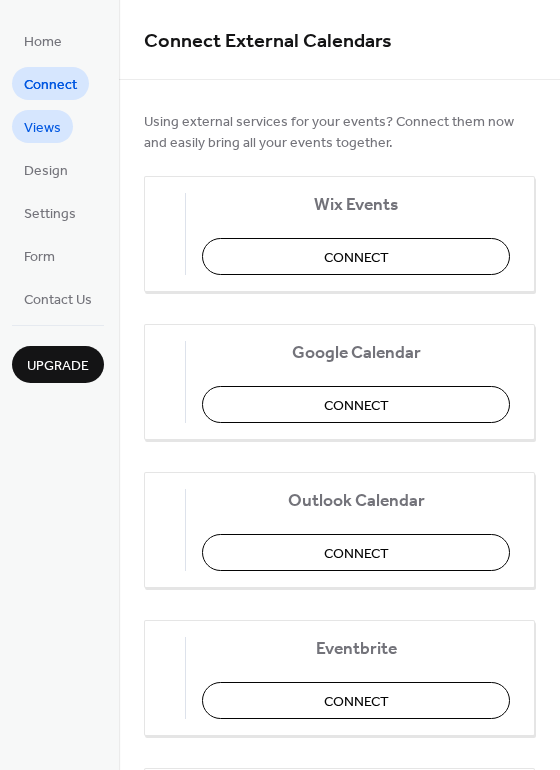 click on "Views" at bounding box center (42, 128) 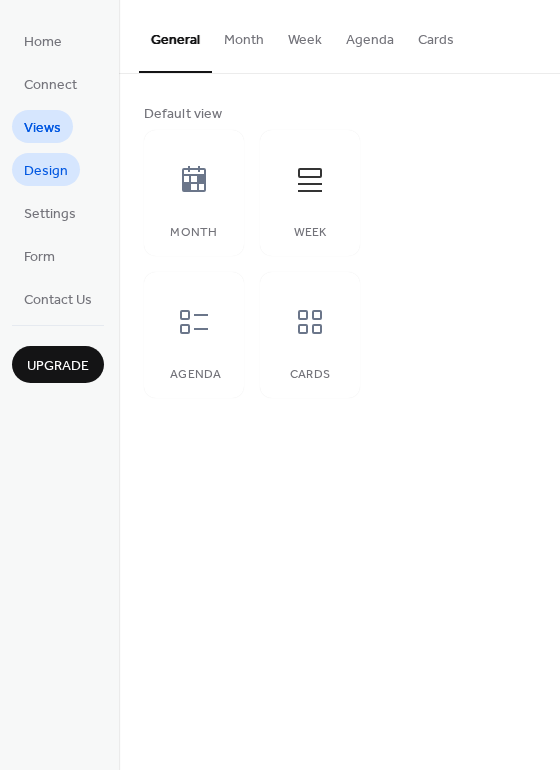 click on "Design" at bounding box center [46, 171] 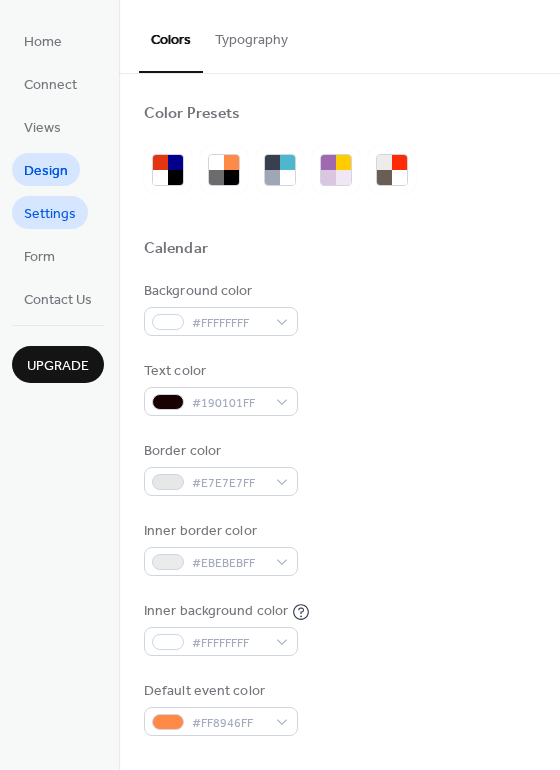 click on "Settings" at bounding box center (50, 214) 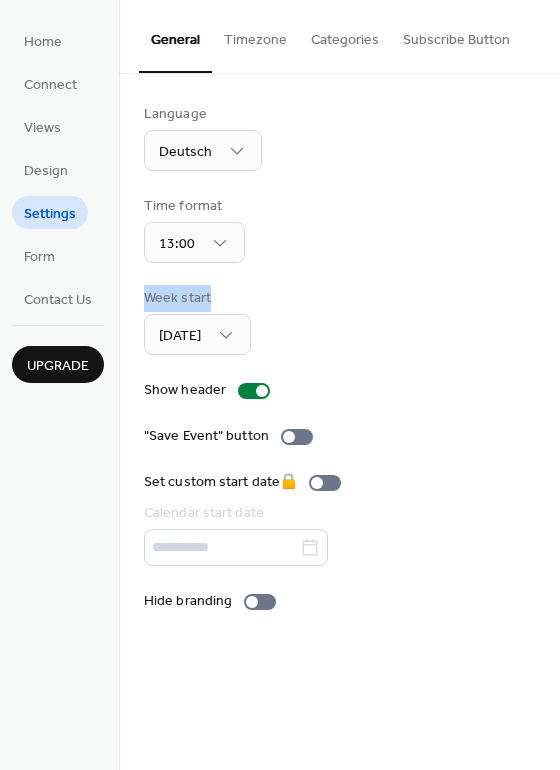 drag, startPoint x: 552, startPoint y: 162, endPoint x: 571, endPoint y: 306, distance: 145.24806 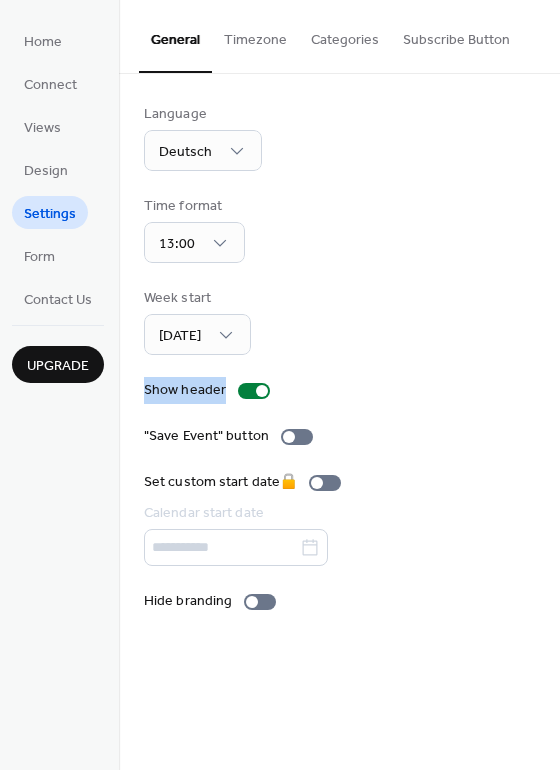 drag, startPoint x: 555, startPoint y: 280, endPoint x: 562, endPoint y: 369, distance: 89.27486 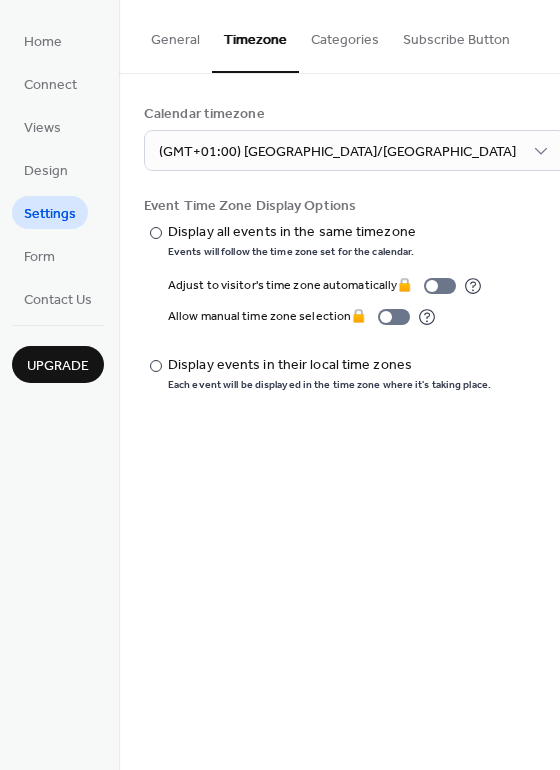 click on "Categories" at bounding box center (345, 35) 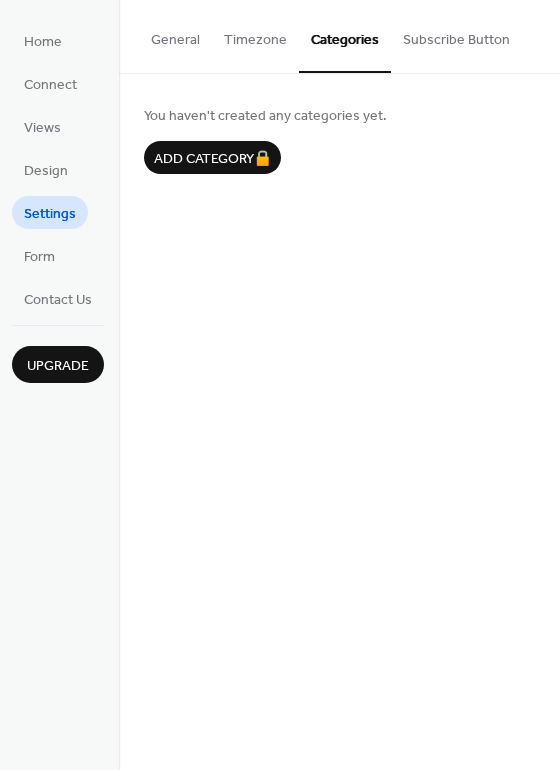 click on "Subscribe Button" at bounding box center [456, 35] 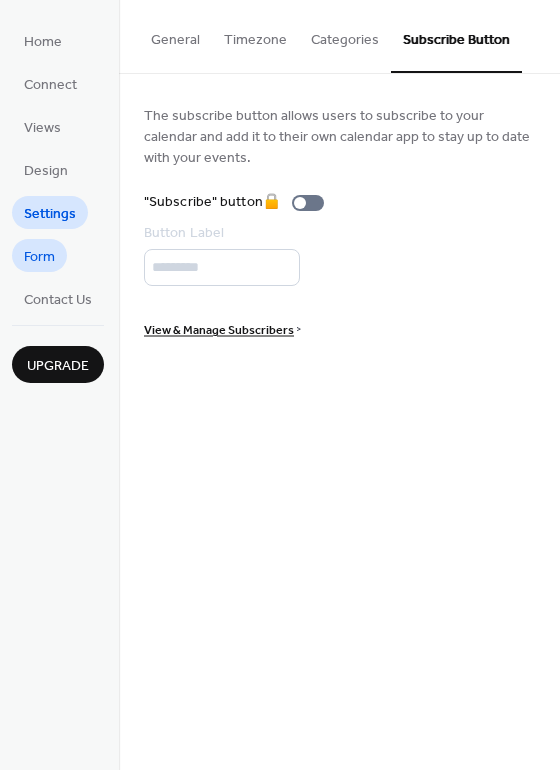 click on "Form" at bounding box center (39, 257) 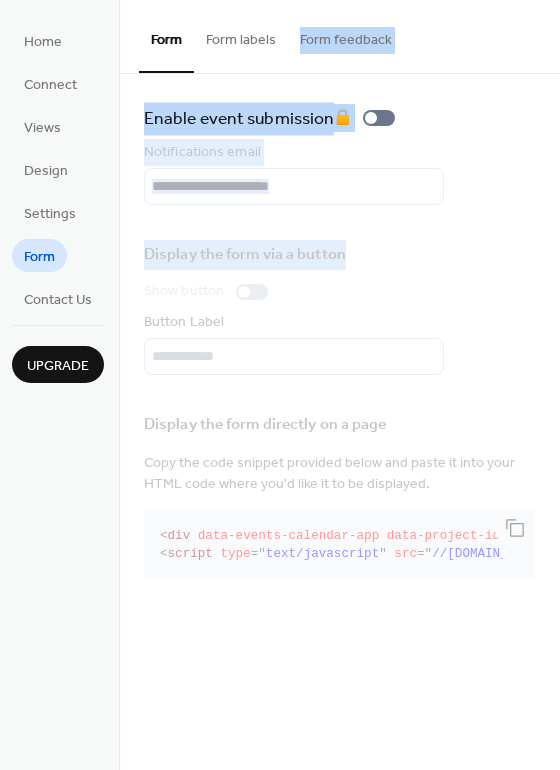 drag, startPoint x: 551, startPoint y: 69, endPoint x: 577, endPoint y: 251, distance: 183.84776 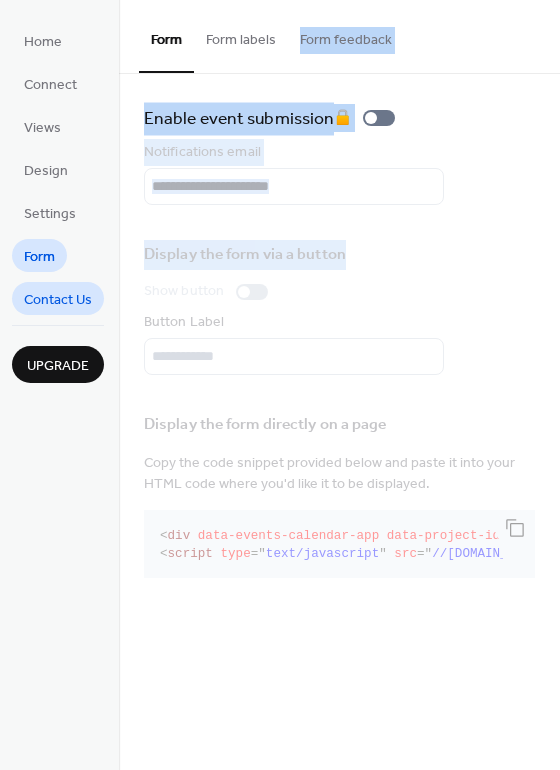 click on "Contact Us" at bounding box center (58, 300) 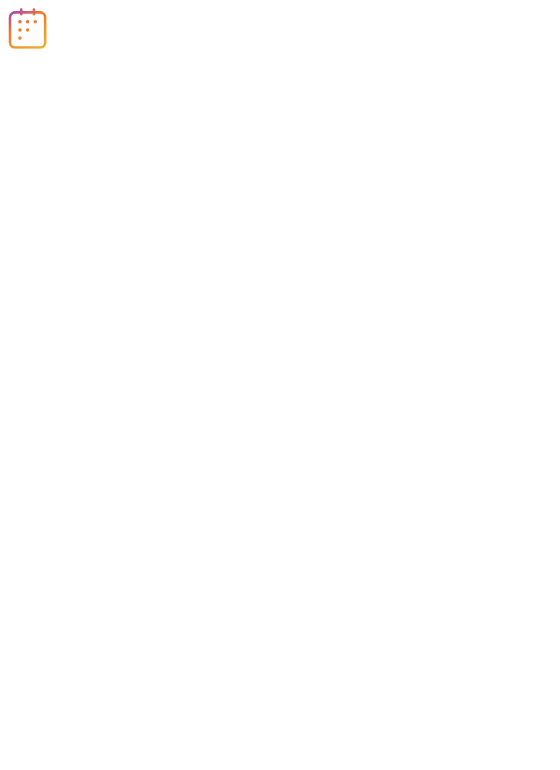 scroll, scrollTop: 0, scrollLeft: 0, axis: both 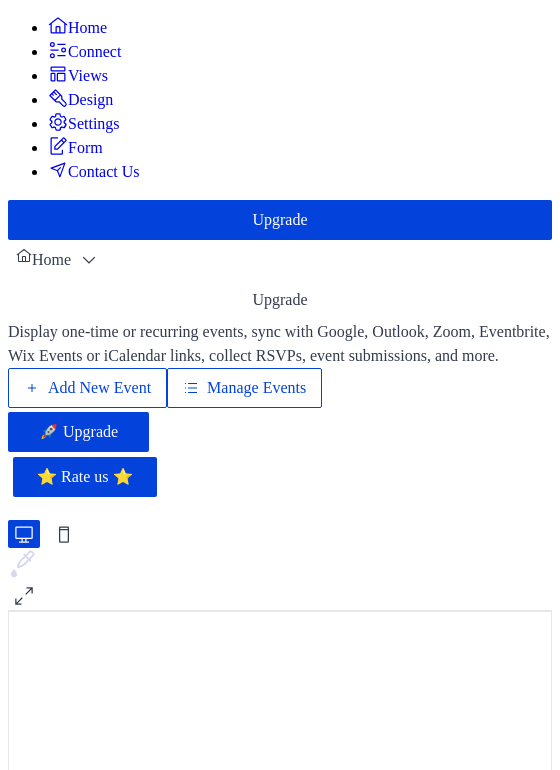 click on "Manage Events" at bounding box center [256, 388] 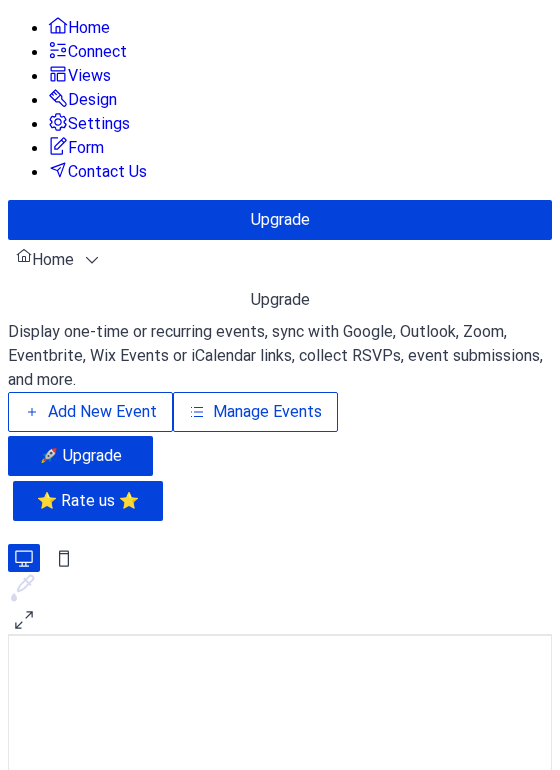 click on "Add New Event" at bounding box center [102, 412] 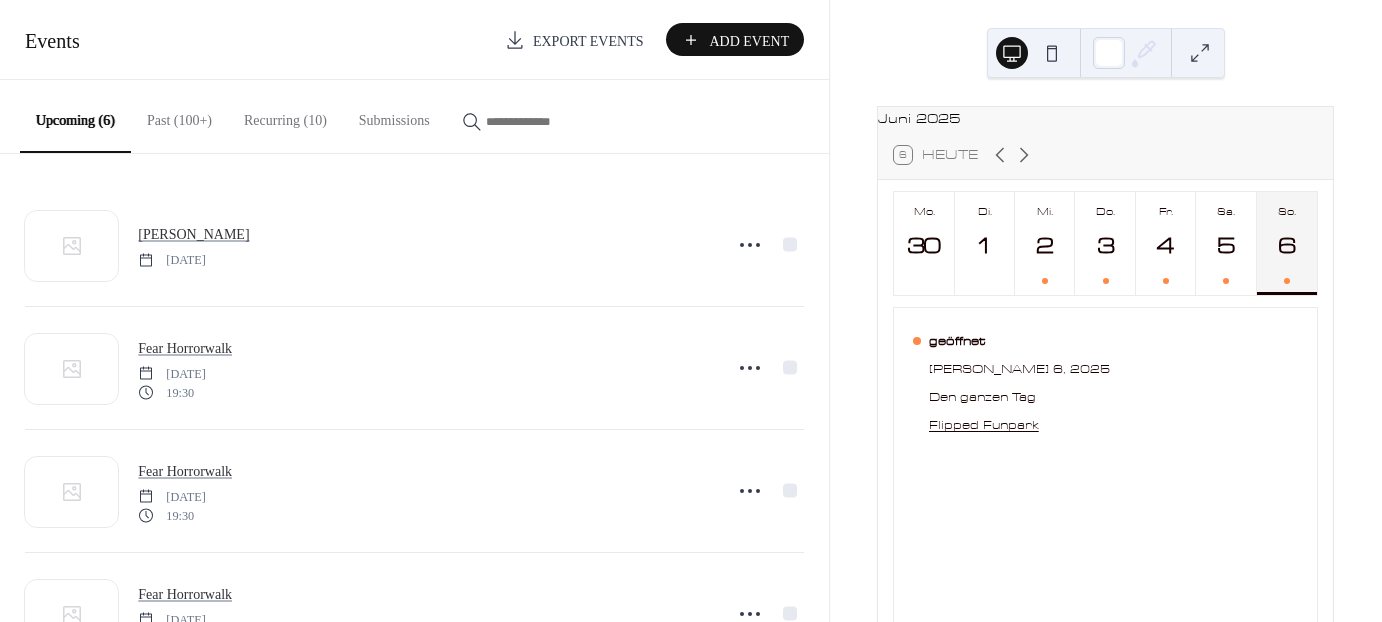 scroll, scrollTop: 0, scrollLeft: 0, axis: both 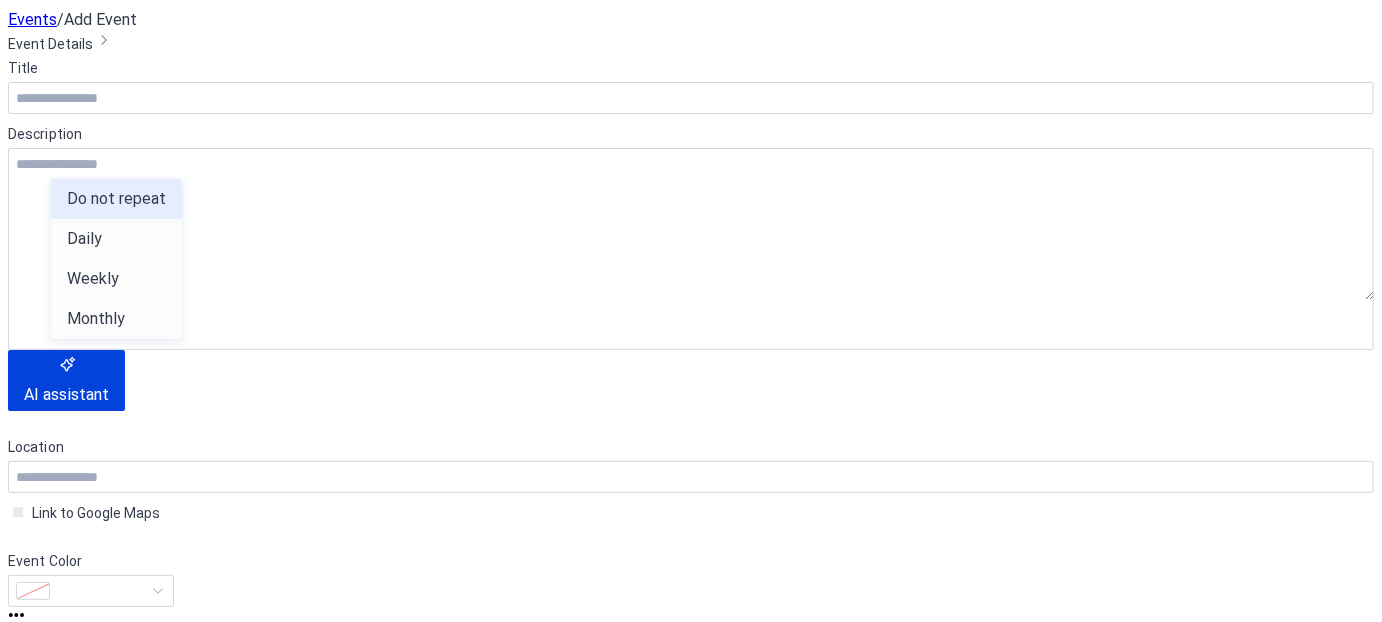 click 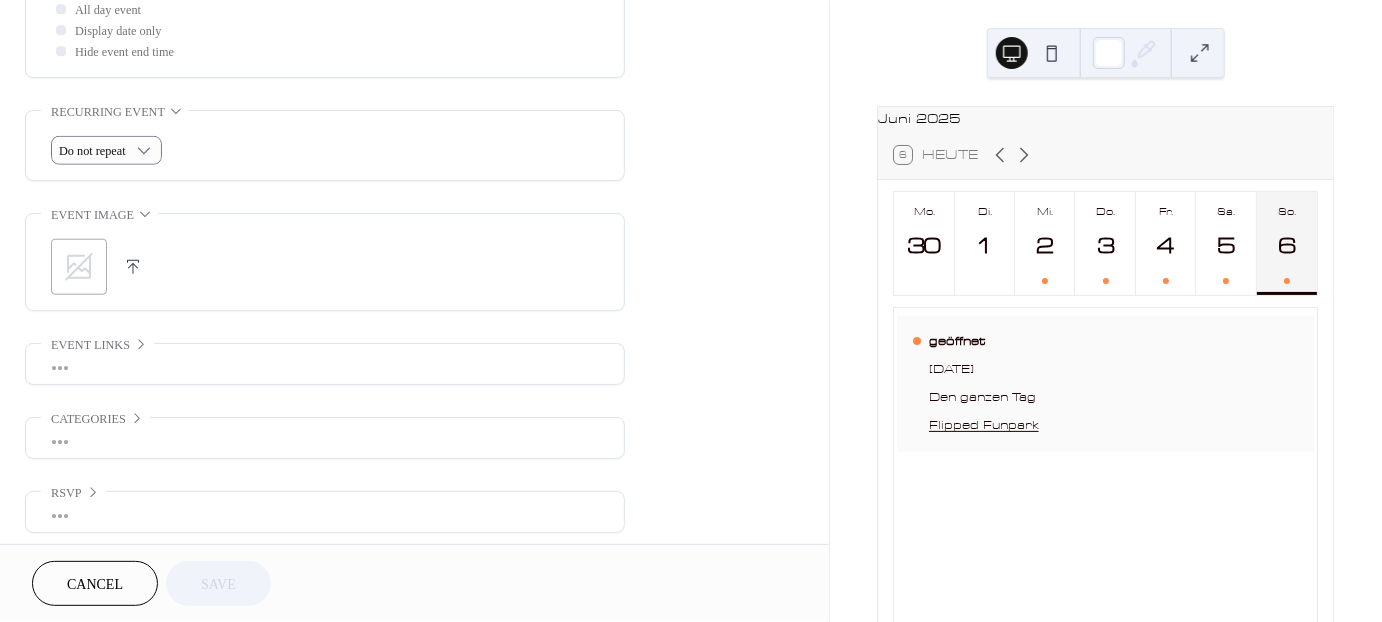 click on "geöffnet Sonntag, Juli 6, 2025 Den ganzen Tag Flipped Funpark" at bounding box center (984, 384) 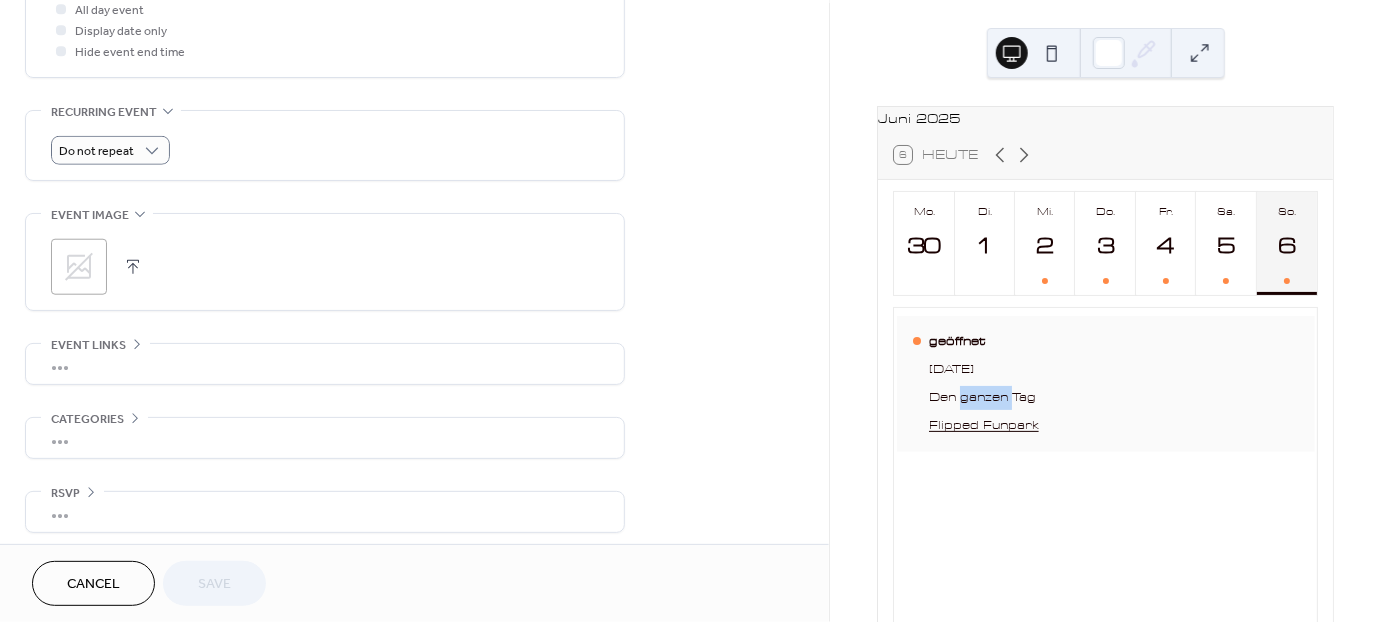 click on "geöffnet Sonntag, Juli 6, 2025 Den ganzen Tag Flipped Funpark" at bounding box center (984, 384) 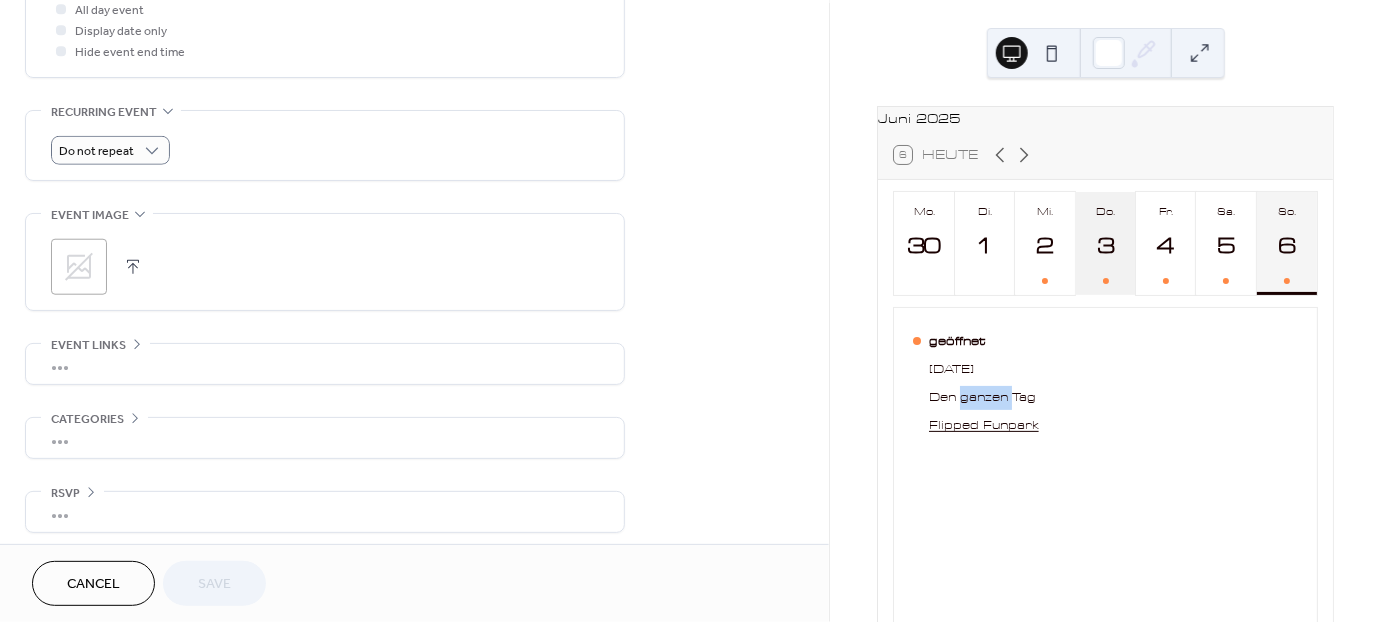 click on "3" at bounding box center (1104, 246) 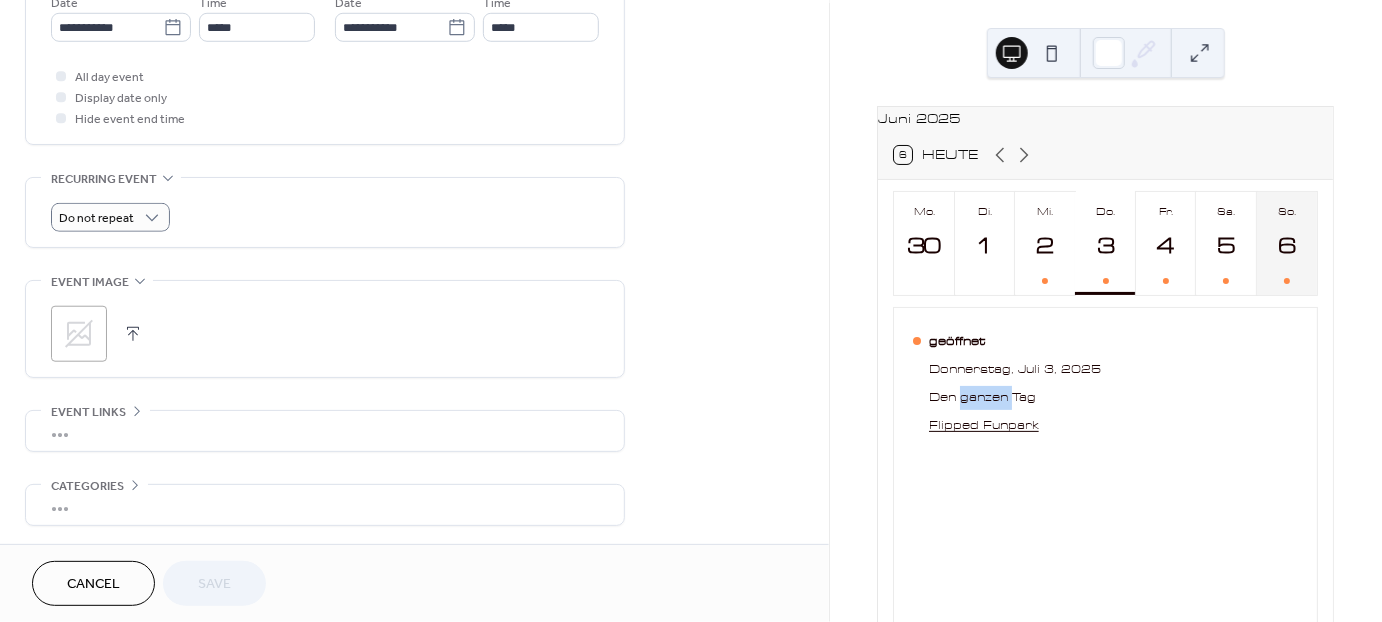 scroll, scrollTop: 793, scrollLeft: 0, axis: vertical 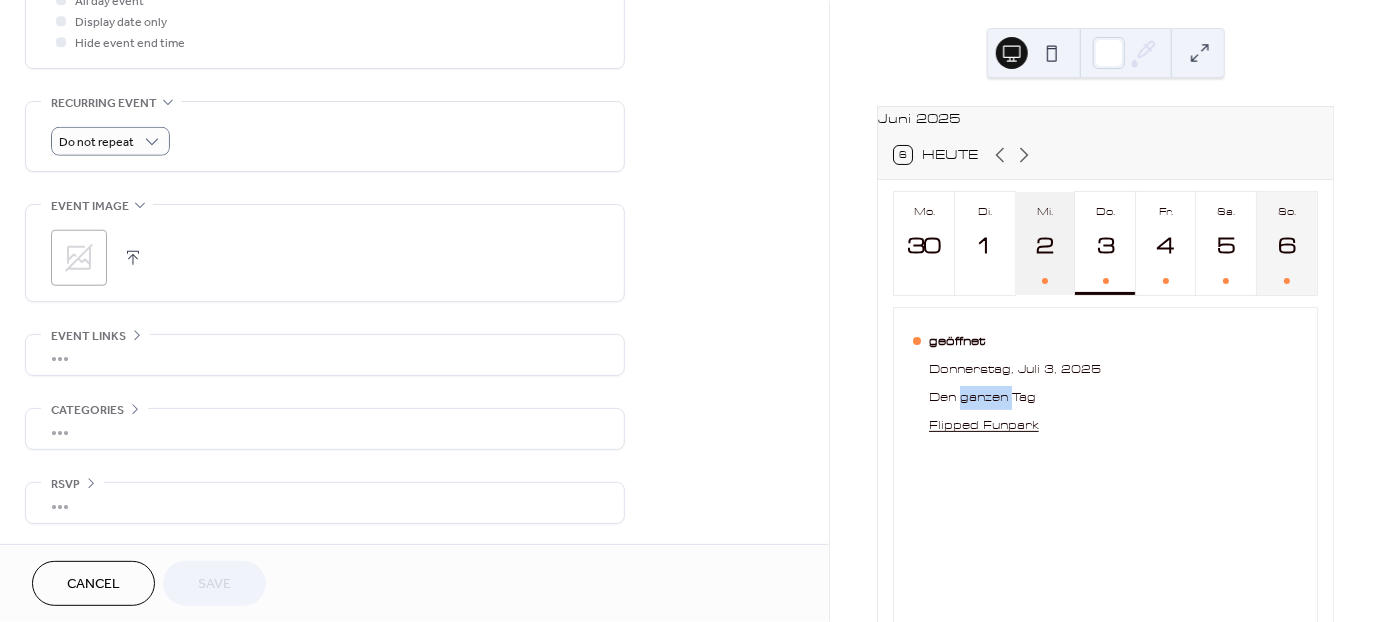 click on "2" at bounding box center (1044, 246) 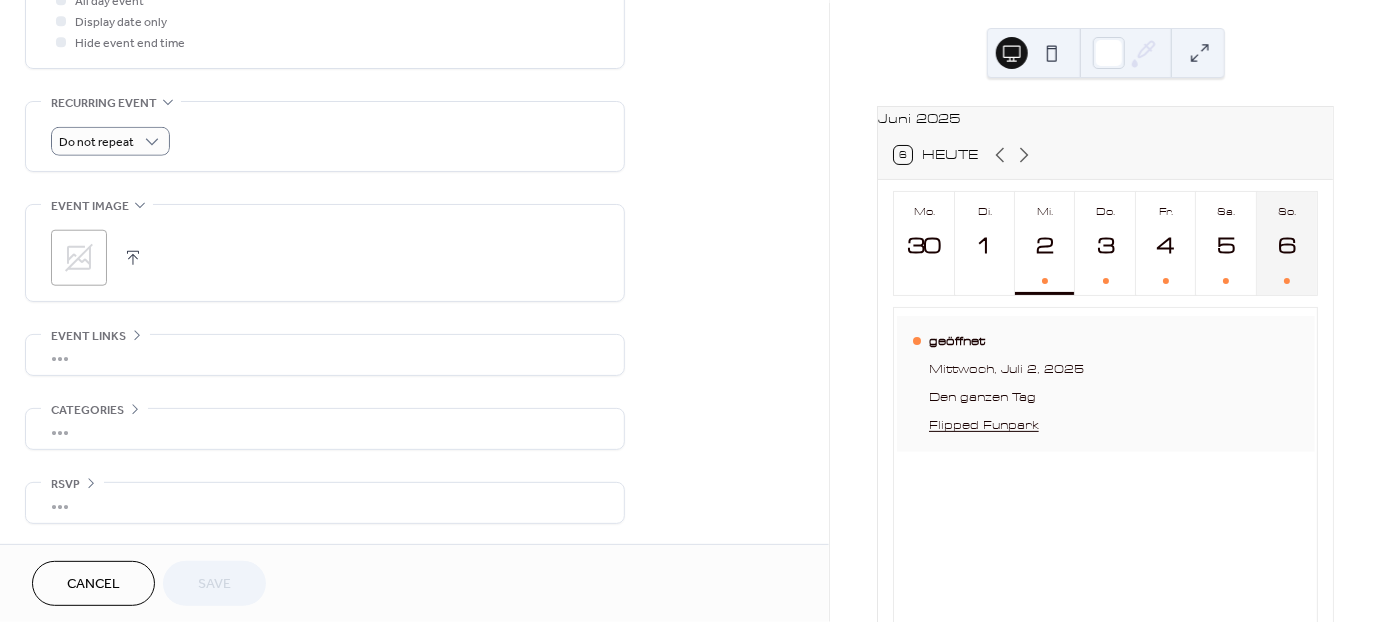 click on "Mittwoch, Juli 2, 2025" at bounding box center [1006, 370] 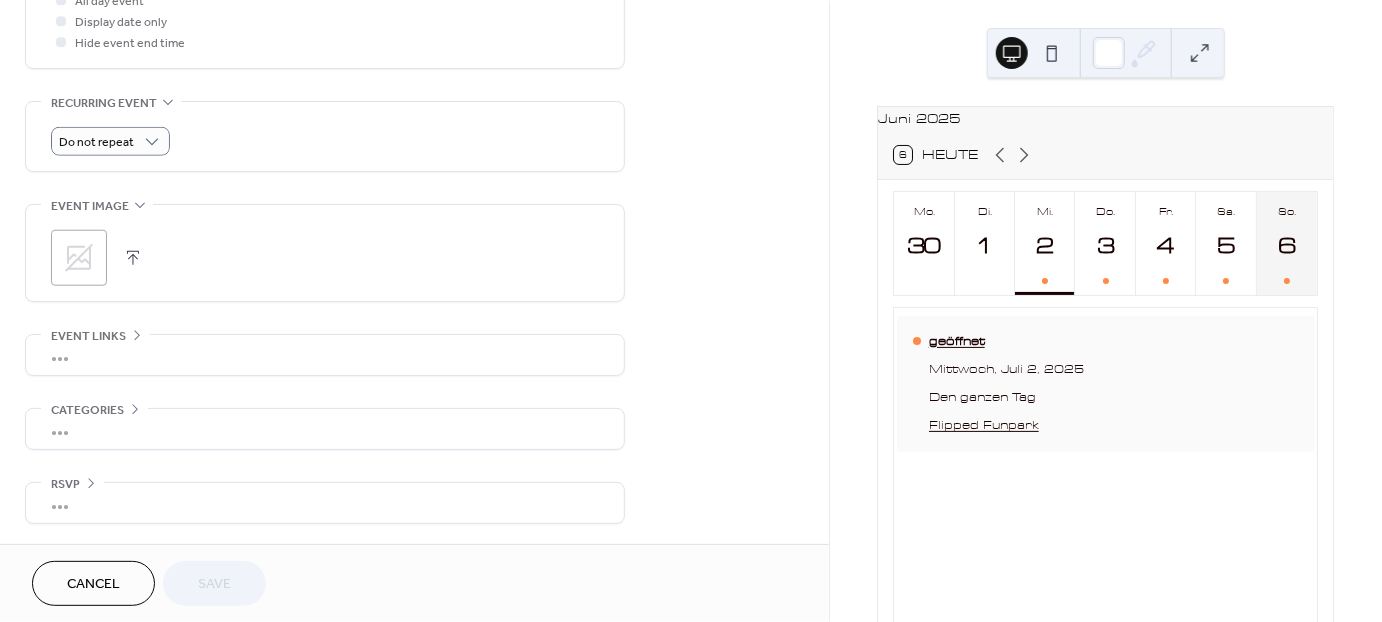 click on "geöffnet" at bounding box center [1006, 342] 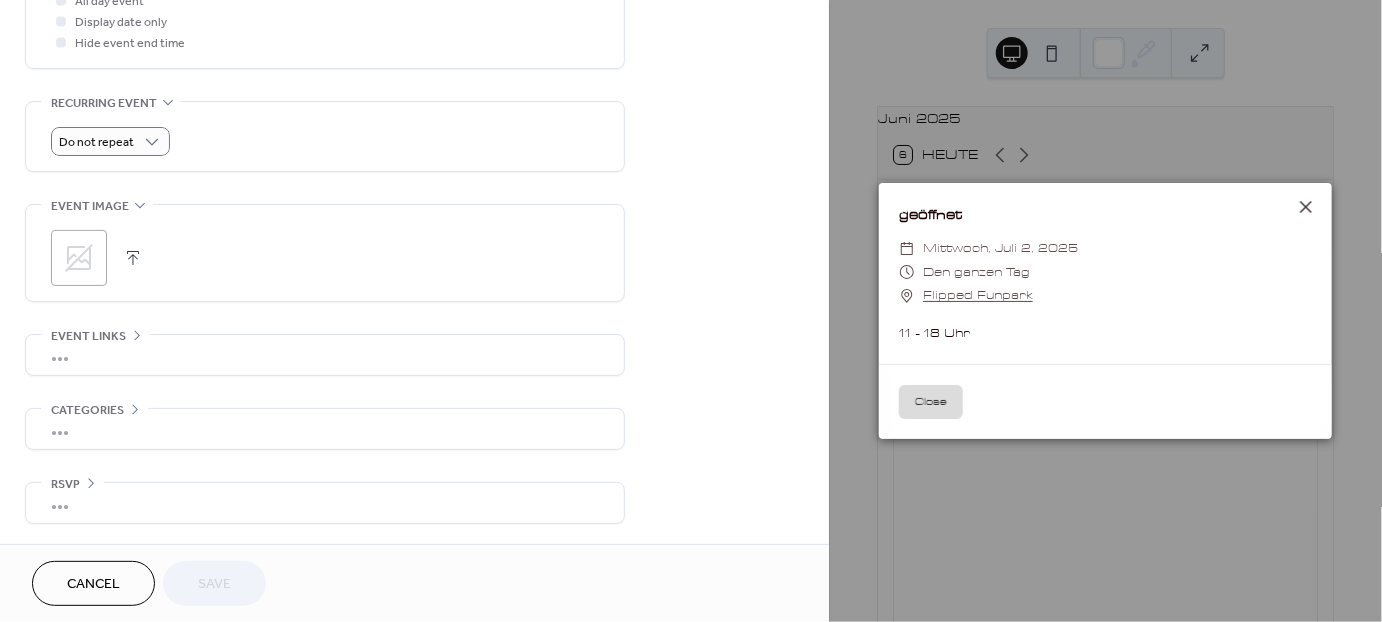 click on "Close" at bounding box center (931, 402) 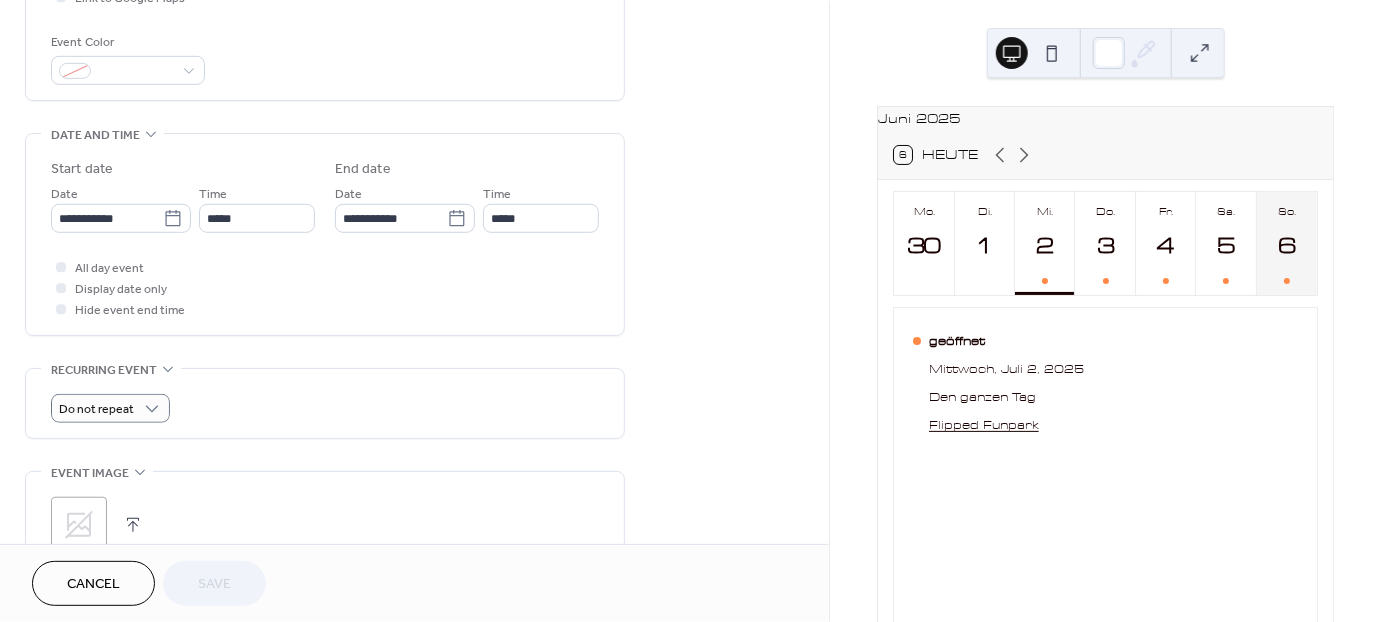 scroll, scrollTop: 505, scrollLeft: 0, axis: vertical 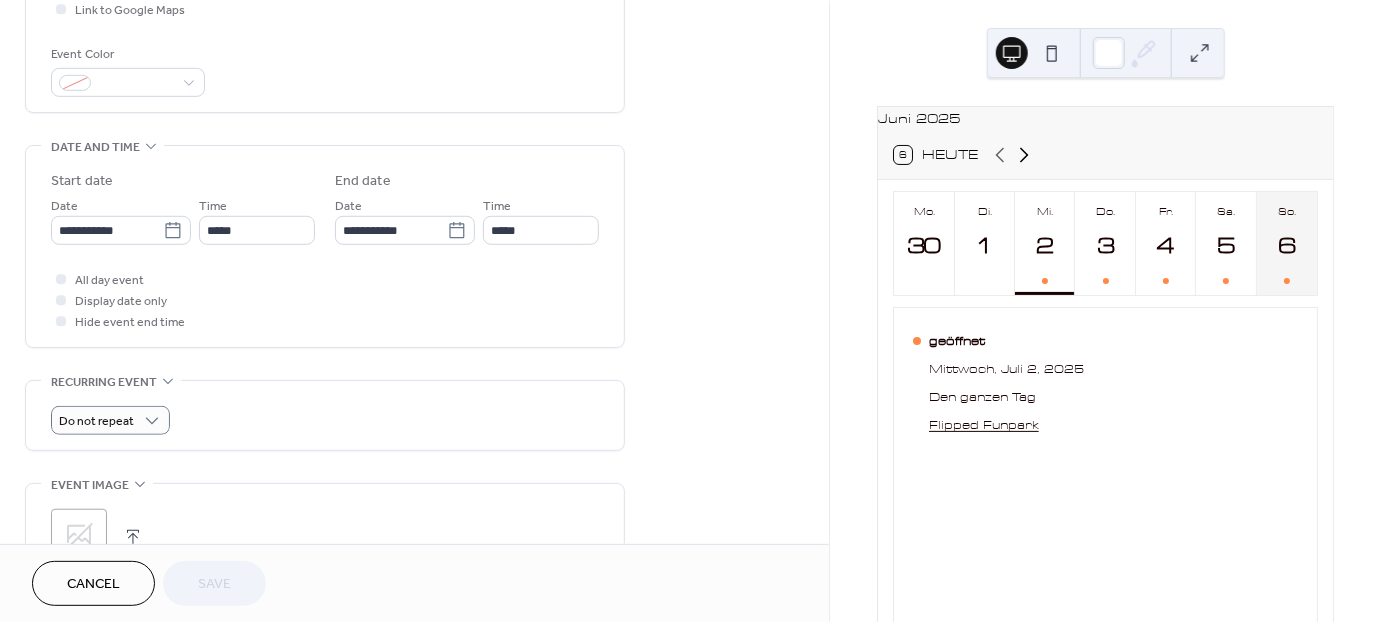 click 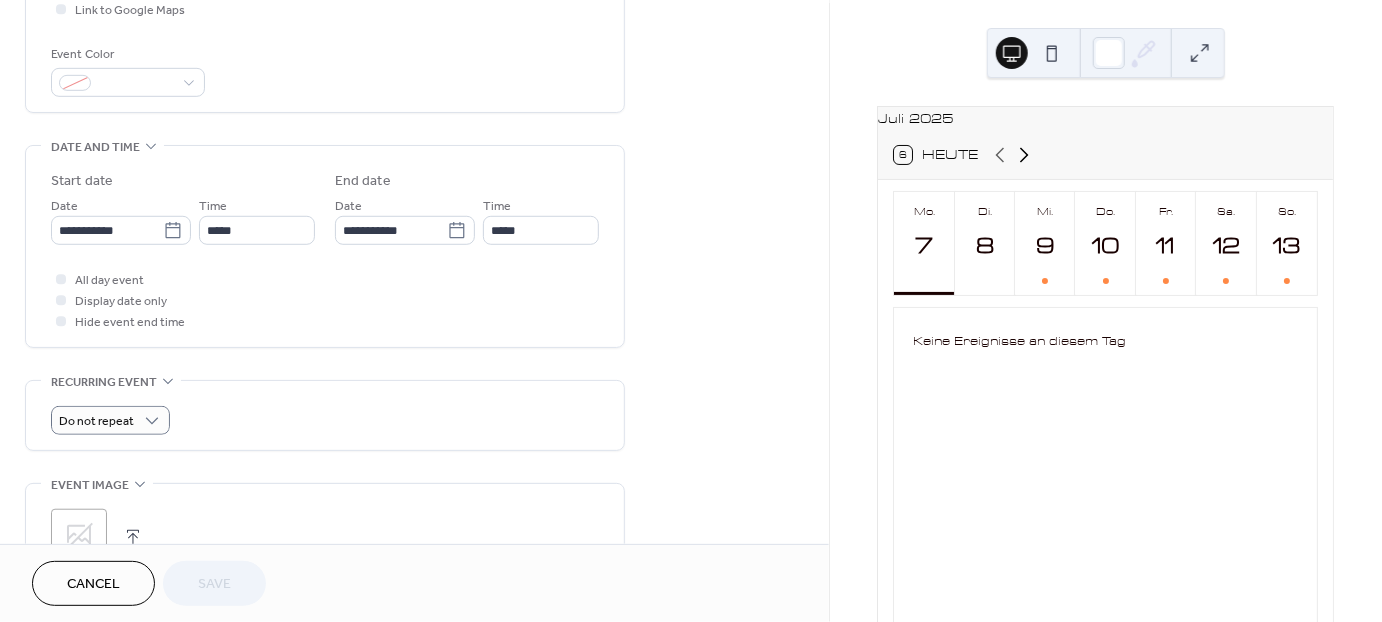click 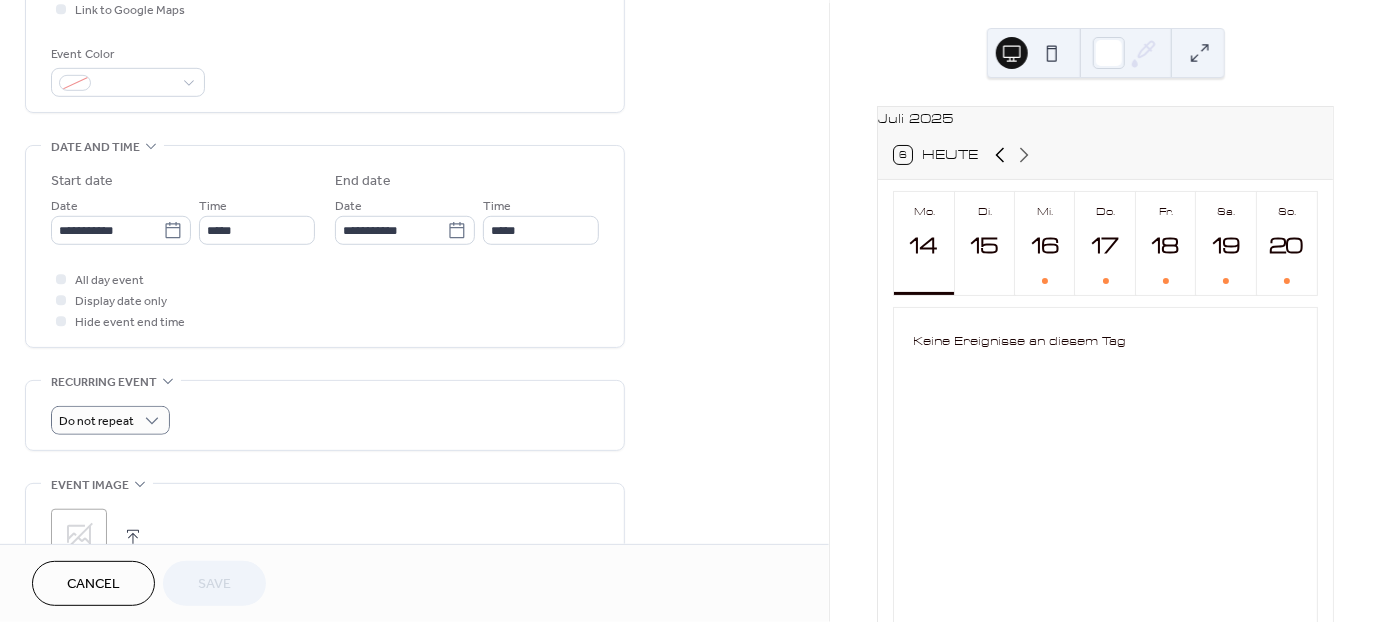 click 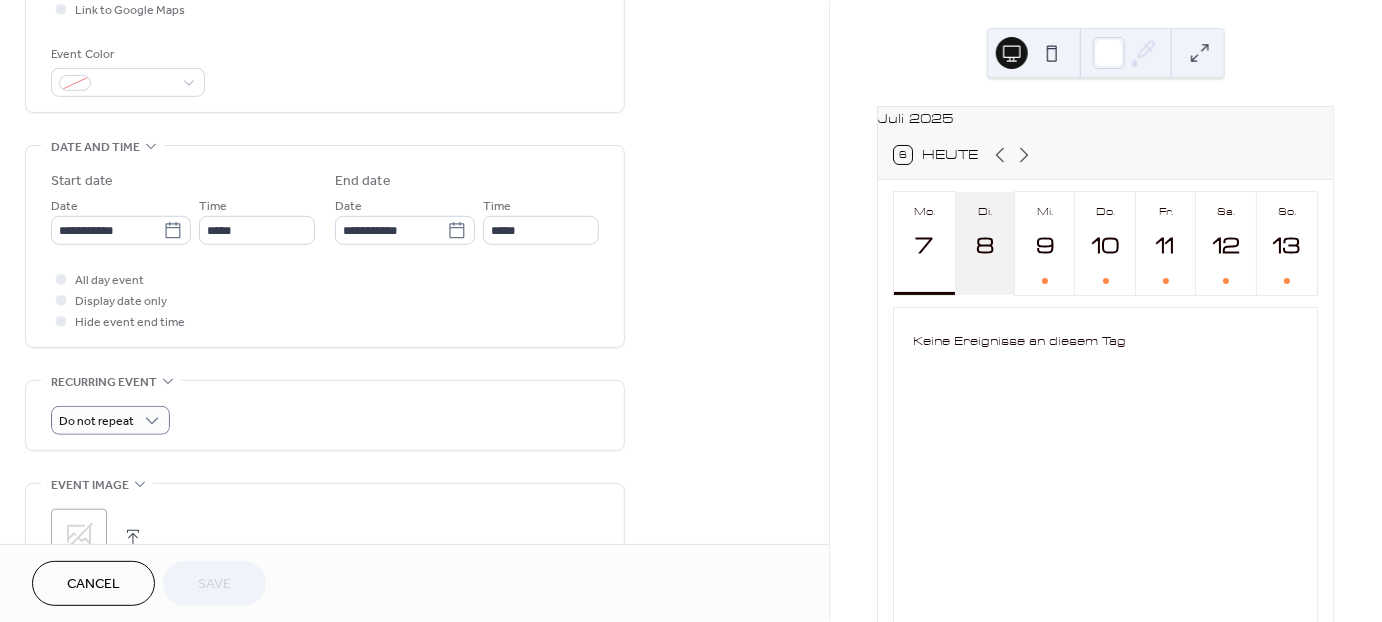 click on "8" at bounding box center (984, 246) 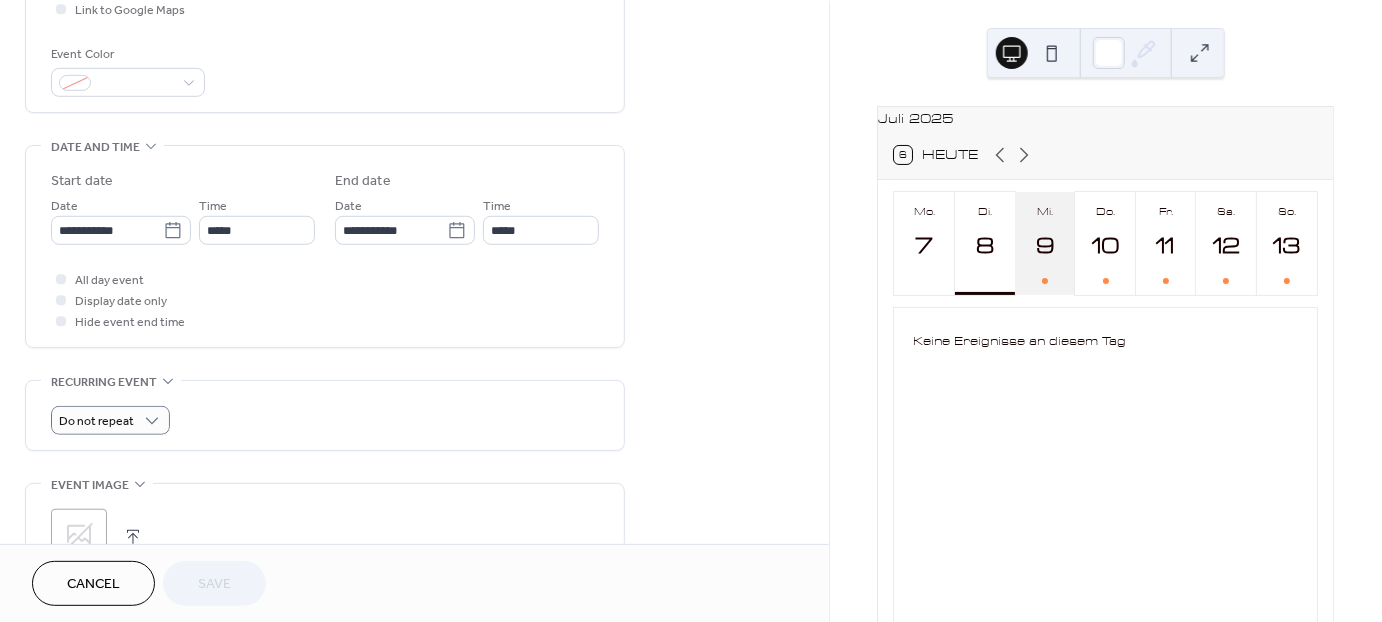 click on "9" at bounding box center (1044, 246) 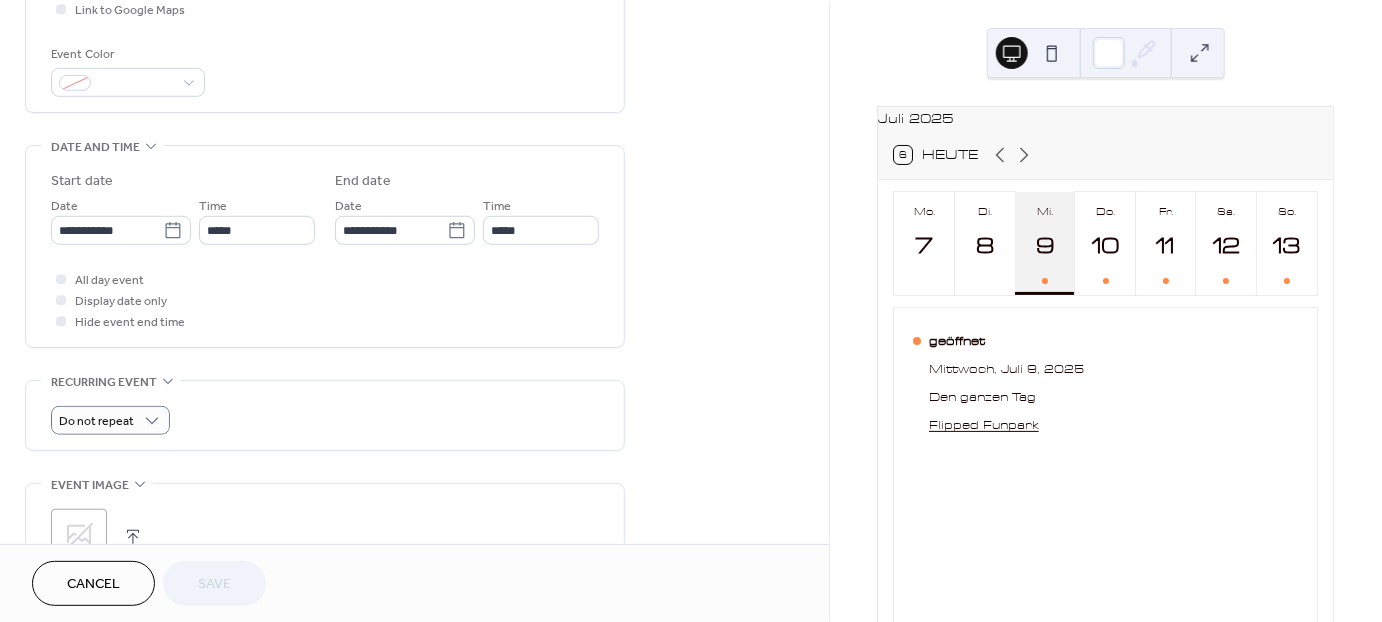 click on "9" at bounding box center [1044, 246] 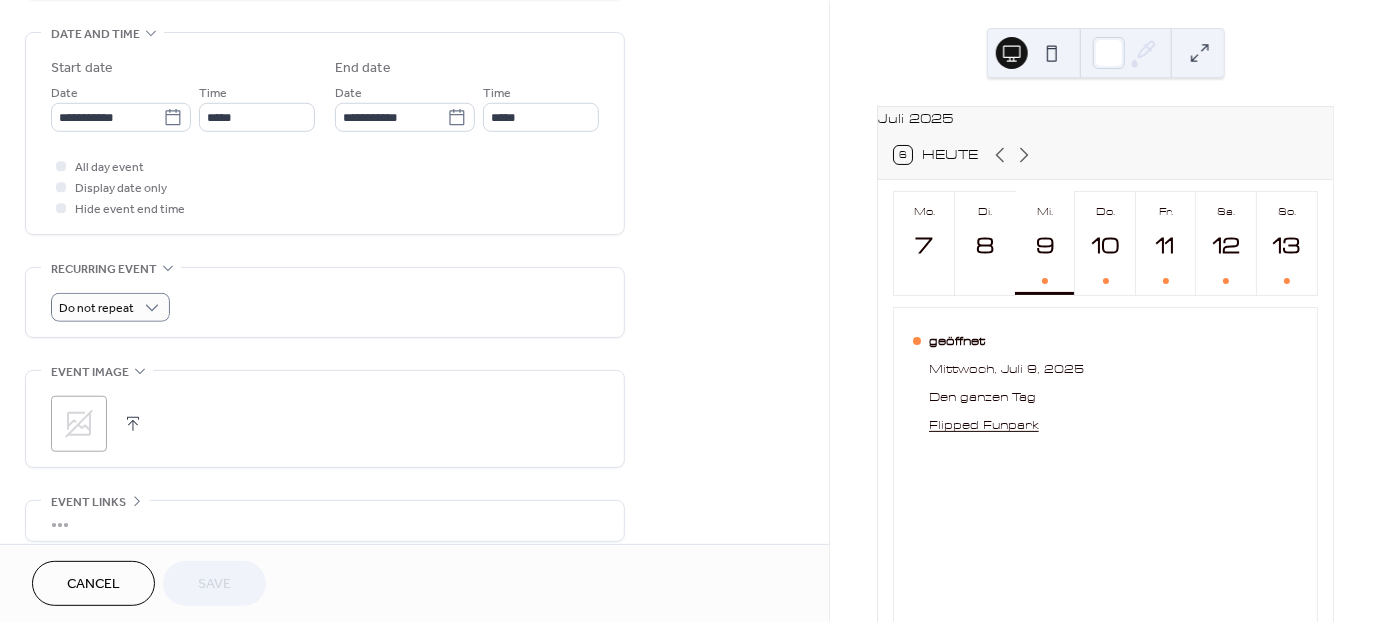 scroll, scrollTop: 699, scrollLeft: 0, axis: vertical 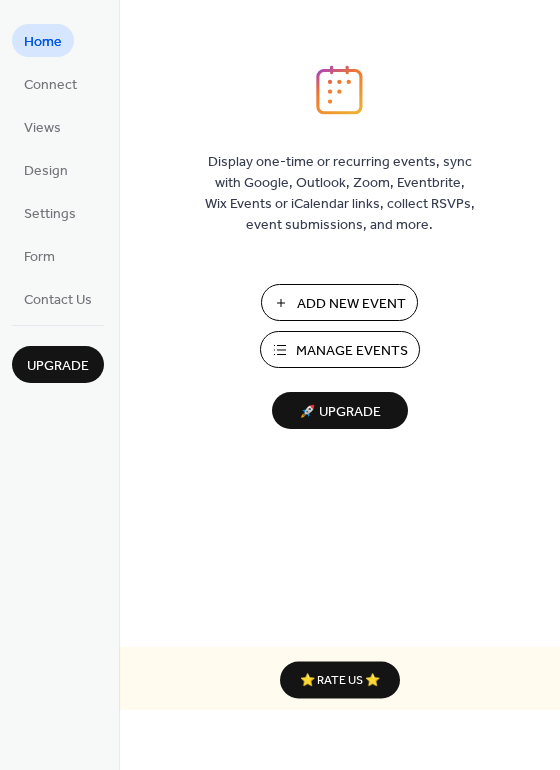 click on "🚀 Upgrade" at bounding box center [340, 412] 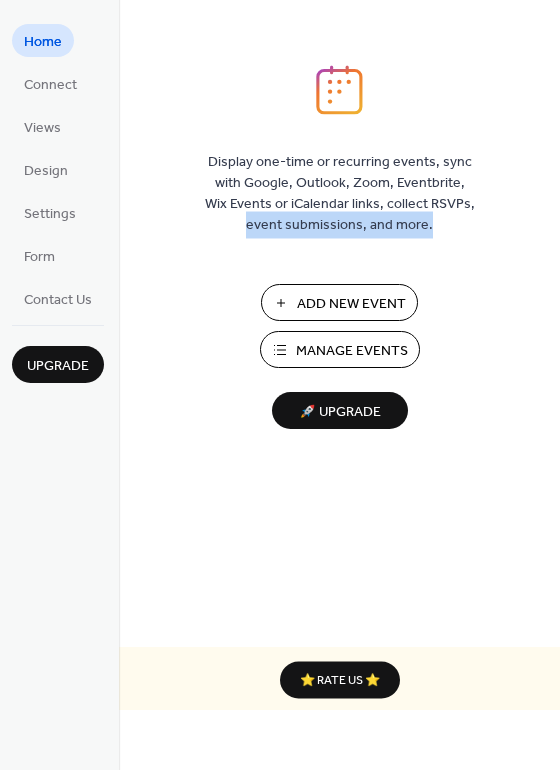 drag, startPoint x: 550, startPoint y: 210, endPoint x: 557, endPoint y: 286, distance: 76.321686 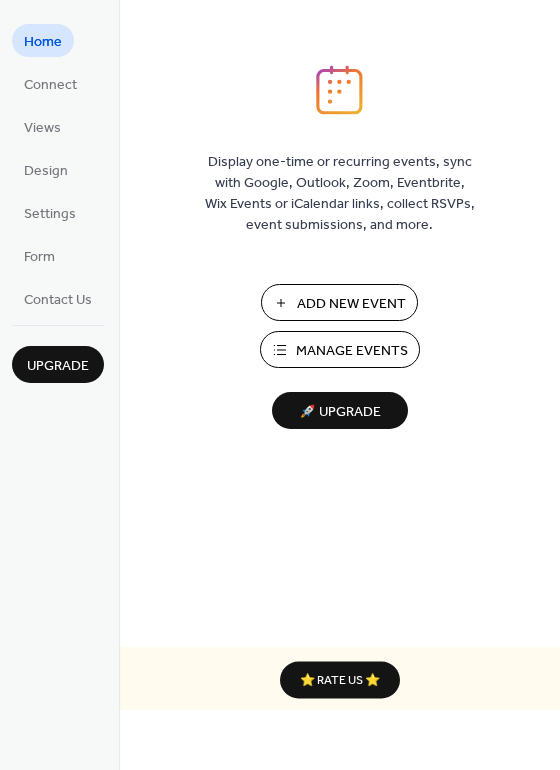 drag, startPoint x: 553, startPoint y: 259, endPoint x: 560, endPoint y: 386, distance: 127.192764 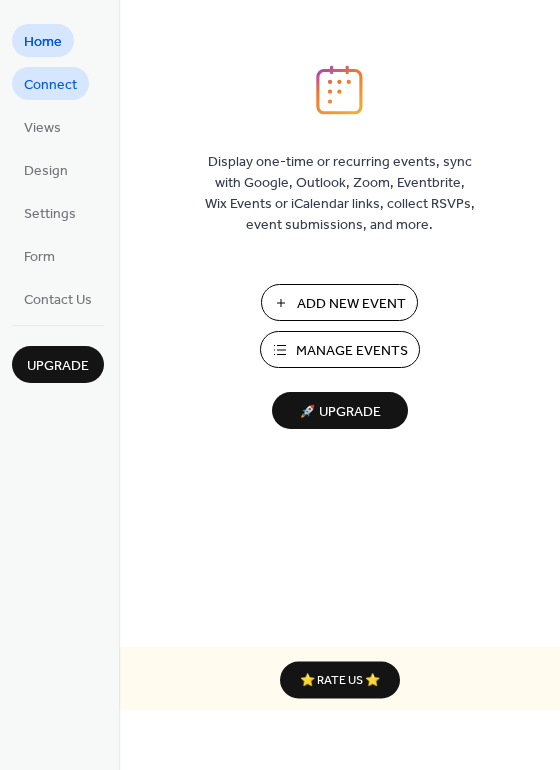 click on "Connect" at bounding box center (50, 85) 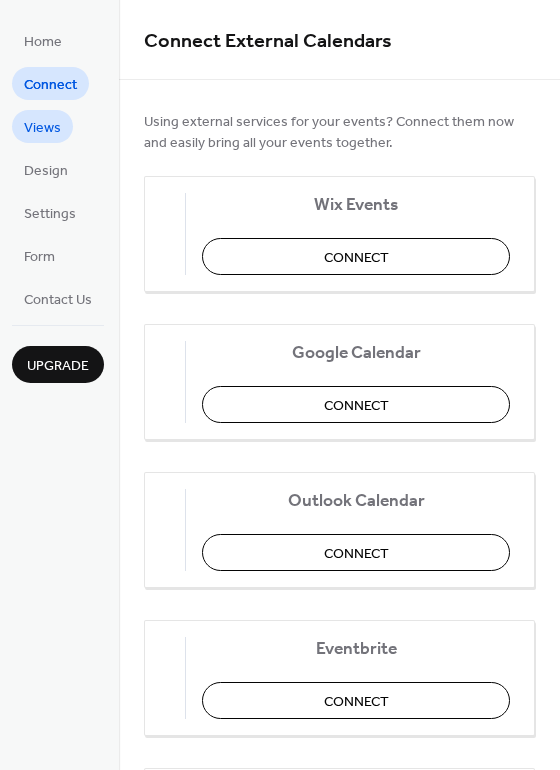 click on "Views" at bounding box center (42, 128) 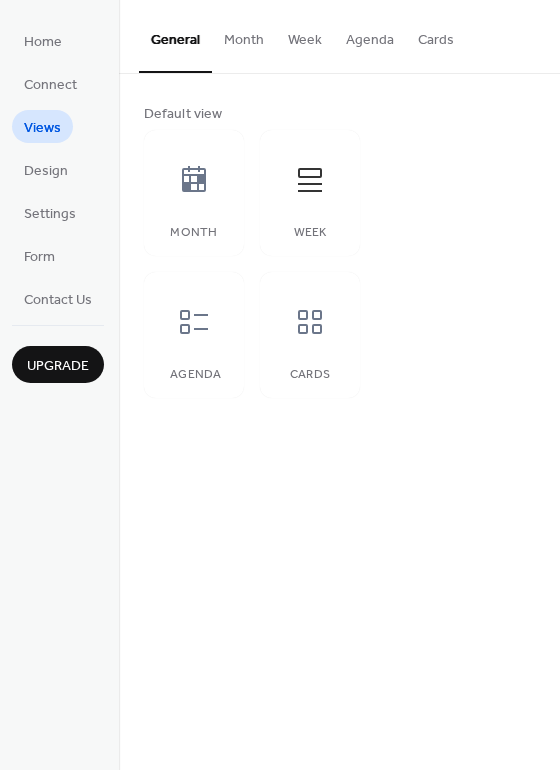 click on "Month" at bounding box center [244, 35] 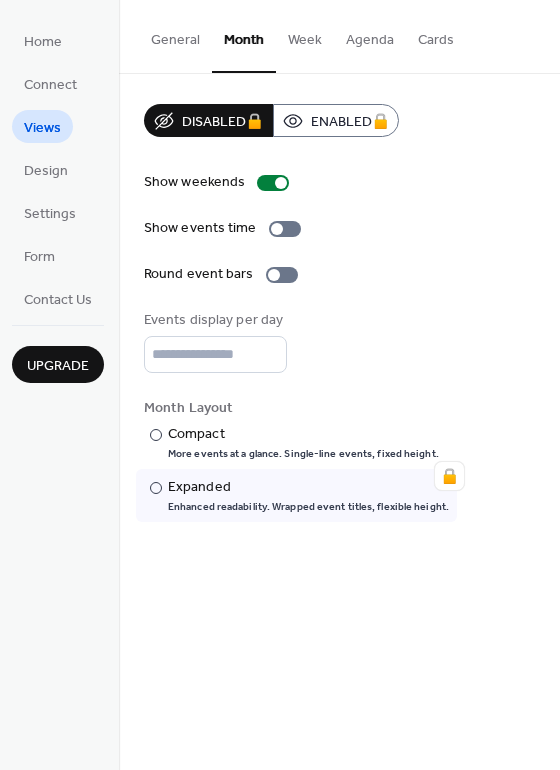 click on "General" at bounding box center (175, 35) 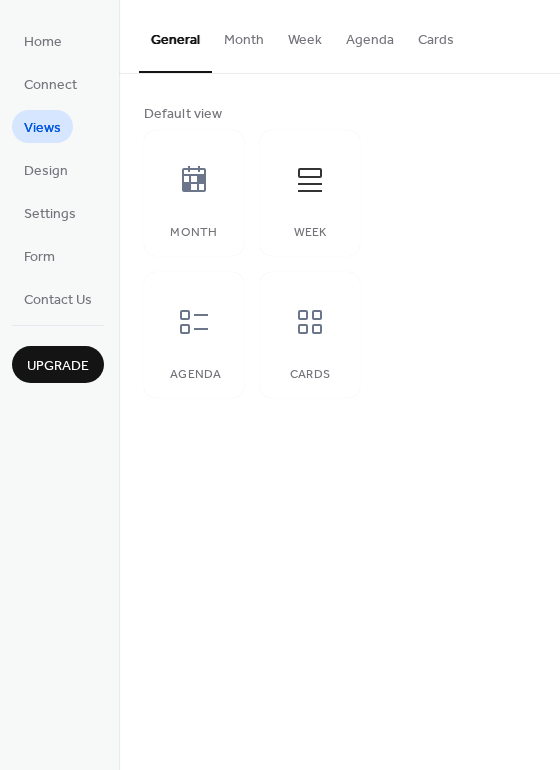 click on "Month" at bounding box center [244, 35] 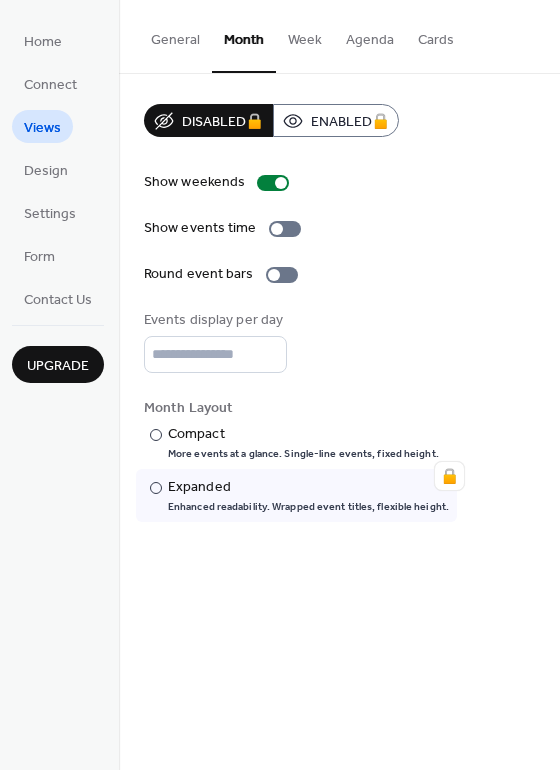 click on "Week" at bounding box center [305, 35] 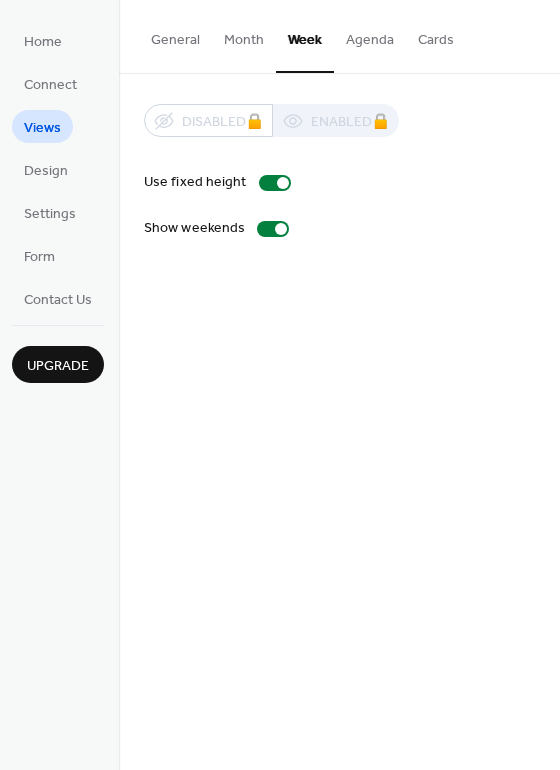 click on "Agenda" at bounding box center (370, 35) 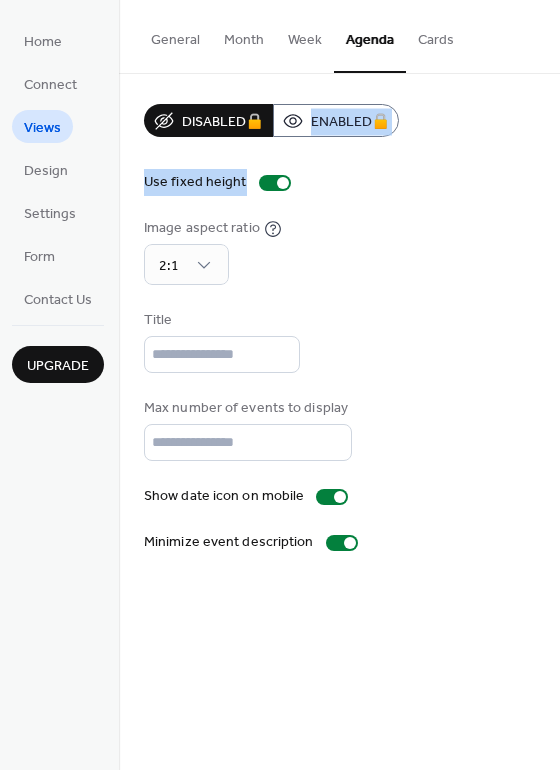 drag, startPoint x: 557, startPoint y: 88, endPoint x: 558, endPoint y: 181, distance: 93.00538 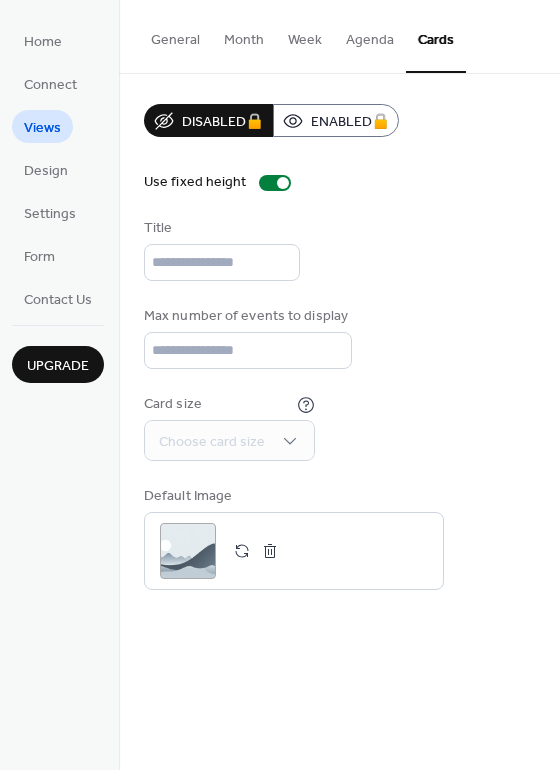 click on "Agenda" at bounding box center [370, 35] 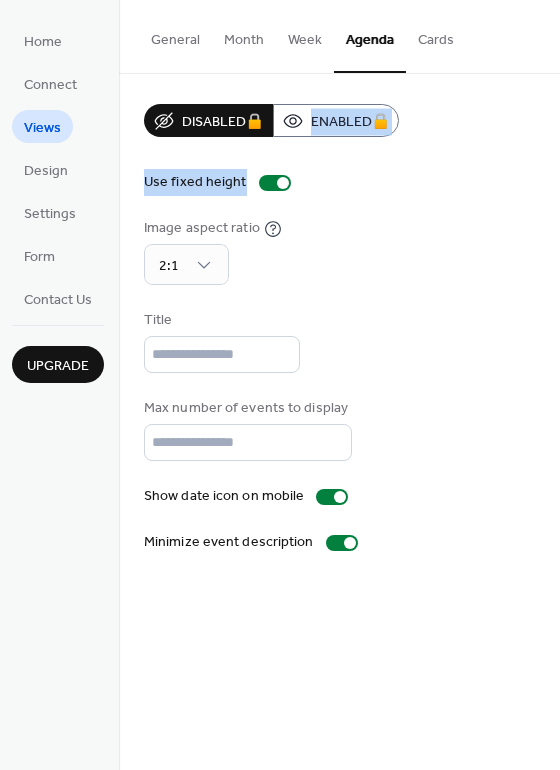 click on "Week" at bounding box center [305, 35] 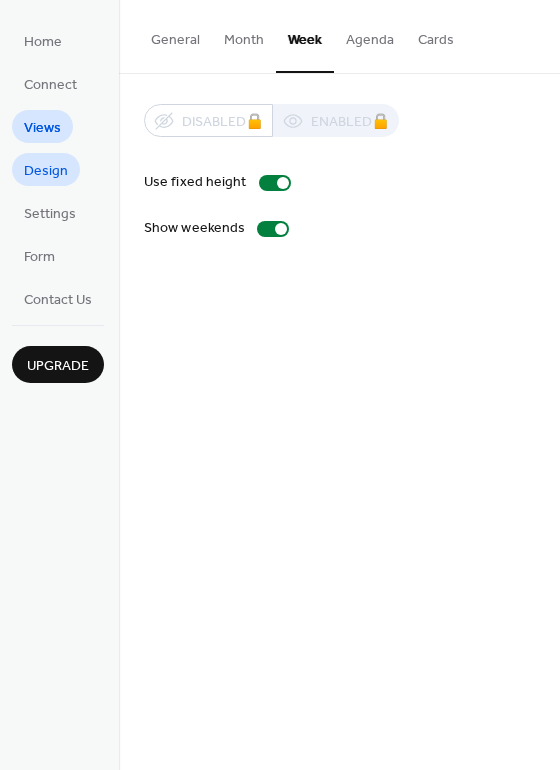 click on "Design" at bounding box center (46, 171) 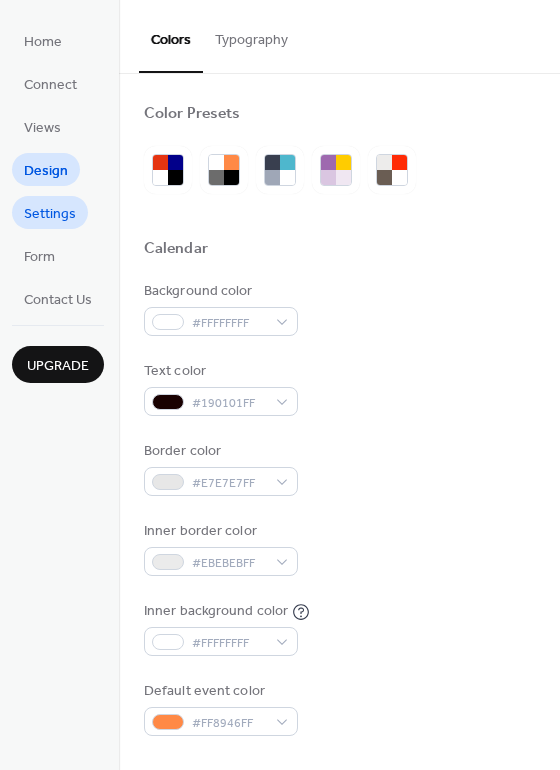 click on "Settings" at bounding box center (50, 214) 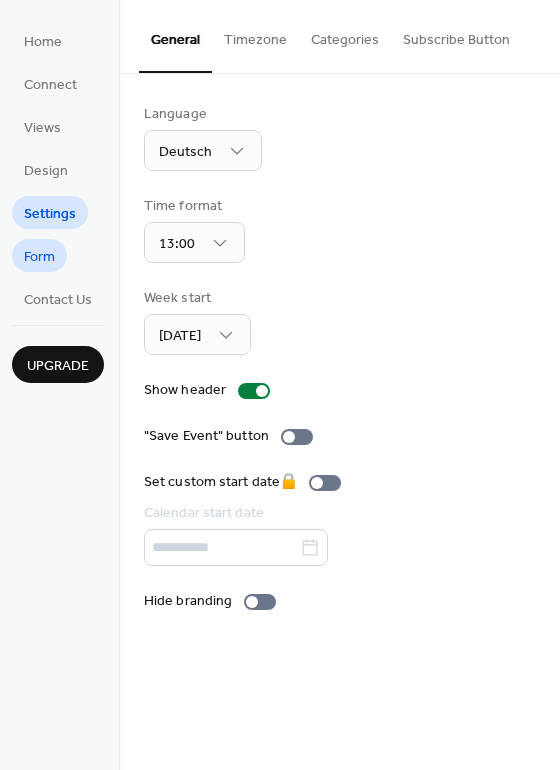click on "Form" at bounding box center (39, 257) 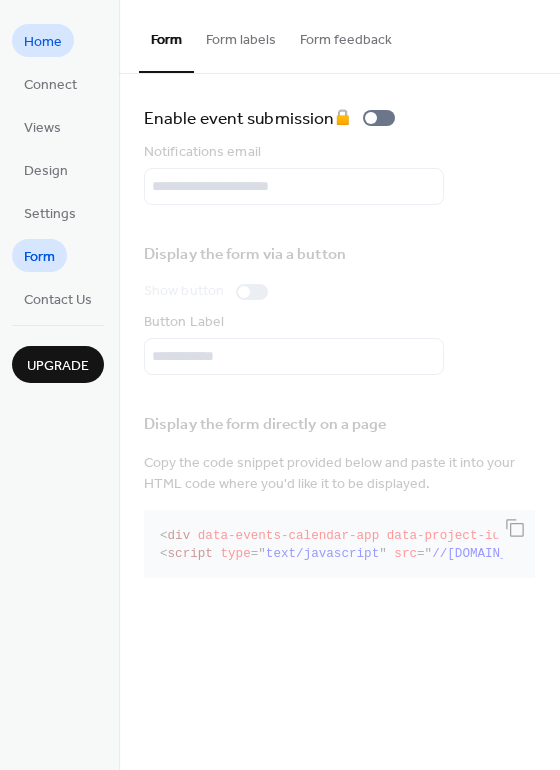 click on "Home" at bounding box center (43, 42) 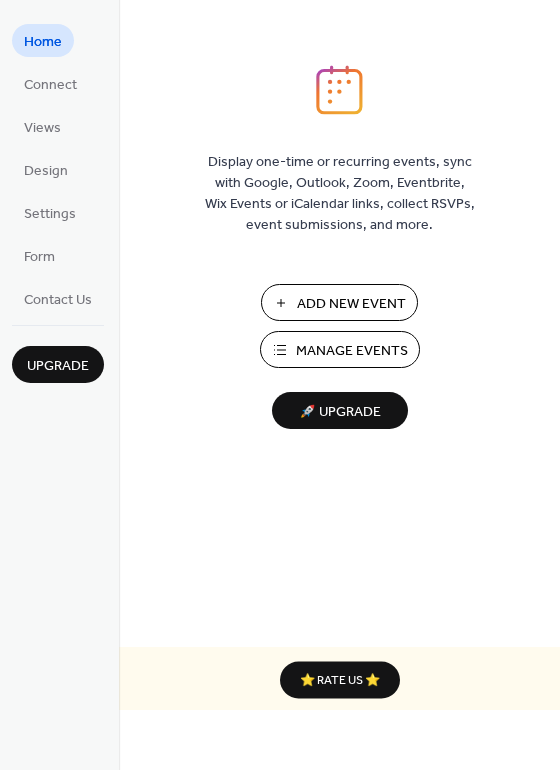 click on "Add New Event" at bounding box center (351, 304) 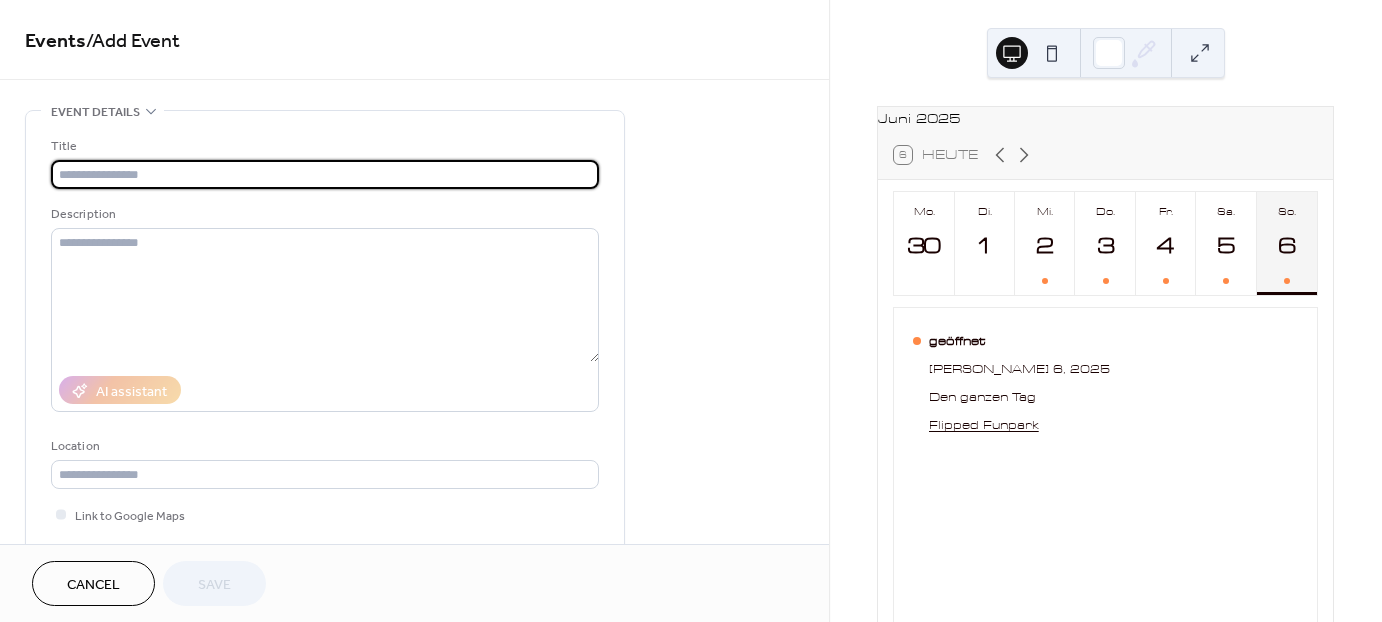 scroll, scrollTop: 0, scrollLeft: 0, axis: both 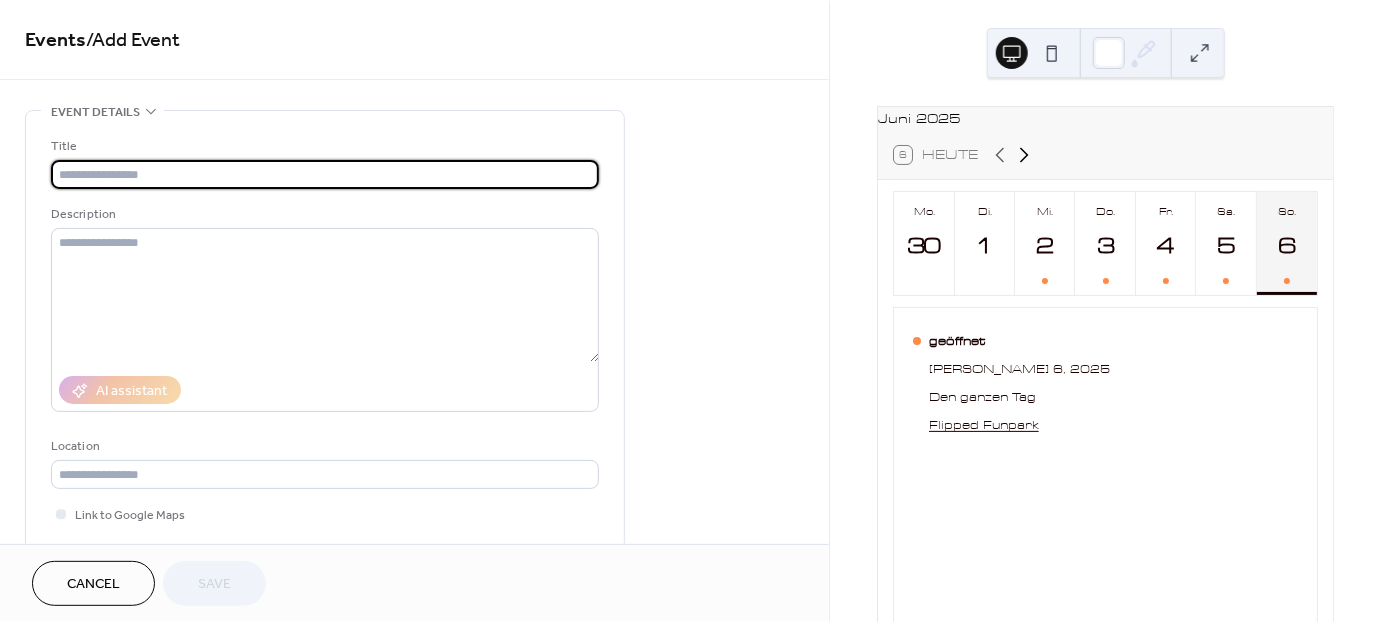 click 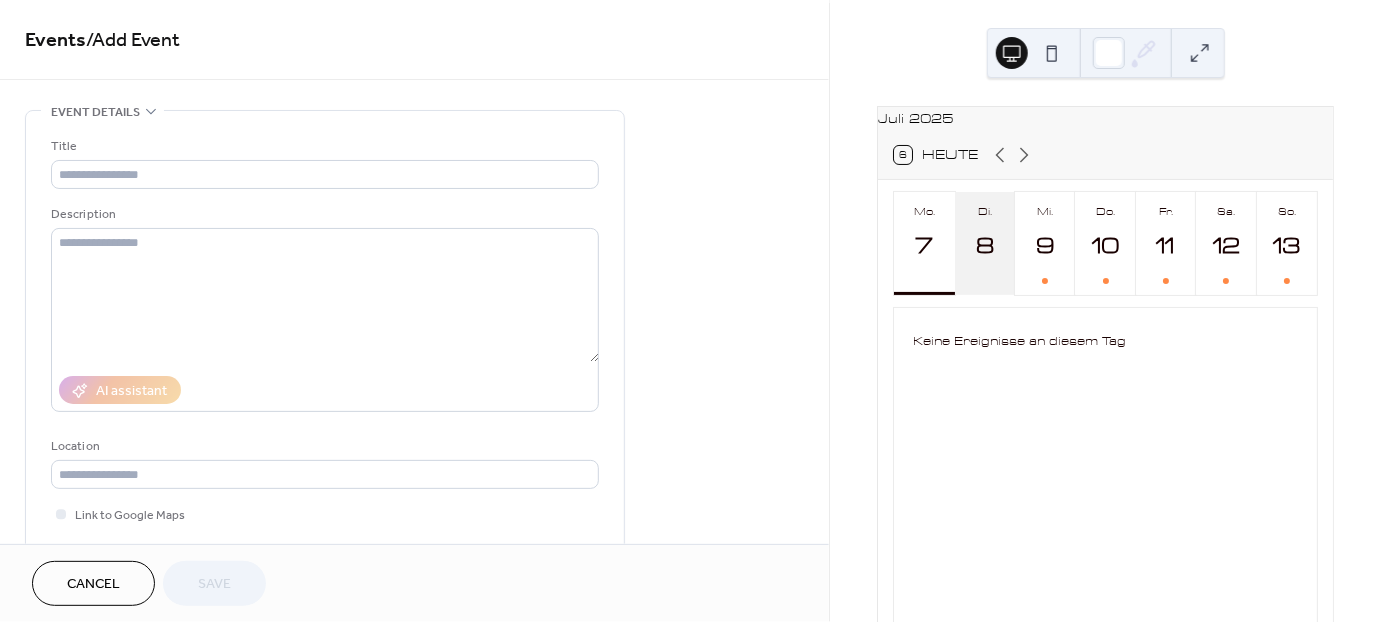 click on "8" at bounding box center (984, 246) 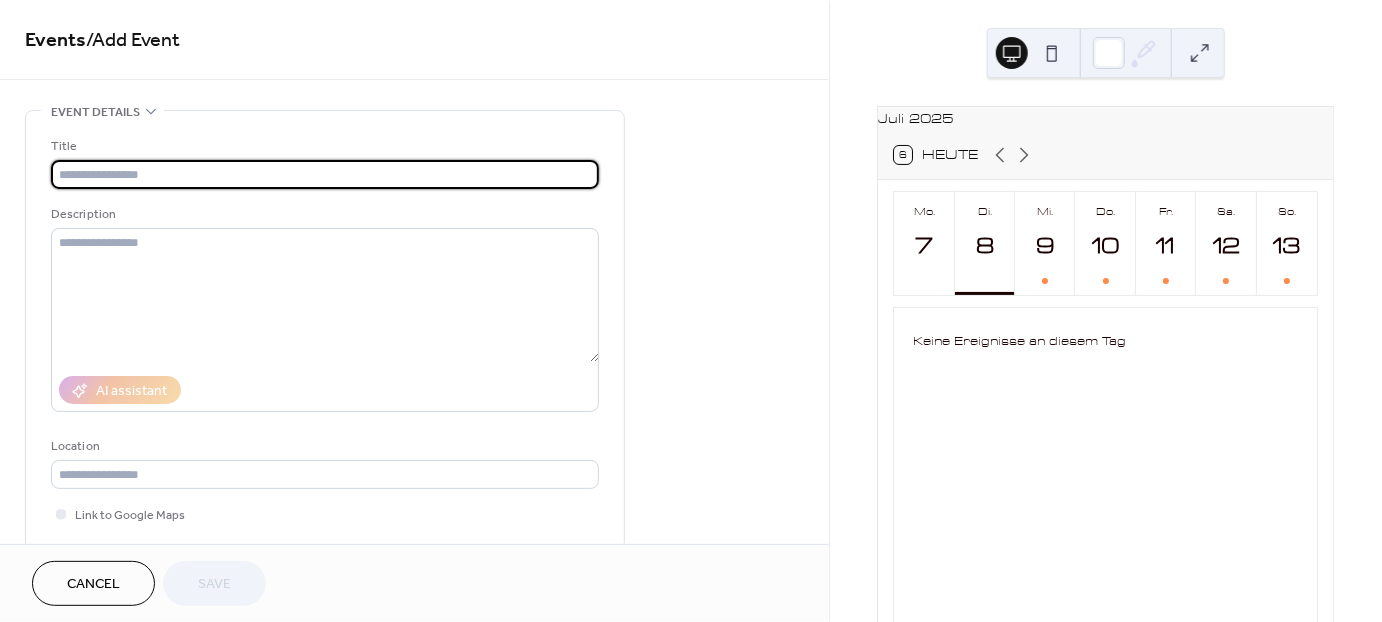 click at bounding box center (325, 174) 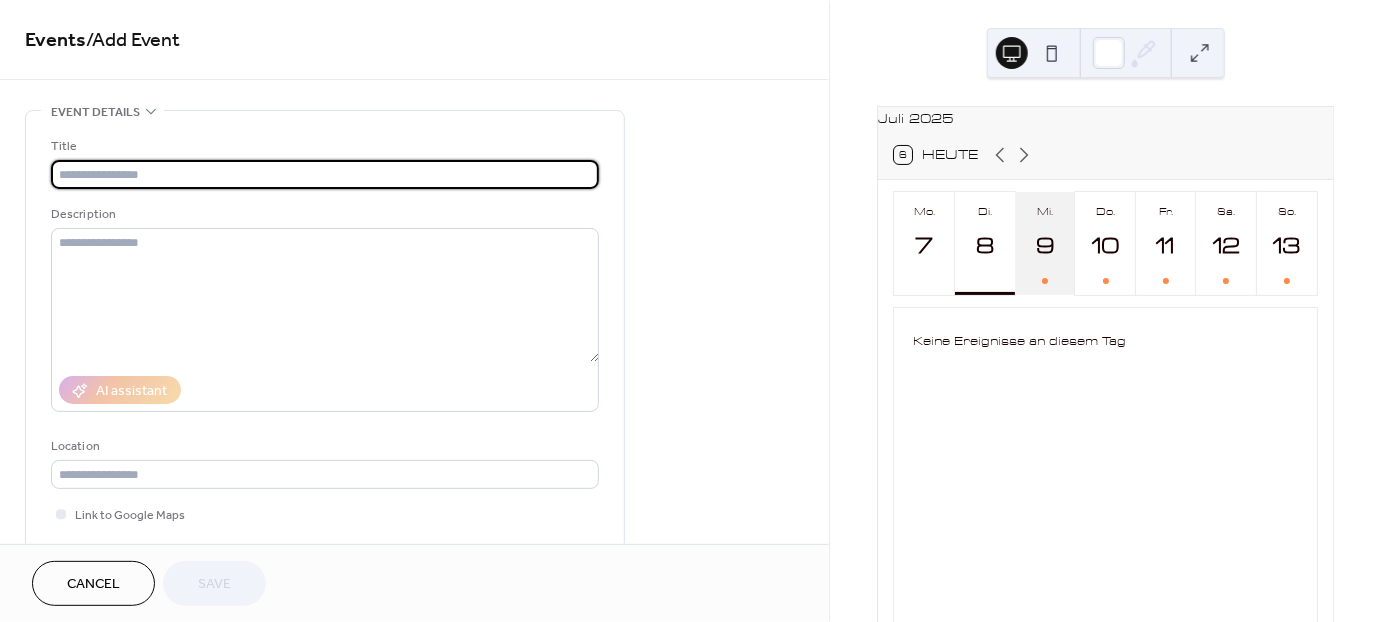 click on "9" at bounding box center (1044, 246) 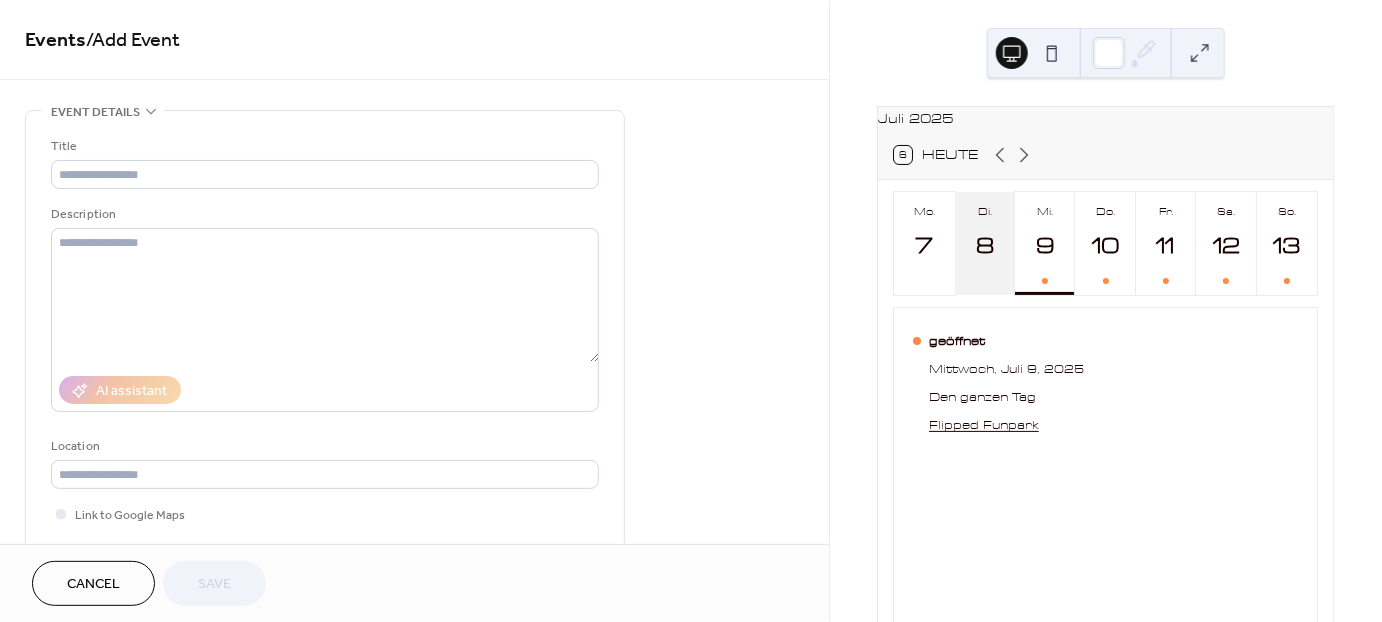 click on "8" at bounding box center [984, 246] 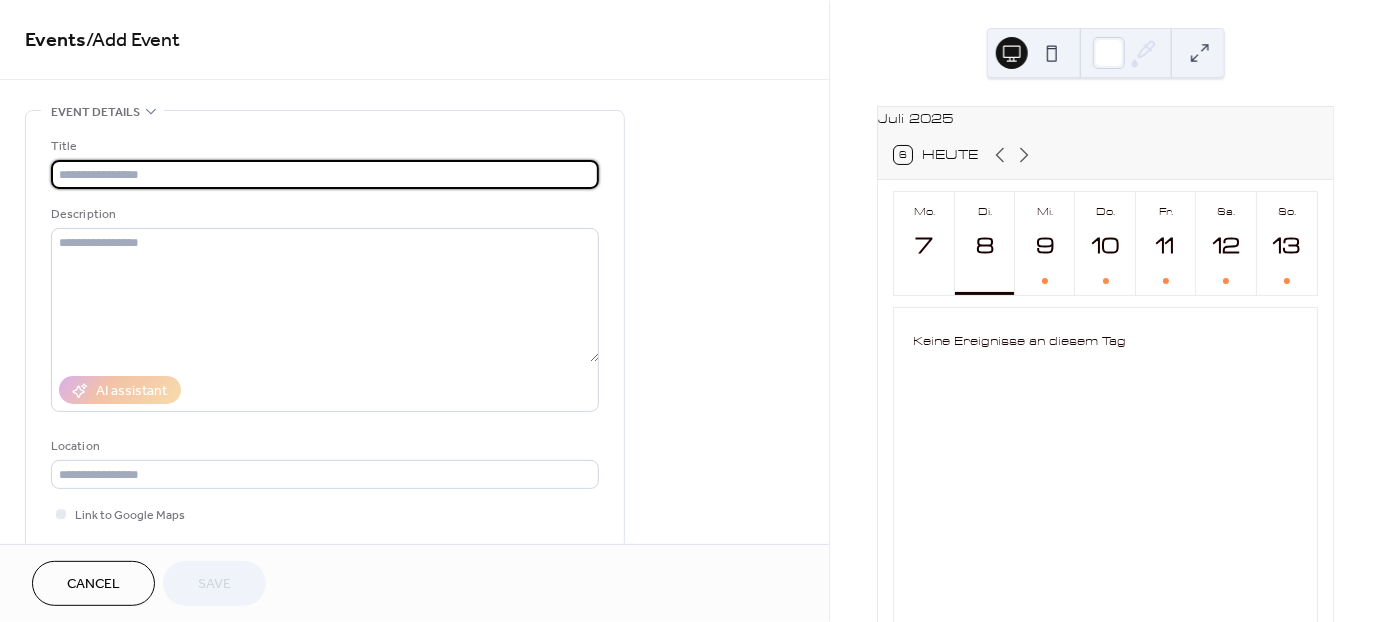 click at bounding box center (325, 174) 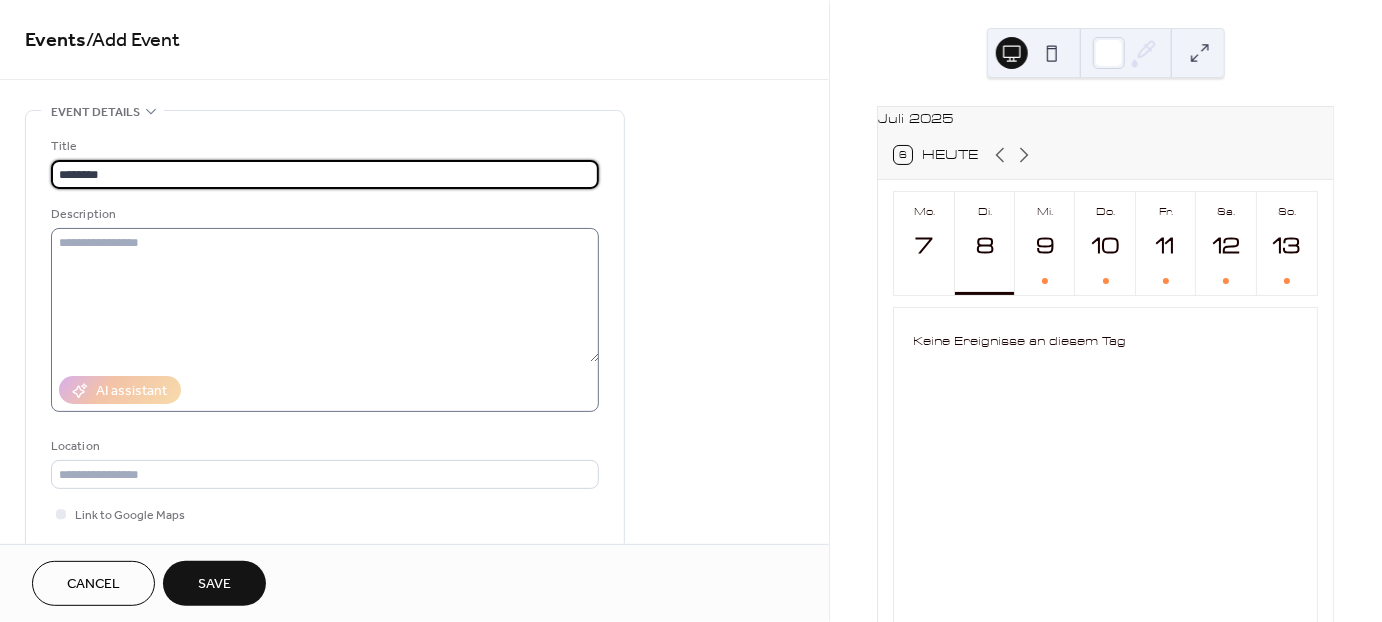 type on "********" 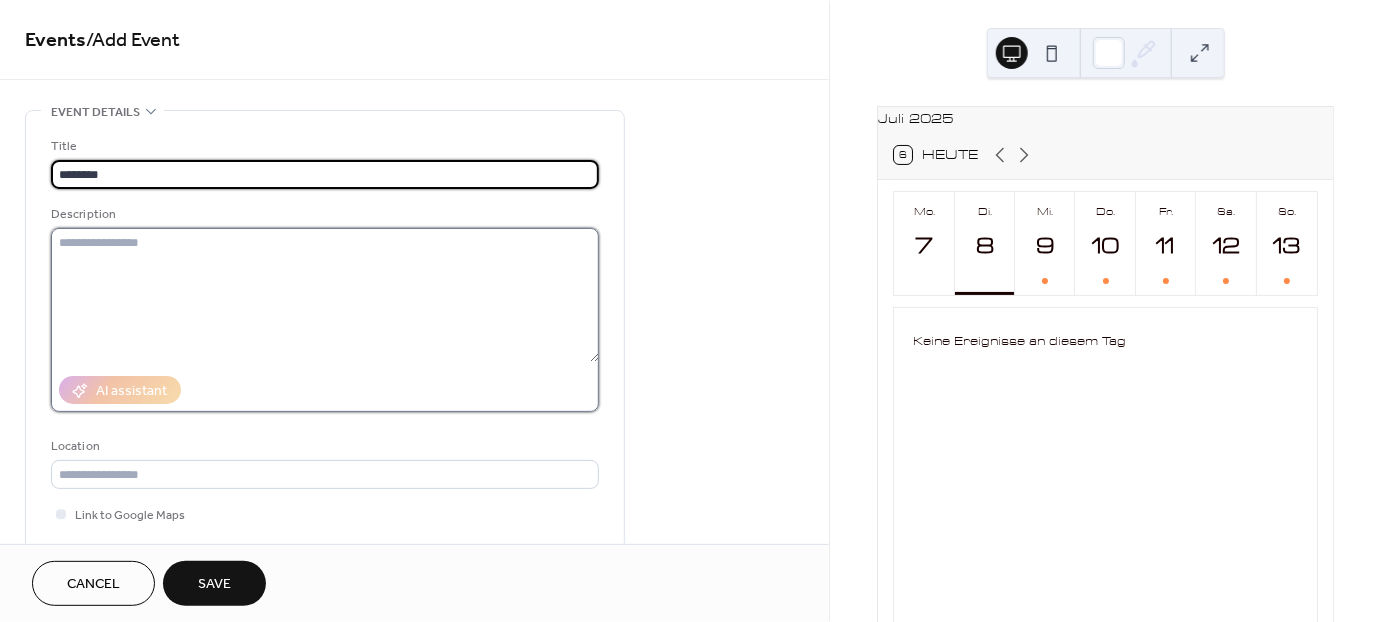 click at bounding box center (325, 295) 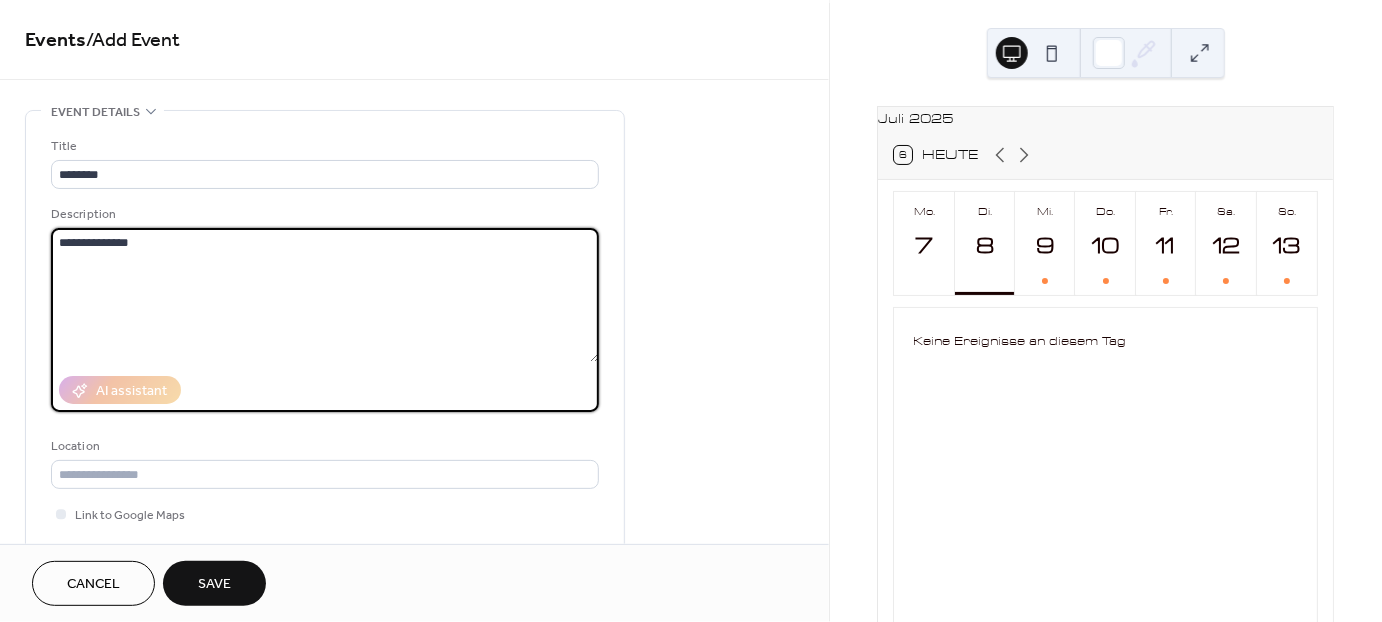 type on "**********" 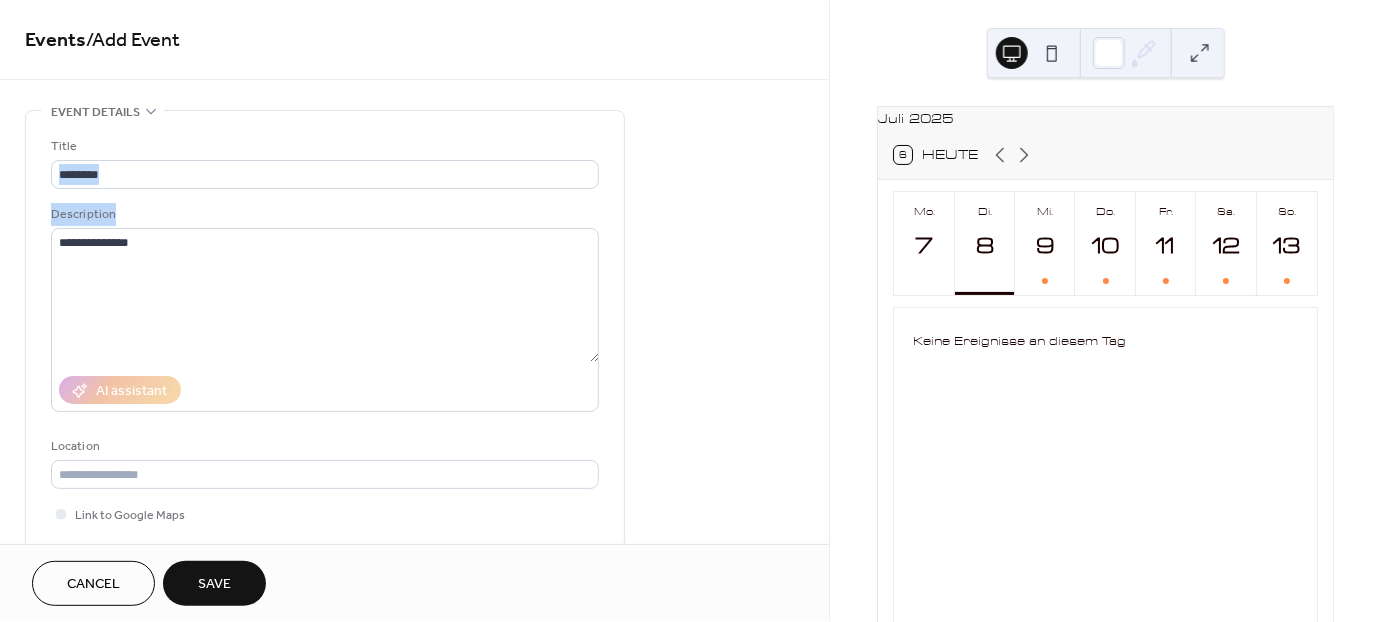 drag, startPoint x: 812, startPoint y: 168, endPoint x: 826, endPoint y: 230, distance: 63.560993 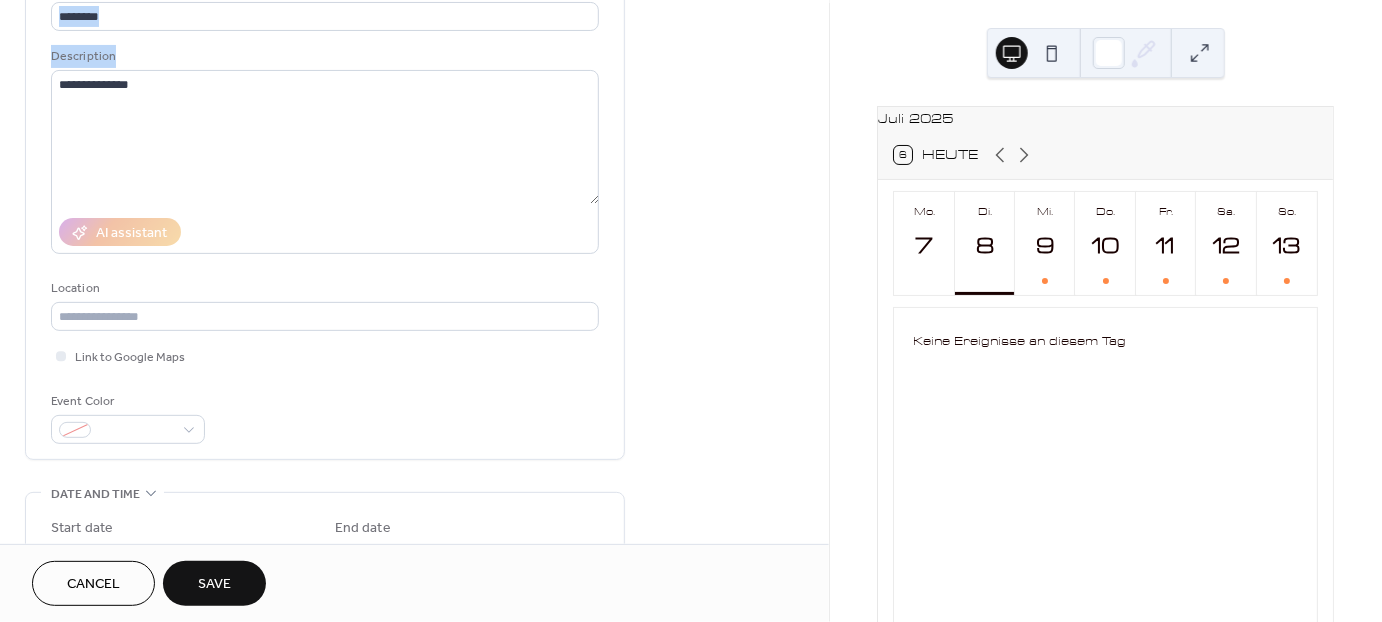 scroll, scrollTop: 353, scrollLeft: 0, axis: vertical 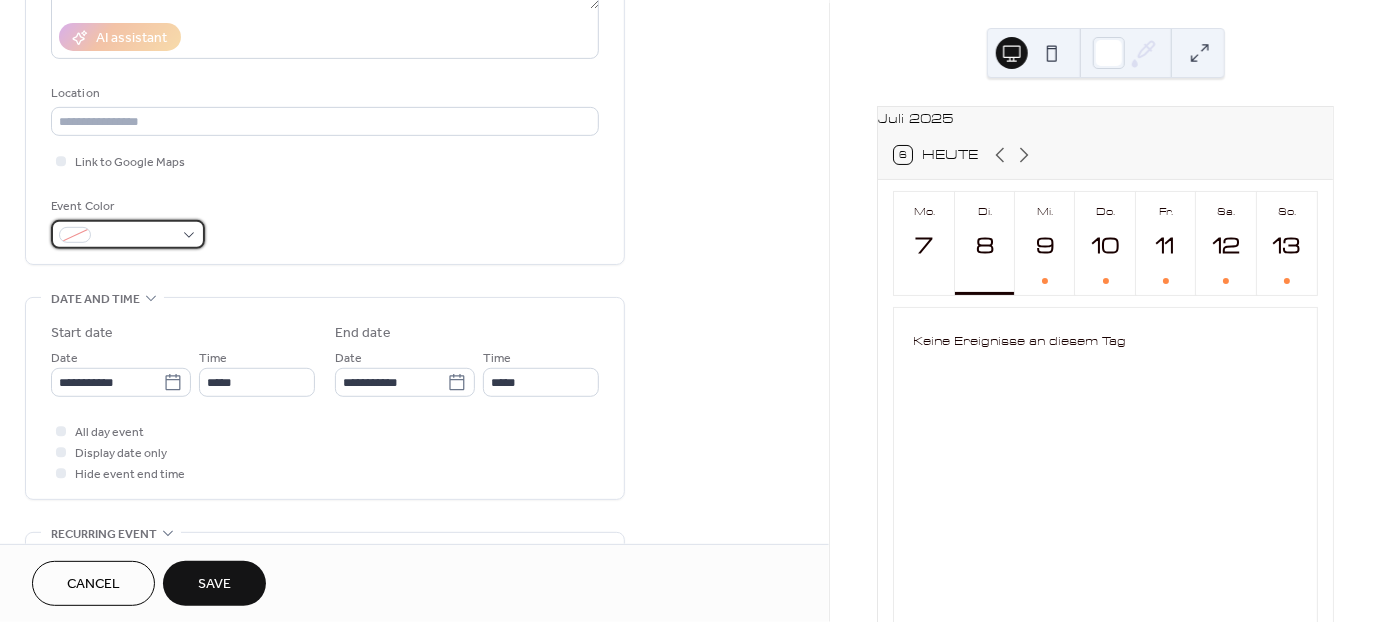 click at bounding box center (128, 234) 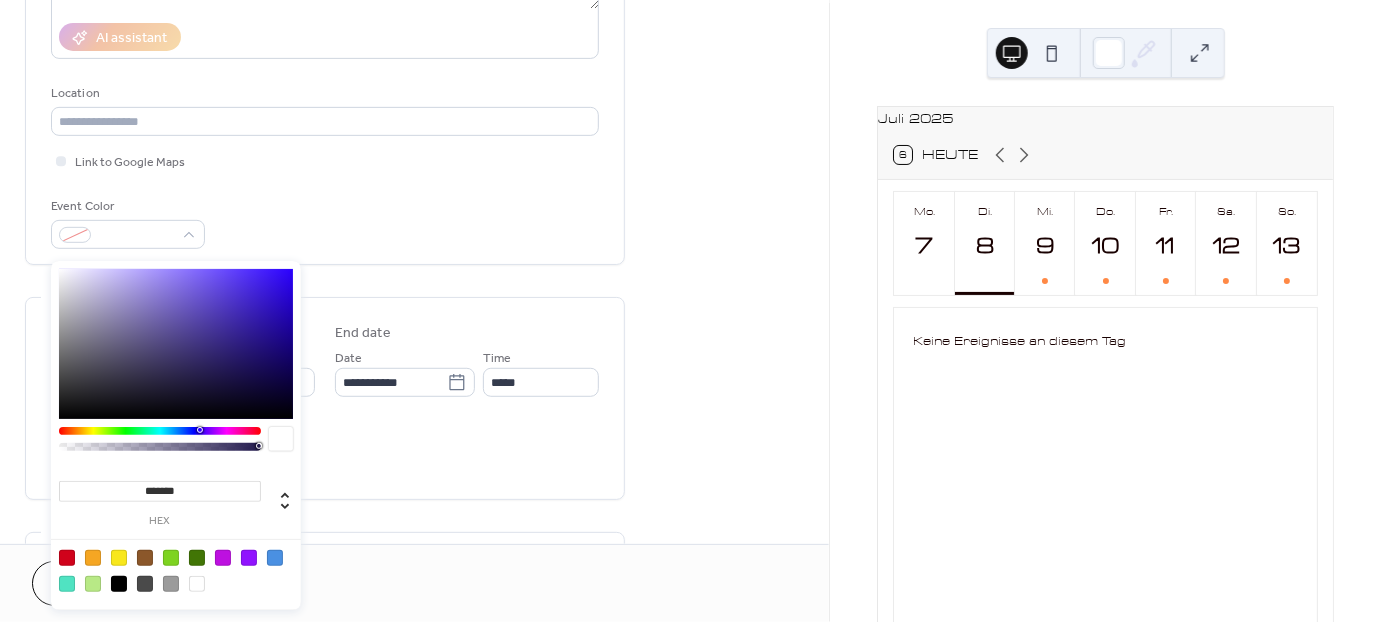 click at bounding box center (160, 444) 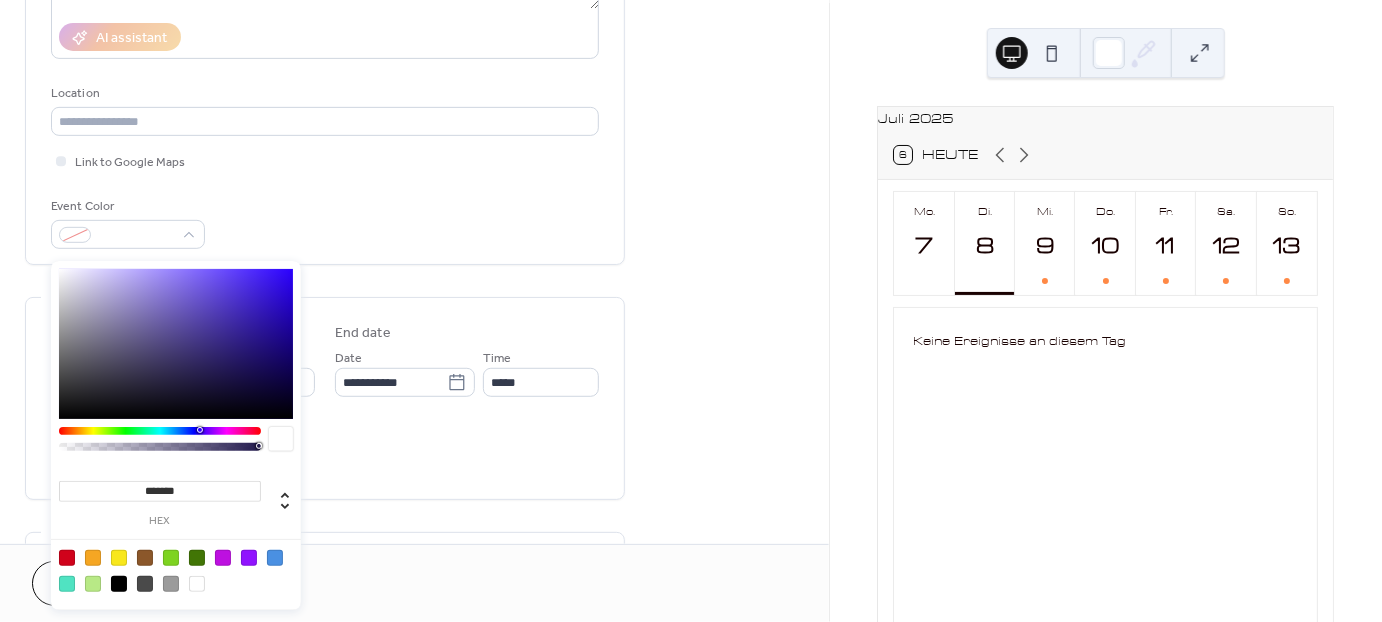 click at bounding box center (160, 431) 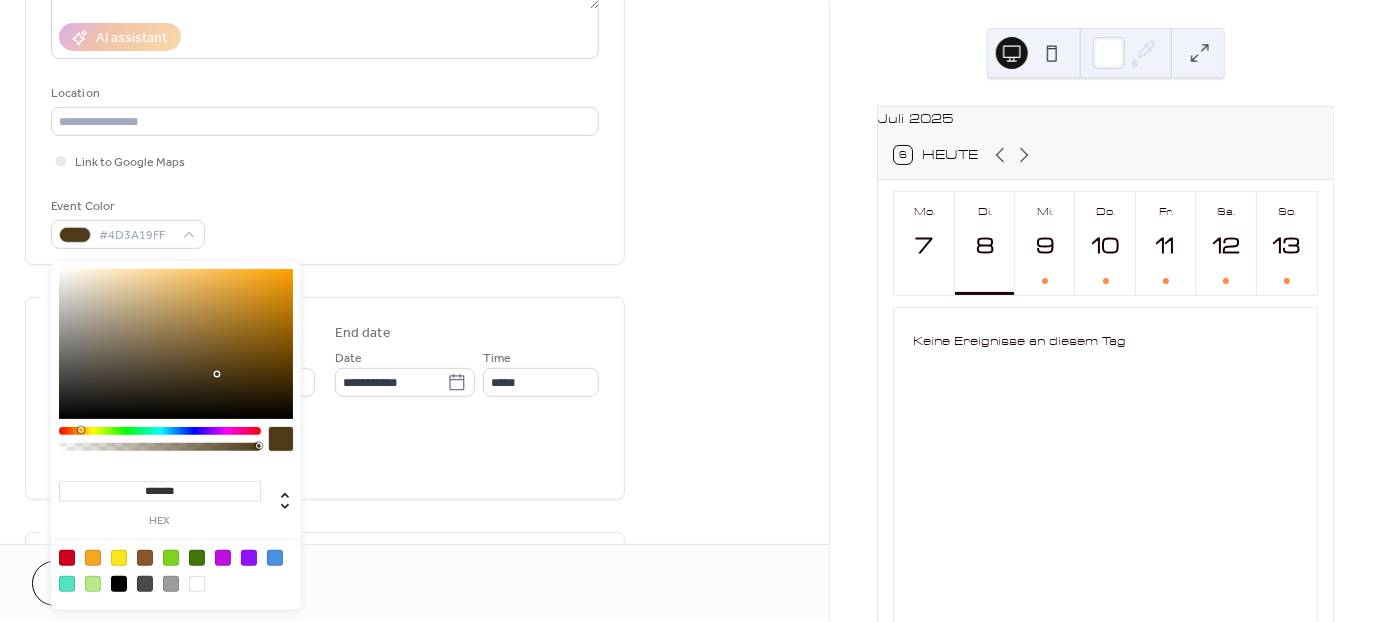 click at bounding box center (93, 558) 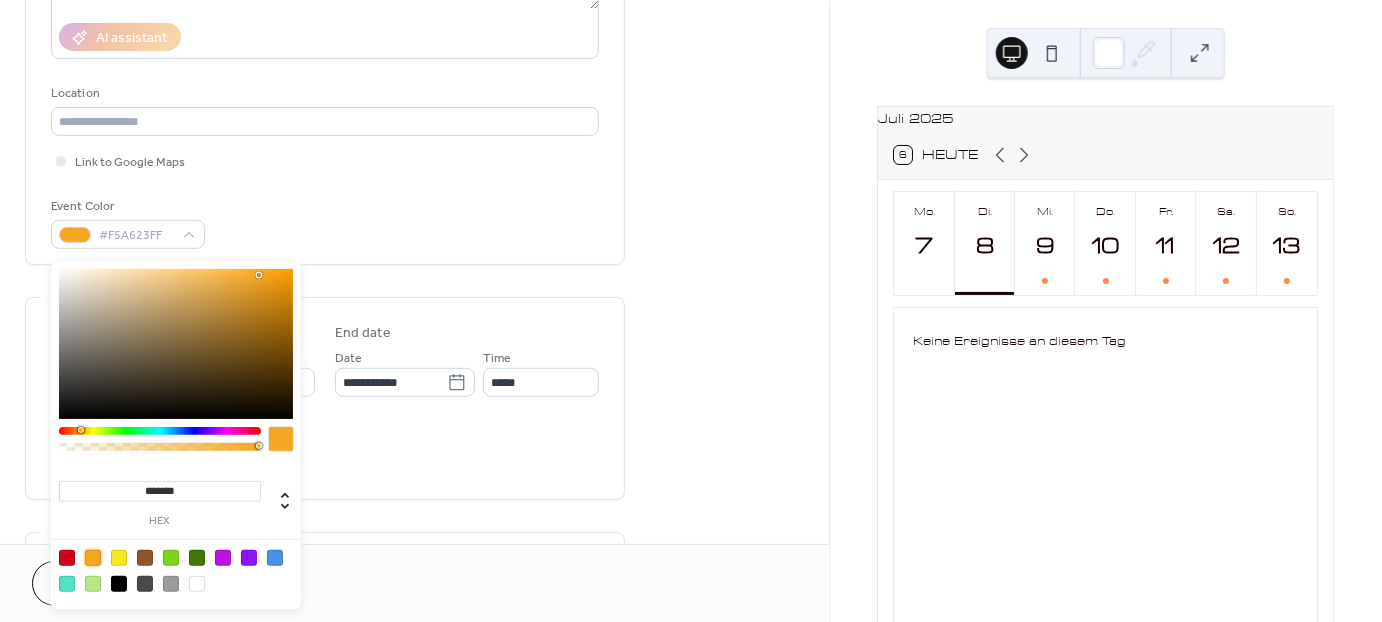 click on "**********" at bounding box center (325, 356) 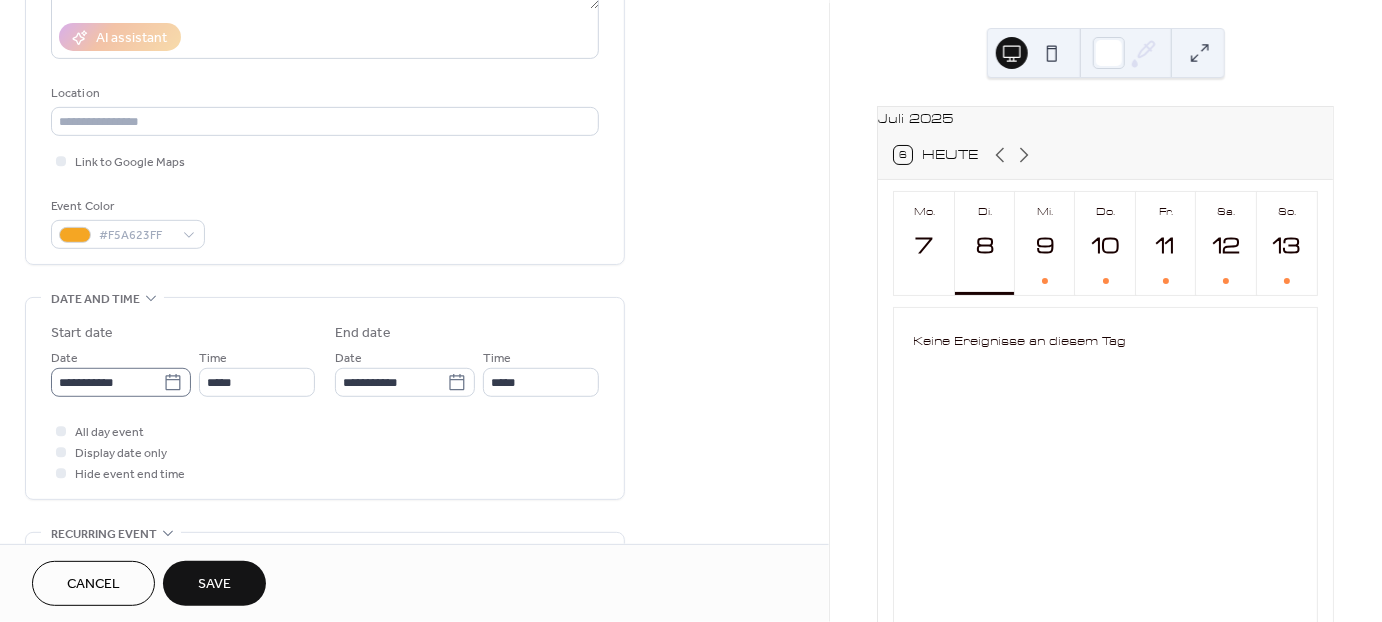 click 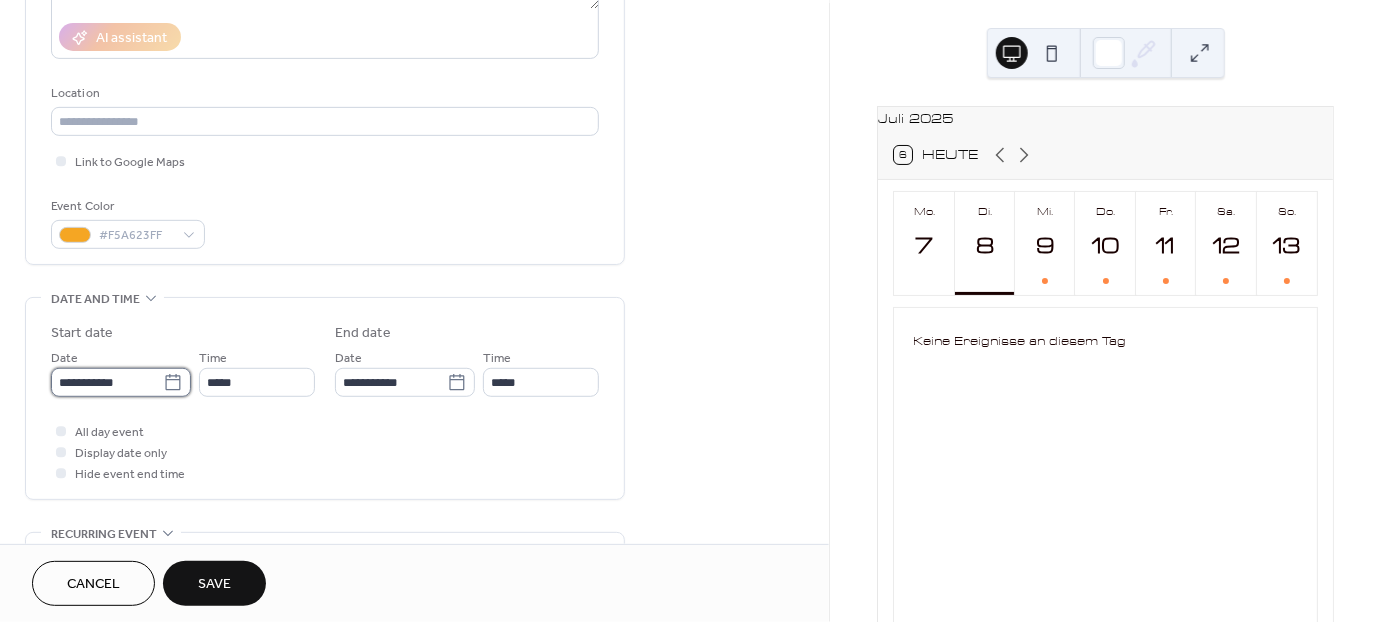 click on "**********" at bounding box center [107, 382] 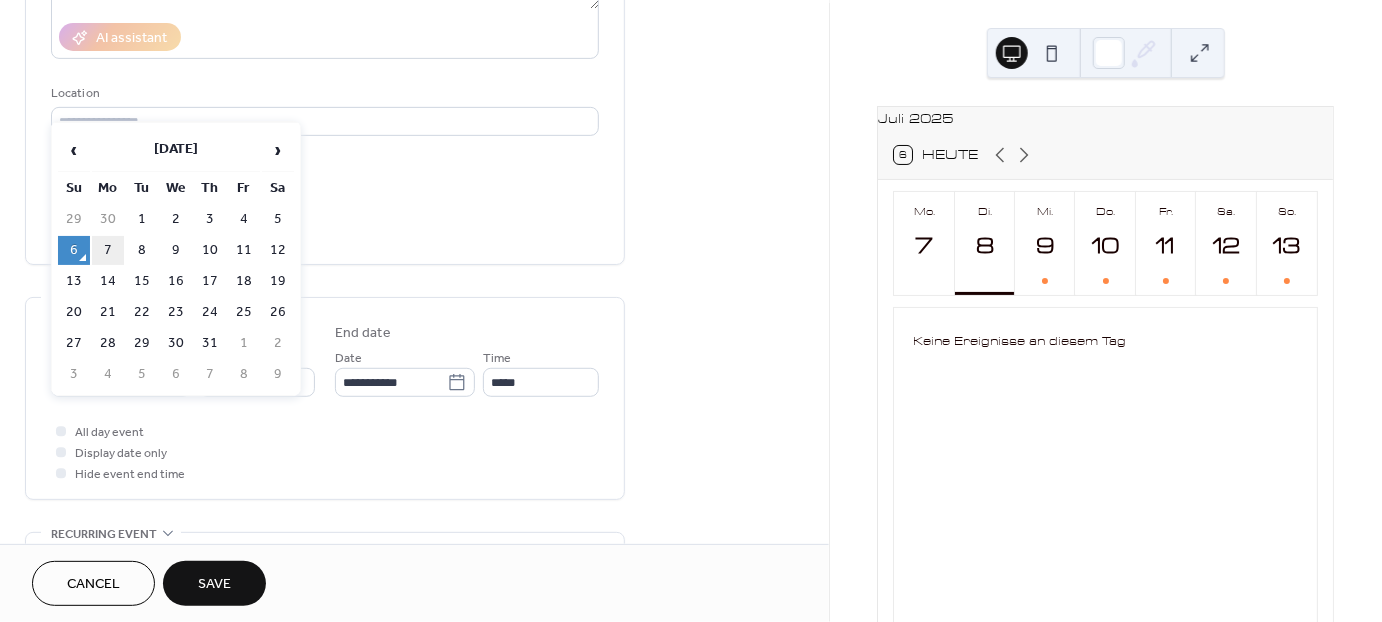 click on "7" at bounding box center (108, 250) 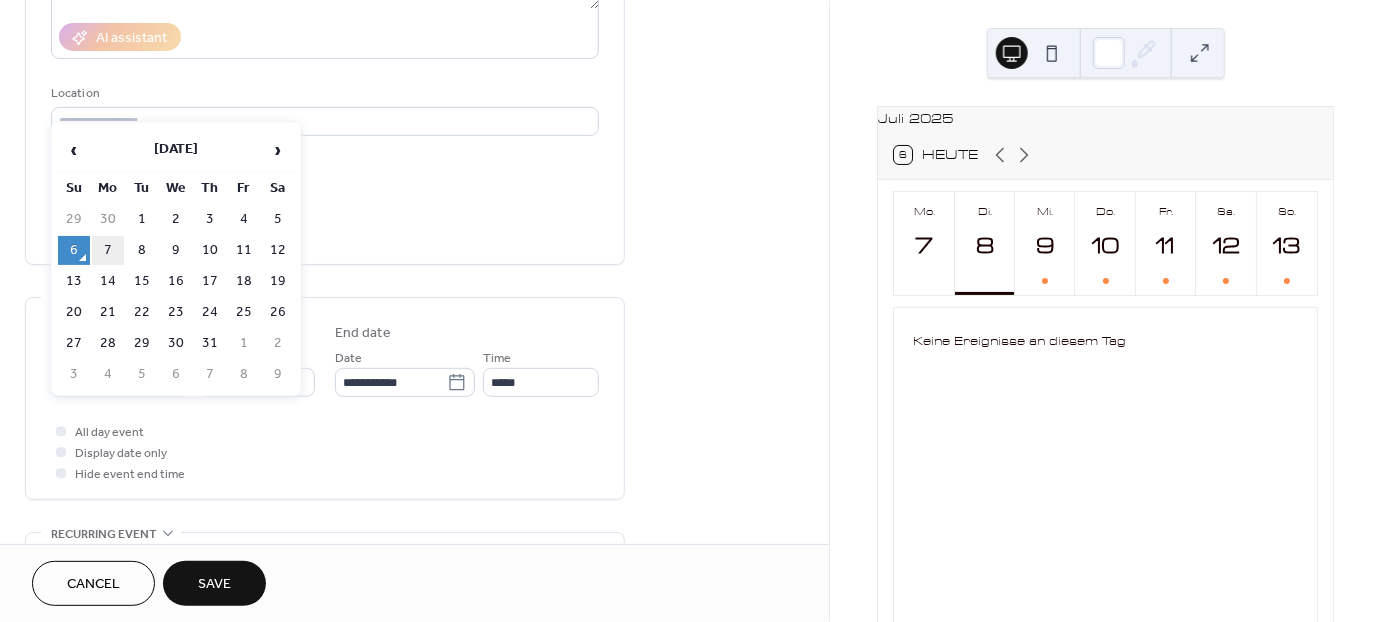 type on "**********" 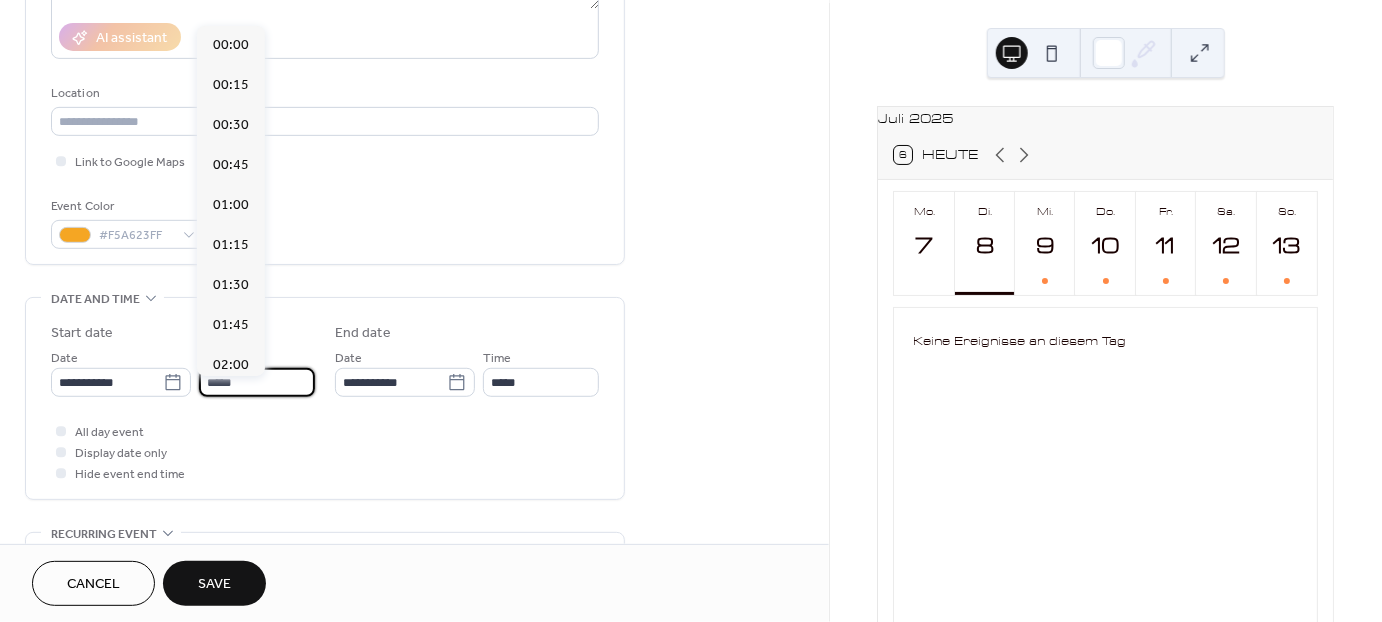 scroll, scrollTop: 1929, scrollLeft: 0, axis: vertical 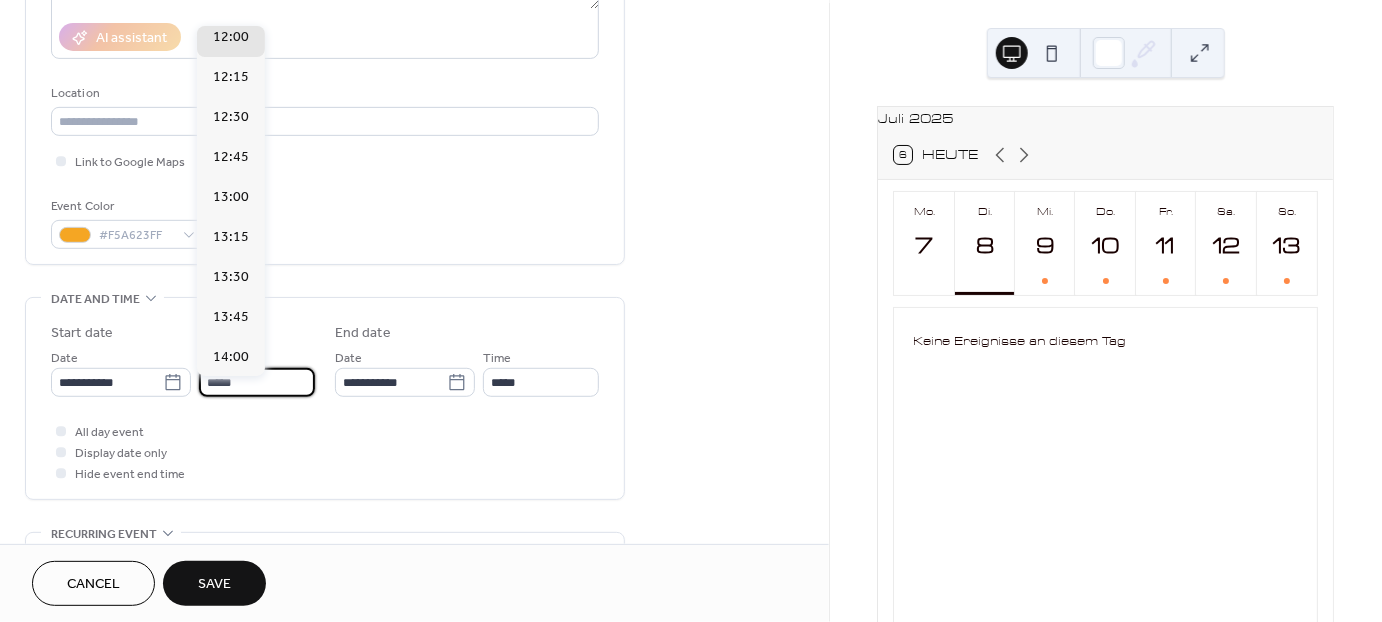 drag, startPoint x: 246, startPoint y: 394, endPoint x: 214, endPoint y: 394, distance: 32 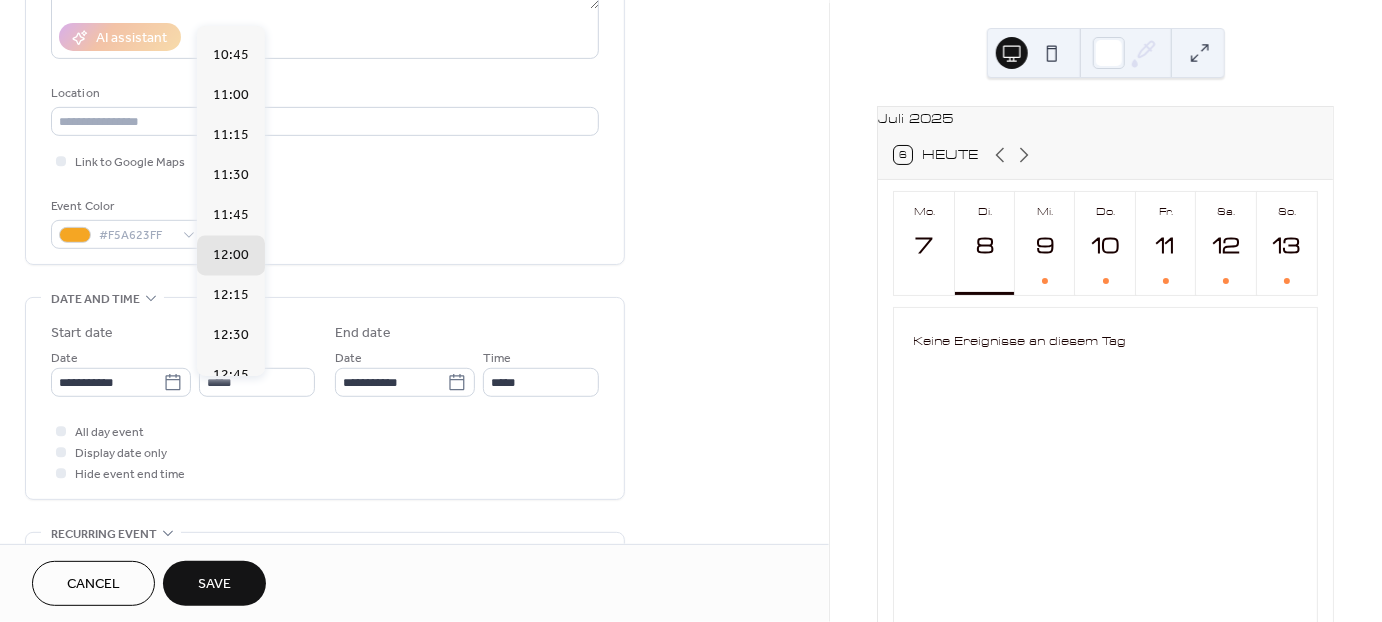 scroll, scrollTop: 1660, scrollLeft: 0, axis: vertical 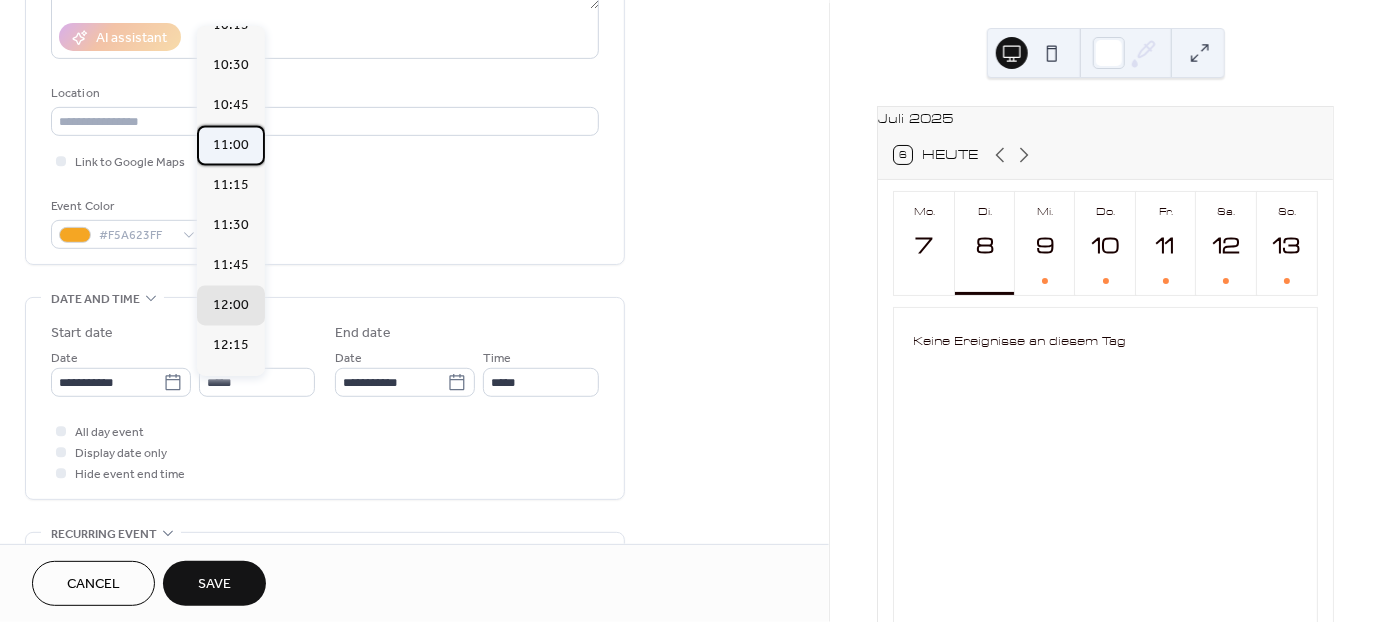 click on "11:00" at bounding box center [231, 145] 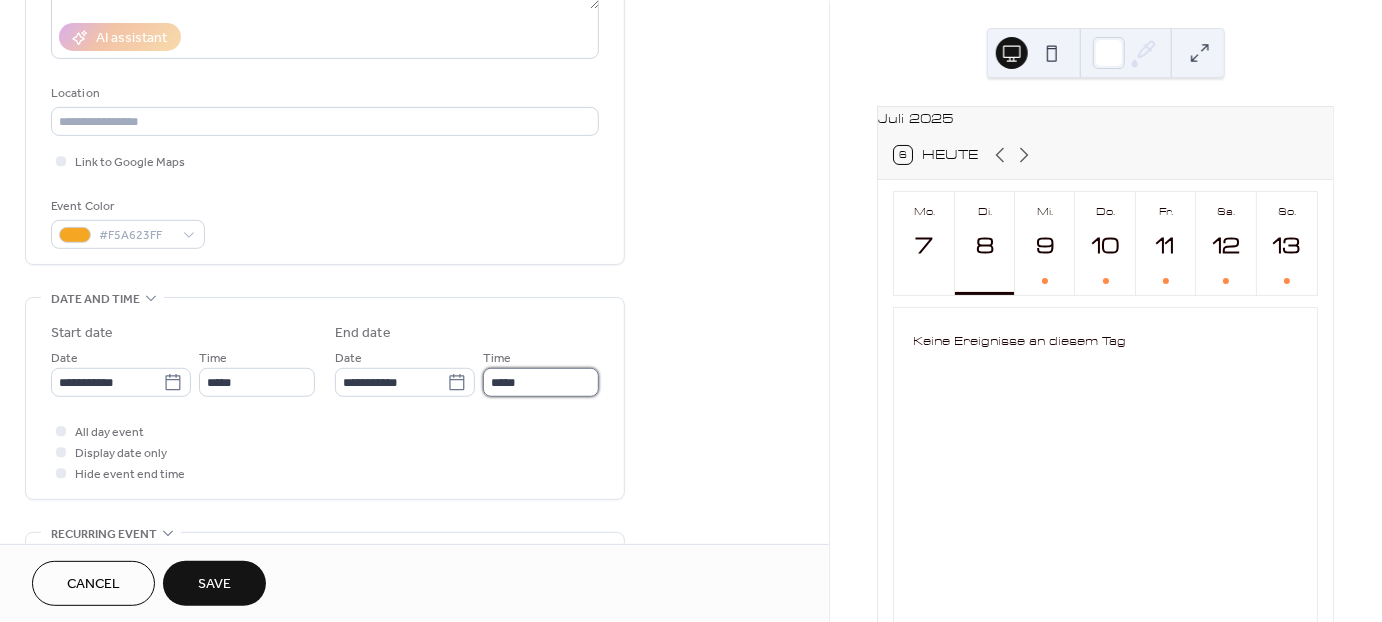 click on "*****" at bounding box center (541, 382) 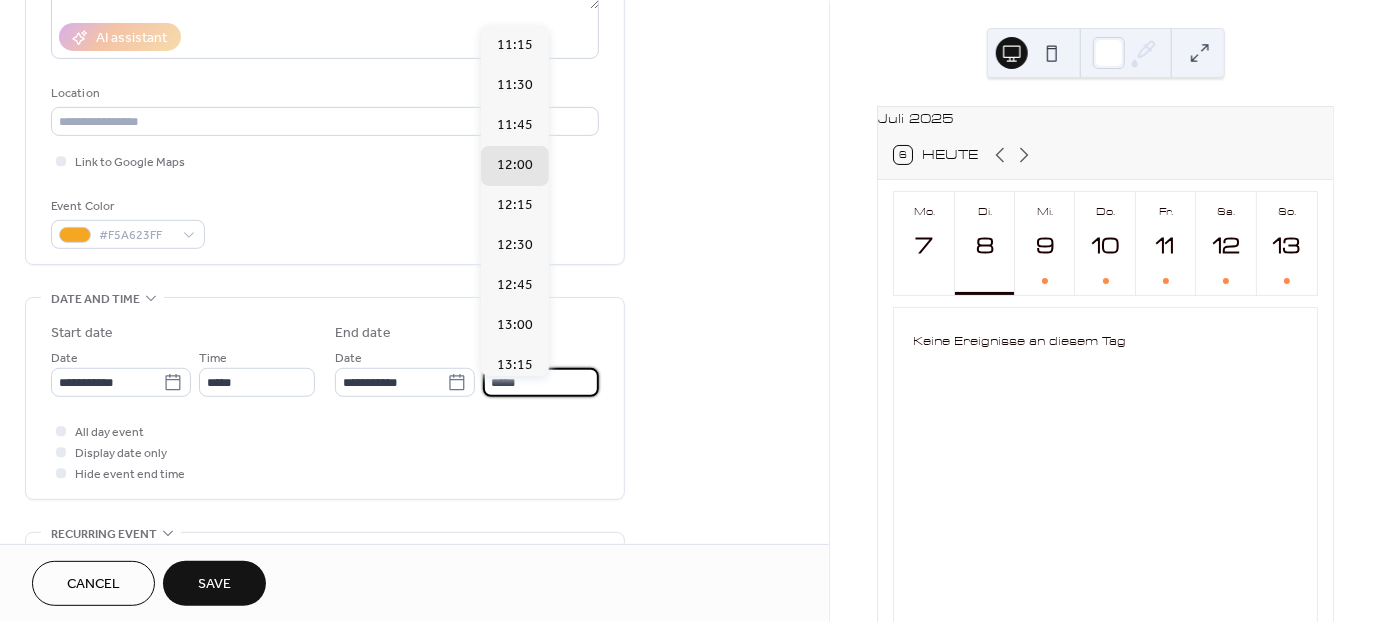 click on "*****" at bounding box center [541, 382] 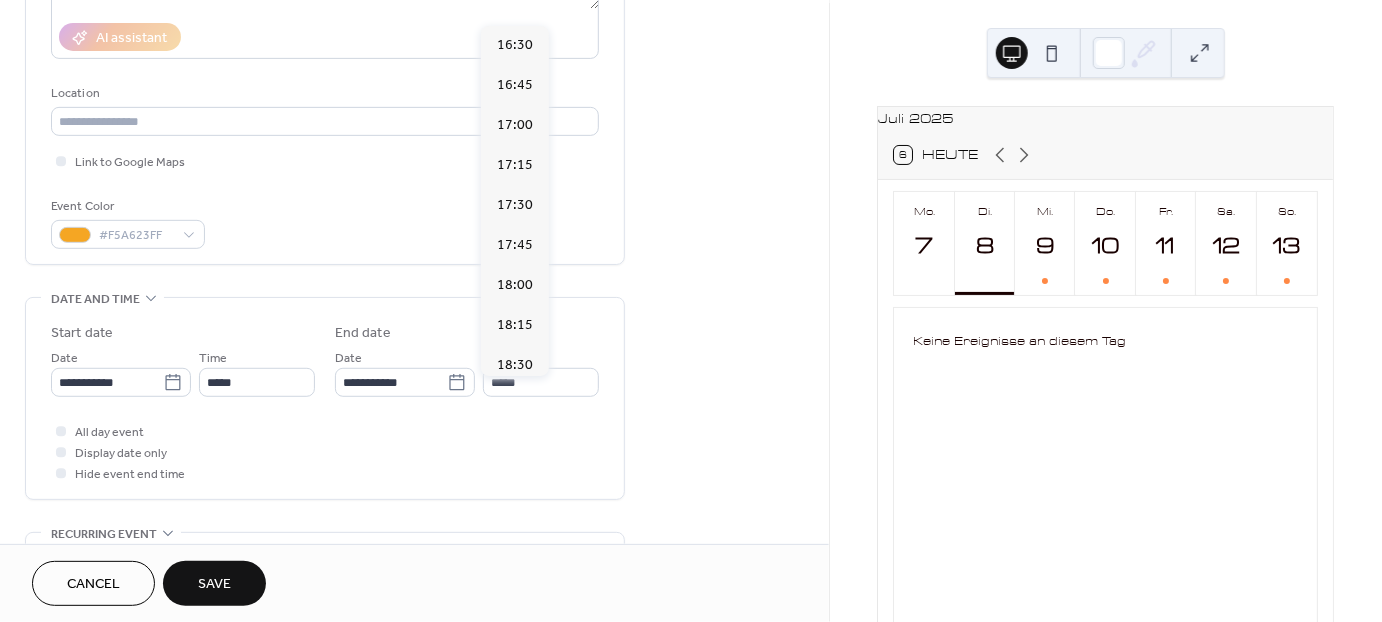 scroll, scrollTop: 866, scrollLeft: 0, axis: vertical 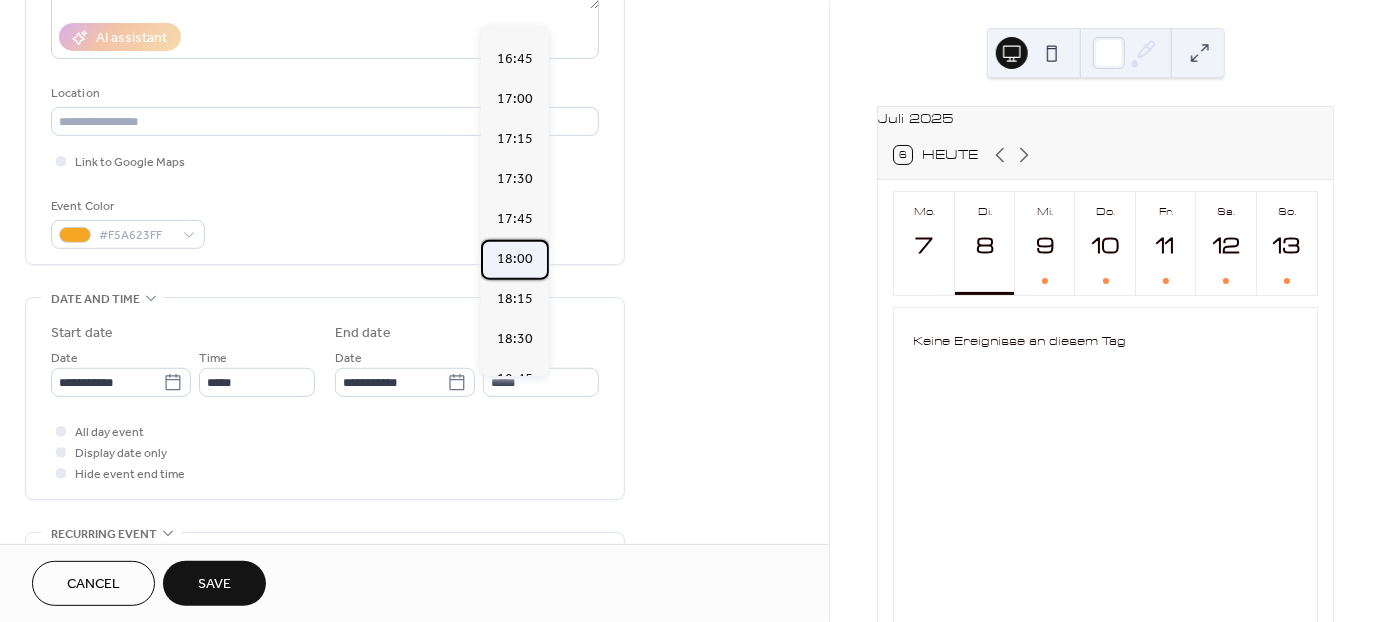 click on "18:00" at bounding box center (515, 259) 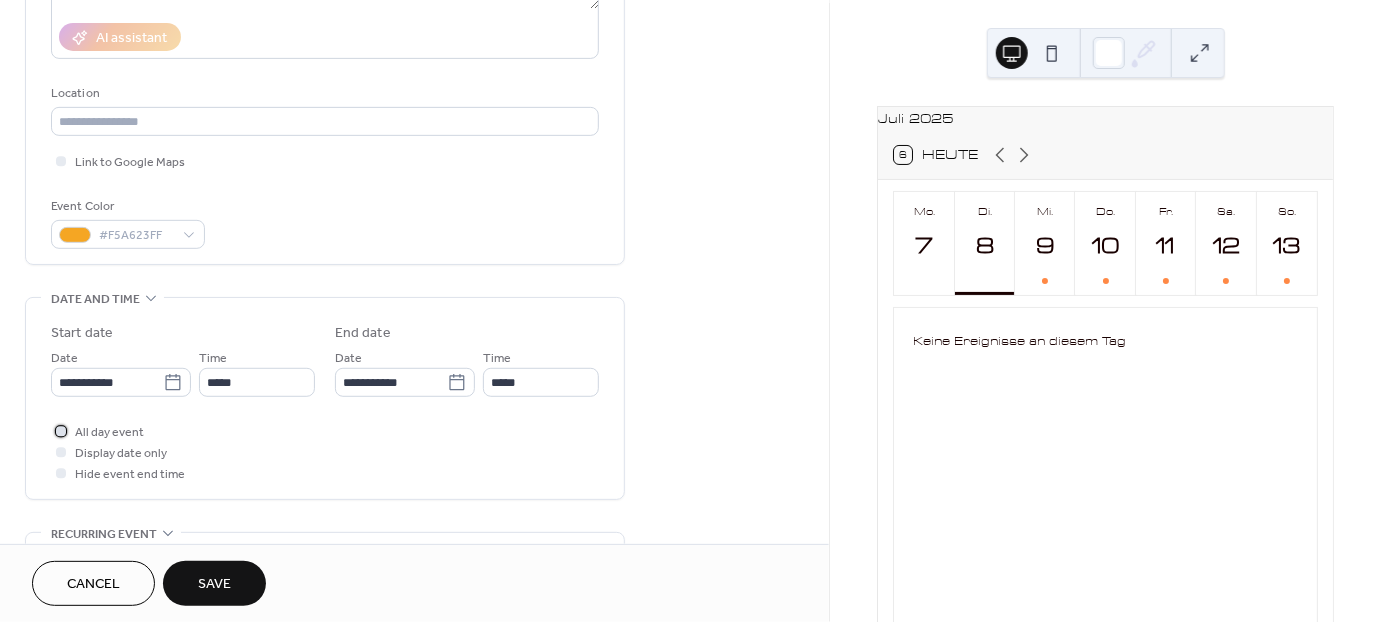 click at bounding box center (61, 431) 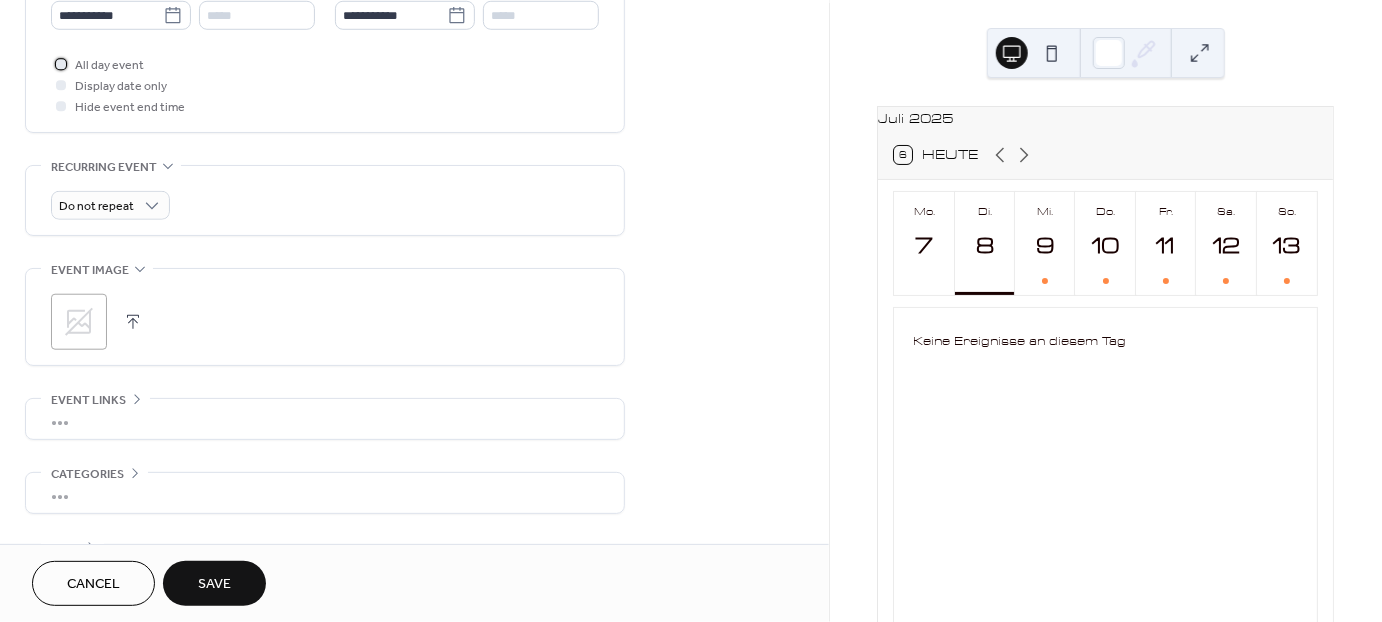 scroll, scrollTop: 793, scrollLeft: 0, axis: vertical 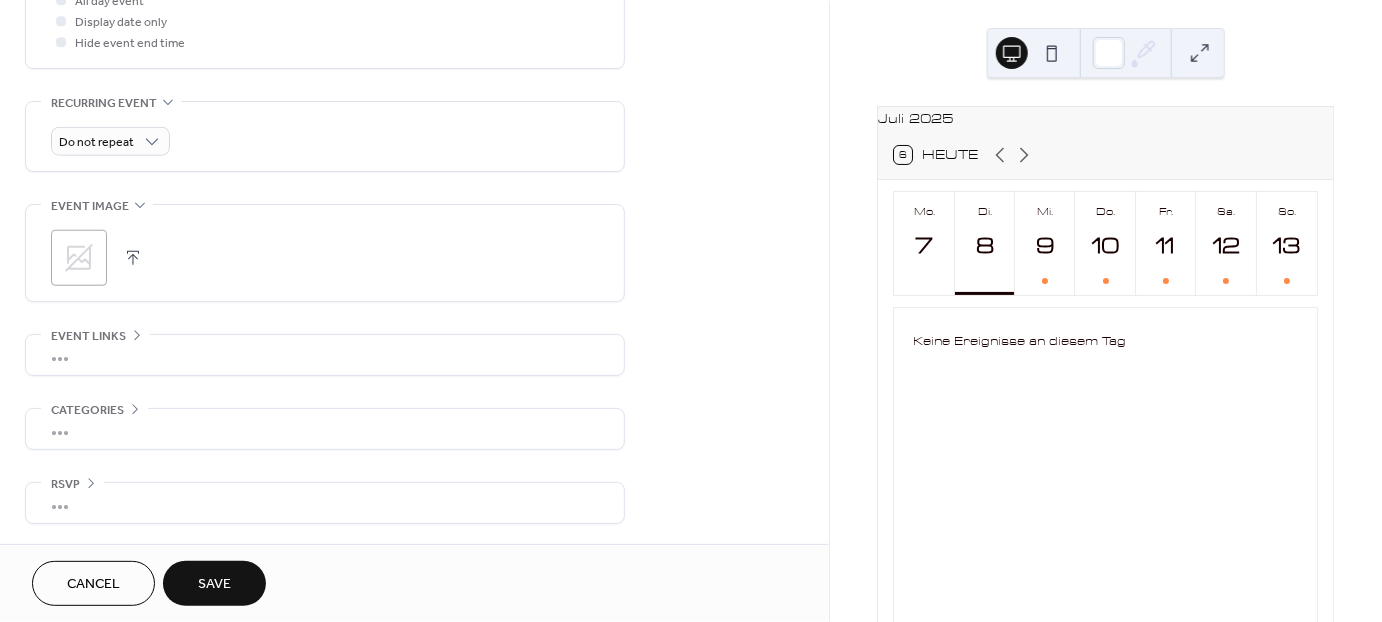 click on "Save" at bounding box center (214, 585) 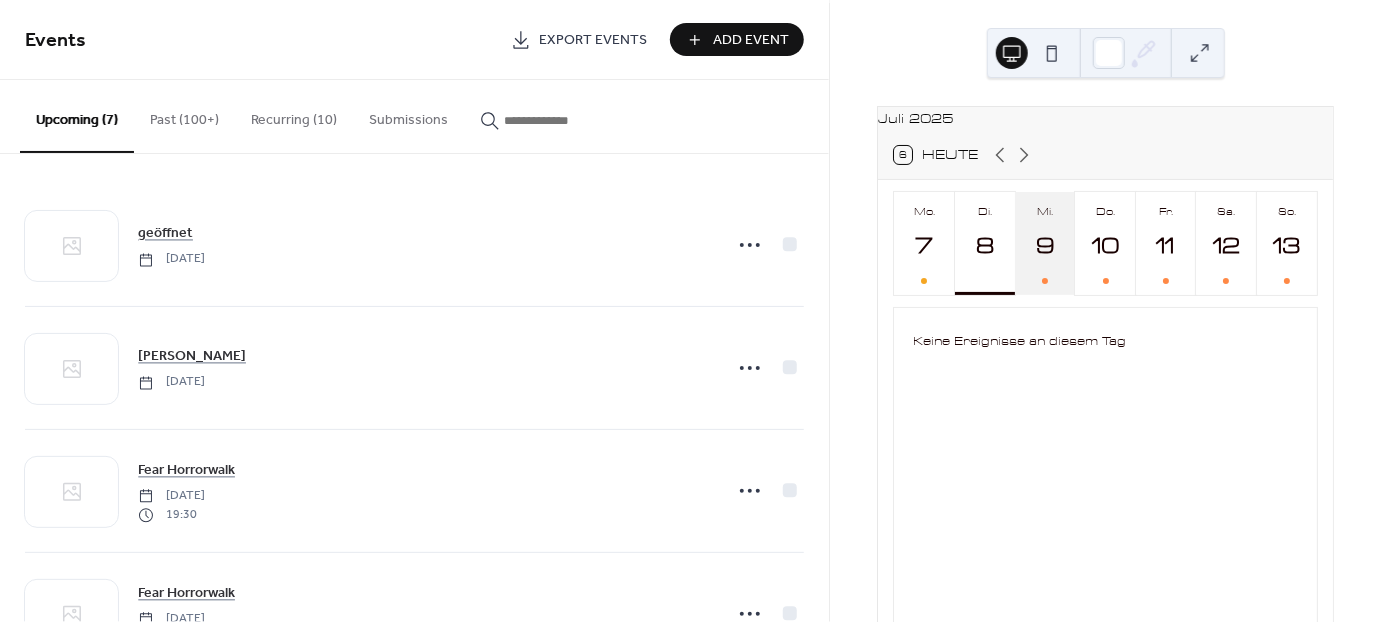 click at bounding box center [1045, 281] 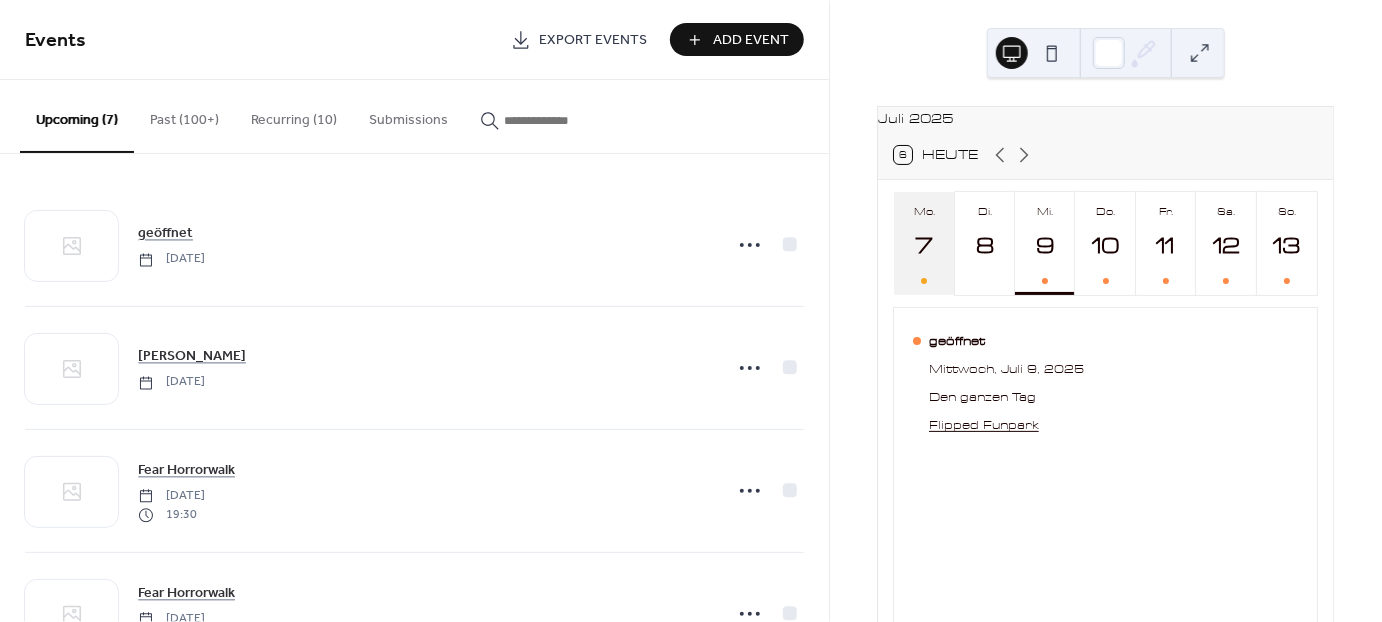 click on "Mo. 7" at bounding box center (924, 243) 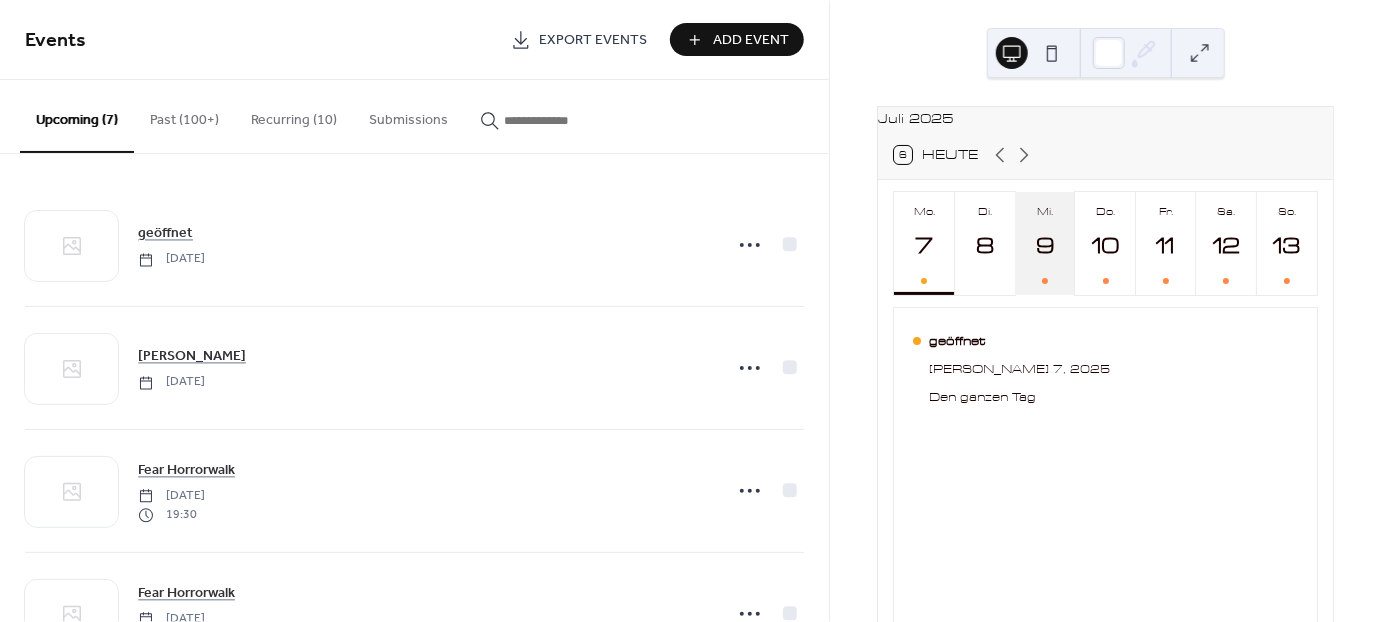 click on "9" at bounding box center (1044, 246) 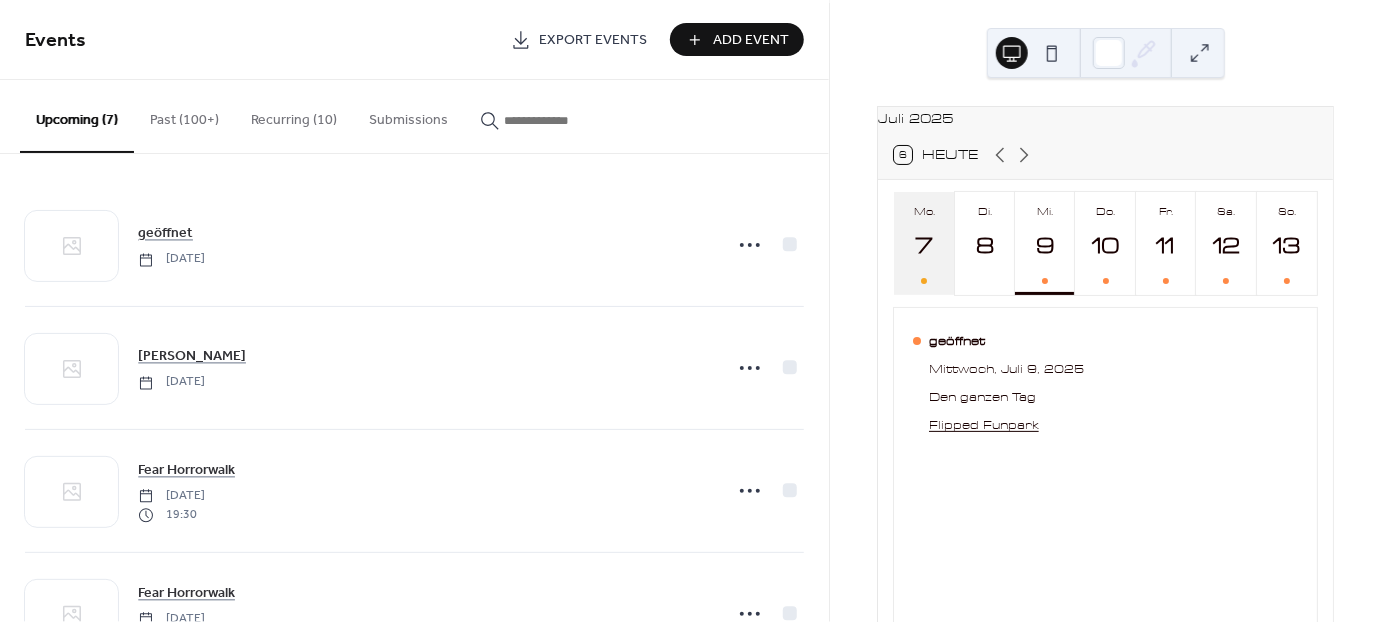 click on "7" at bounding box center (923, 246) 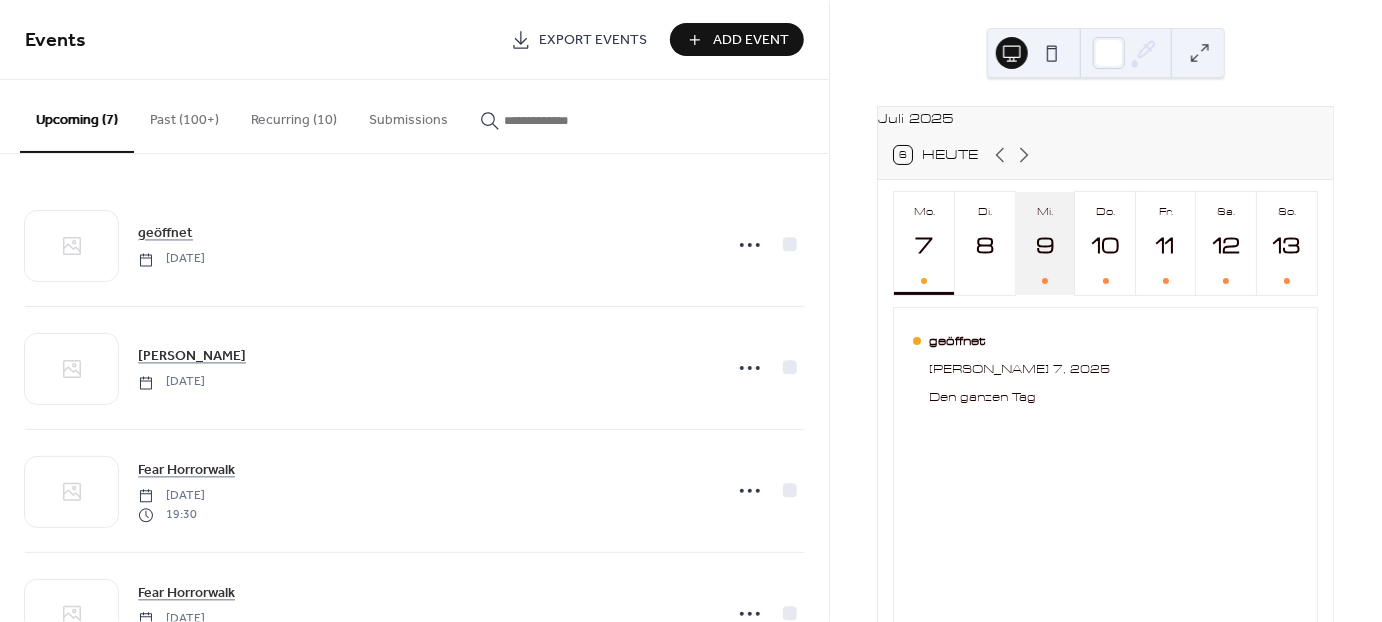 click on "9" at bounding box center [1044, 246] 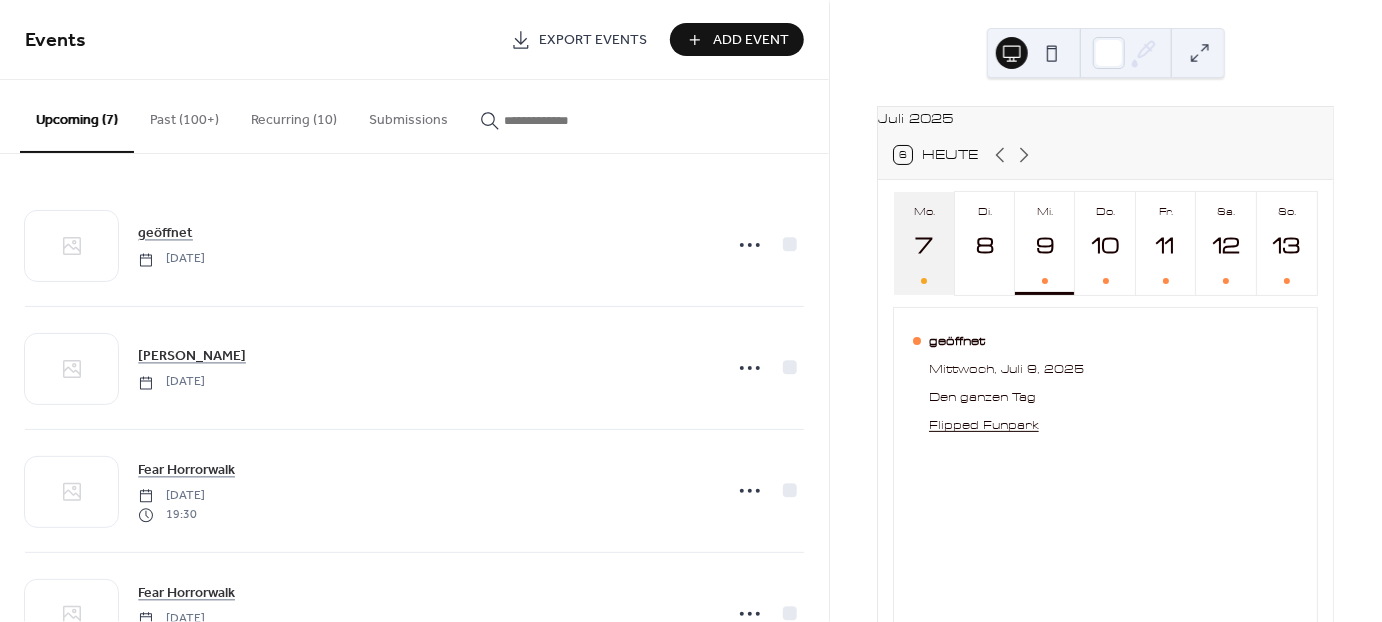 click on "7" at bounding box center [923, 246] 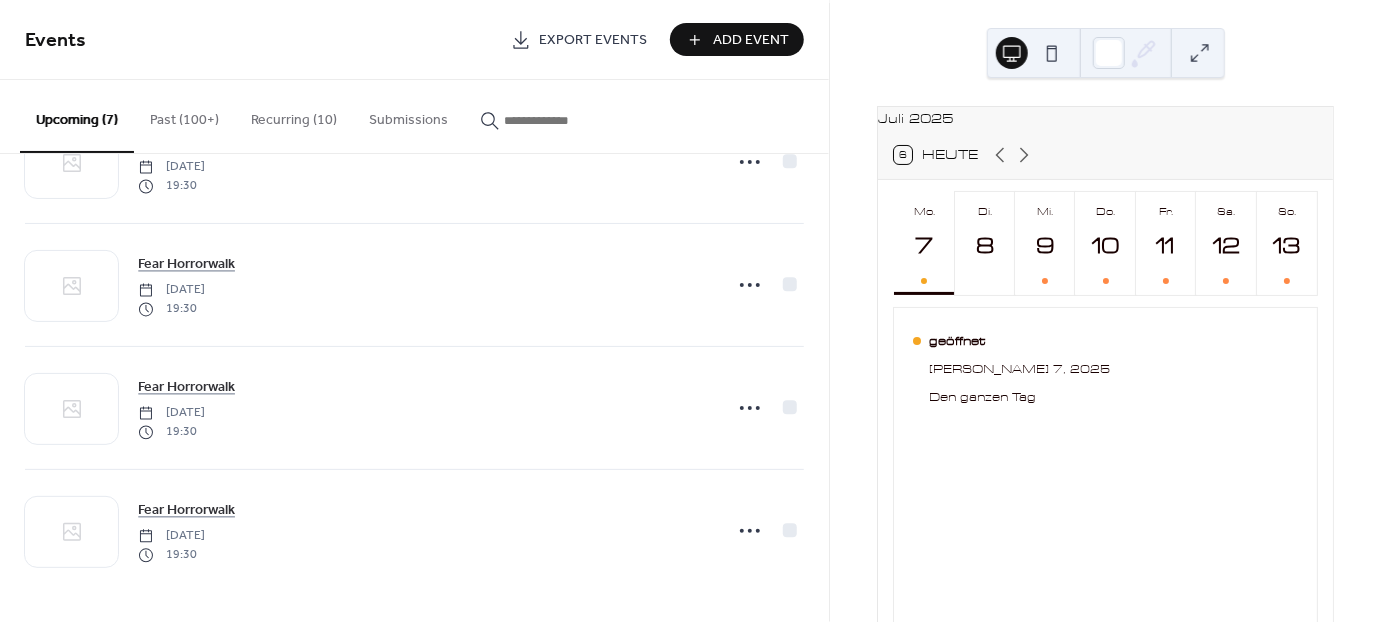 scroll, scrollTop: 0, scrollLeft: 0, axis: both 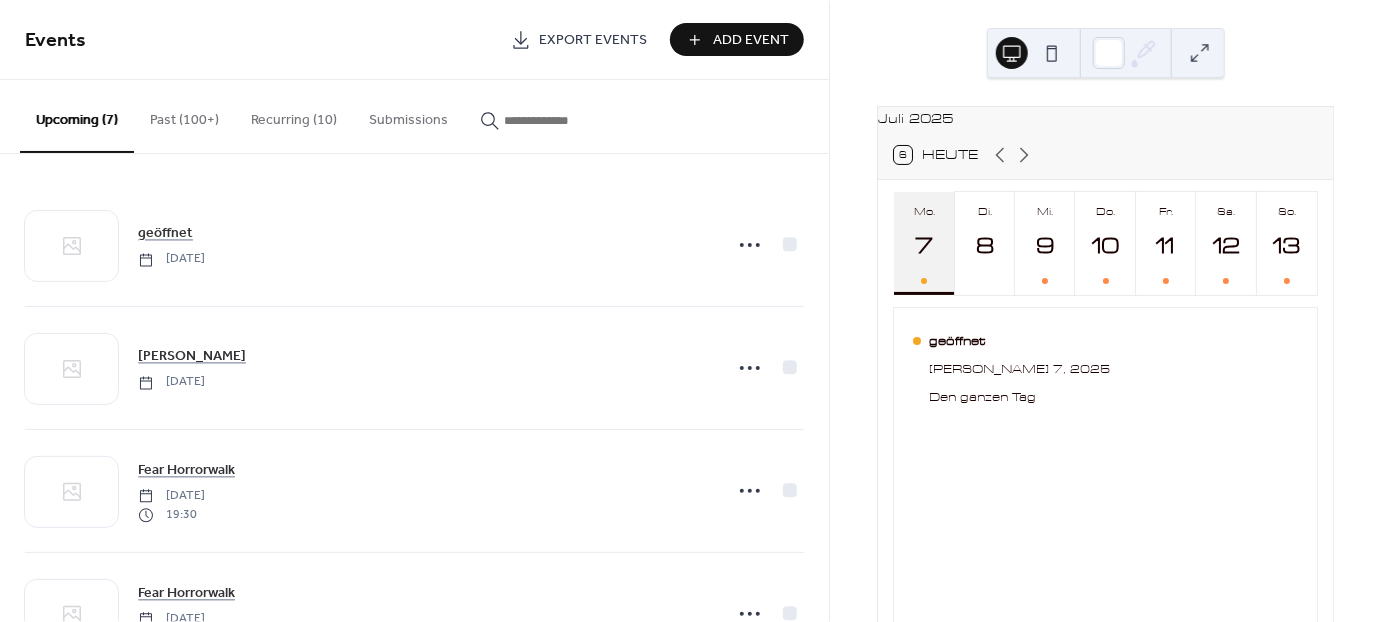 click on "Mo. 7" at bounding box center [924, 243] 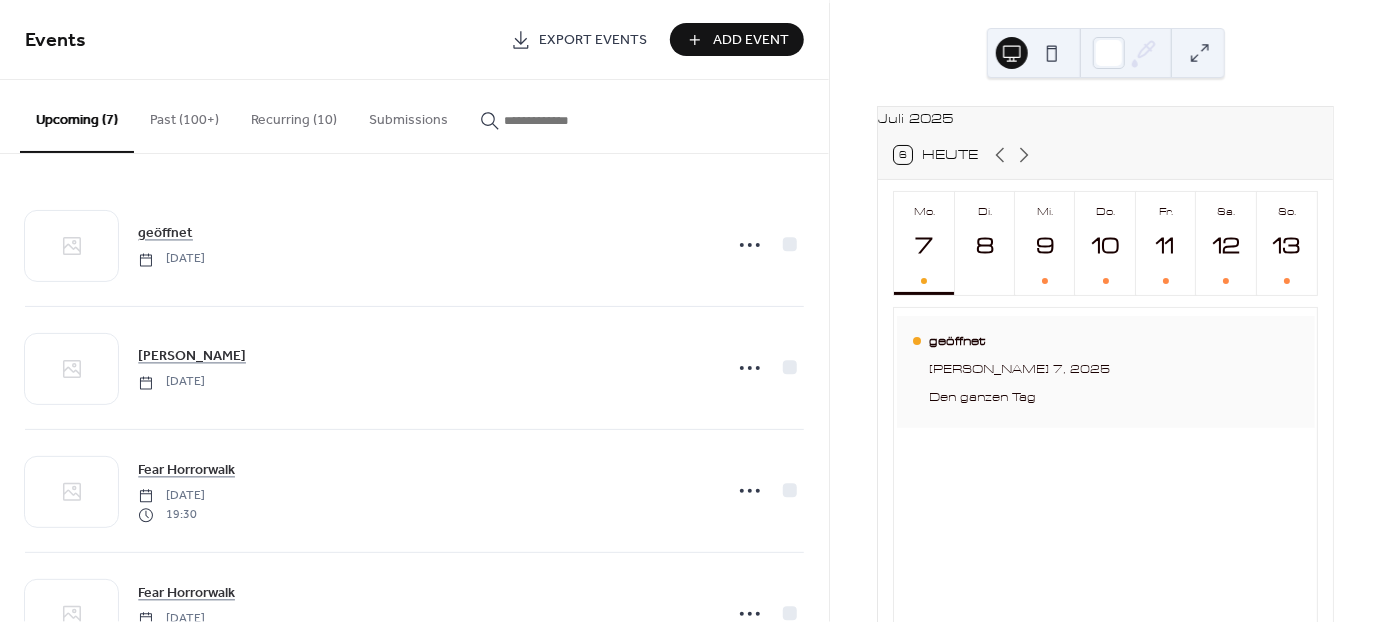 click on "geöffnet [PERSON_NAME] 7, 2025 Den ganzen Tag" at bounding box center [1019, 372] 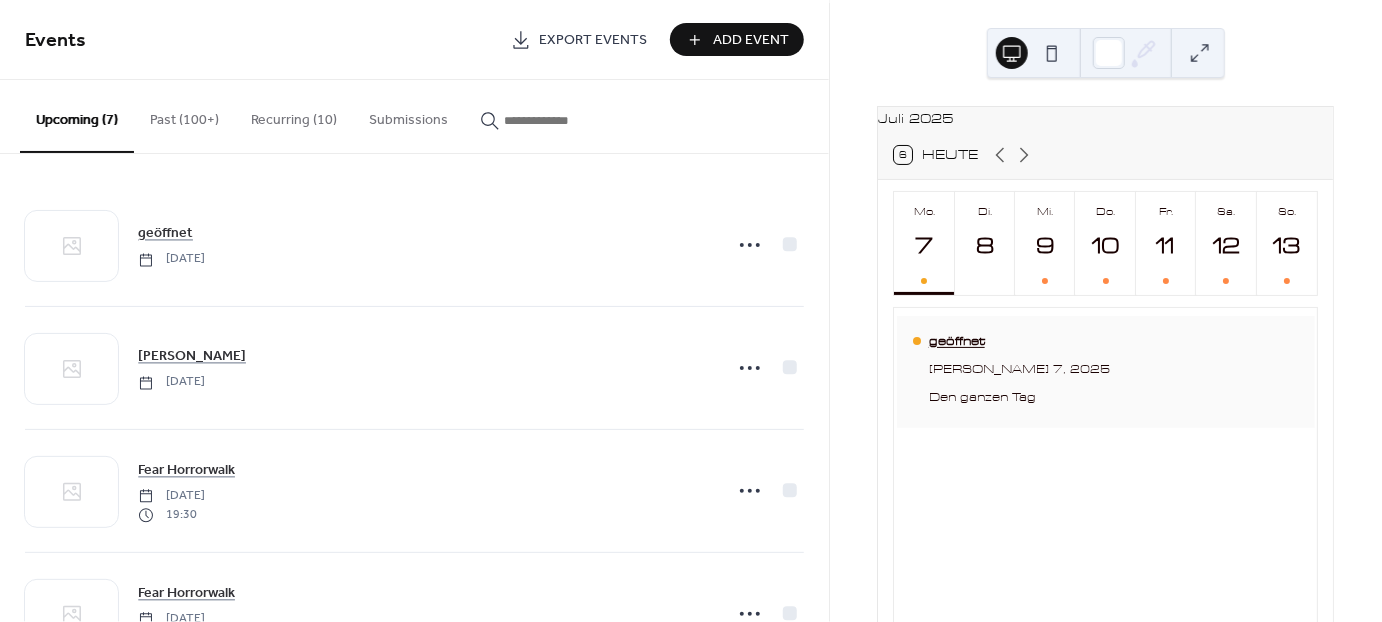 click on "geöffnet" at bounding box center [1019, 342] 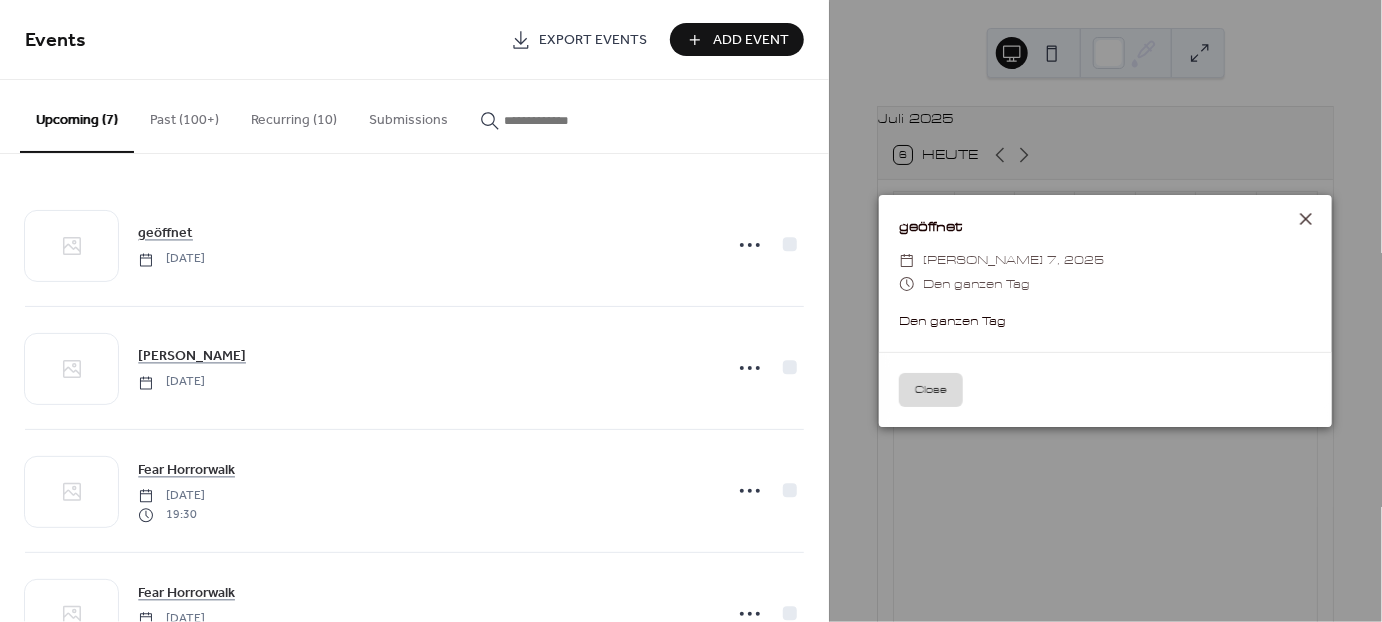 click on "geöffnet ​ [PERSON_NAME] 7, 2025 ​ Den ganzen Tag Den ganzen Tag" at bounding box center [1105, 274] 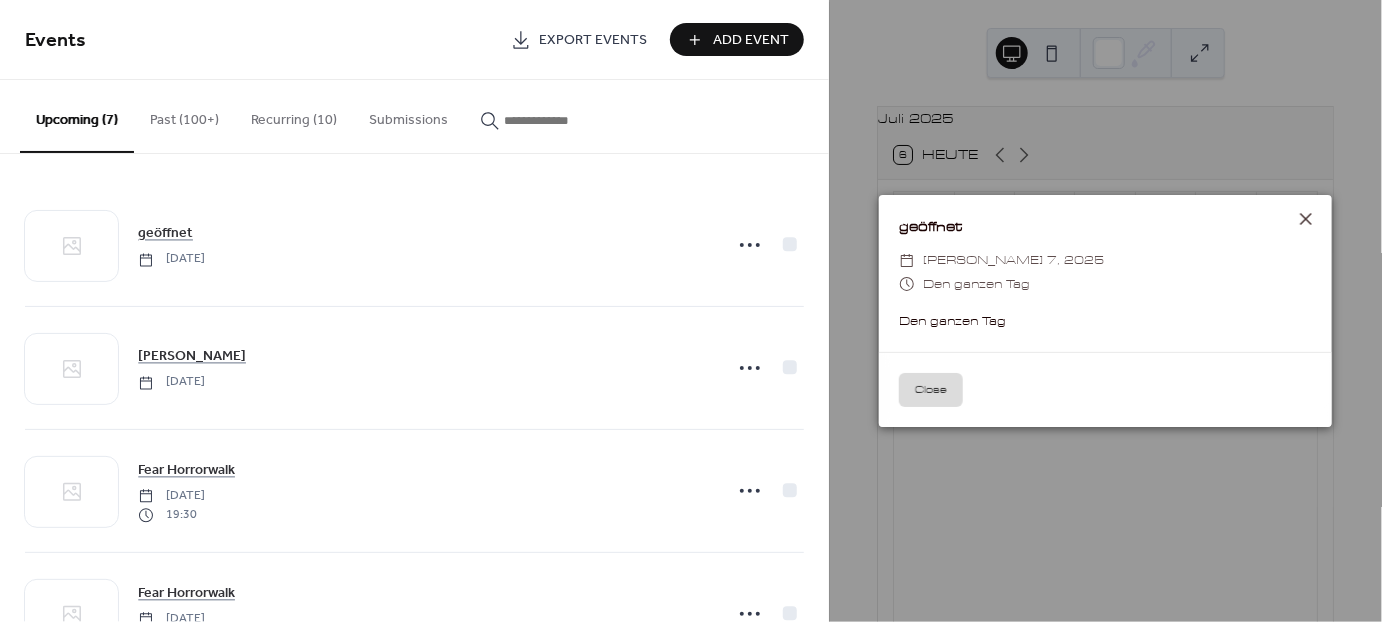 click on "Close" at bounding box center [931, 390] 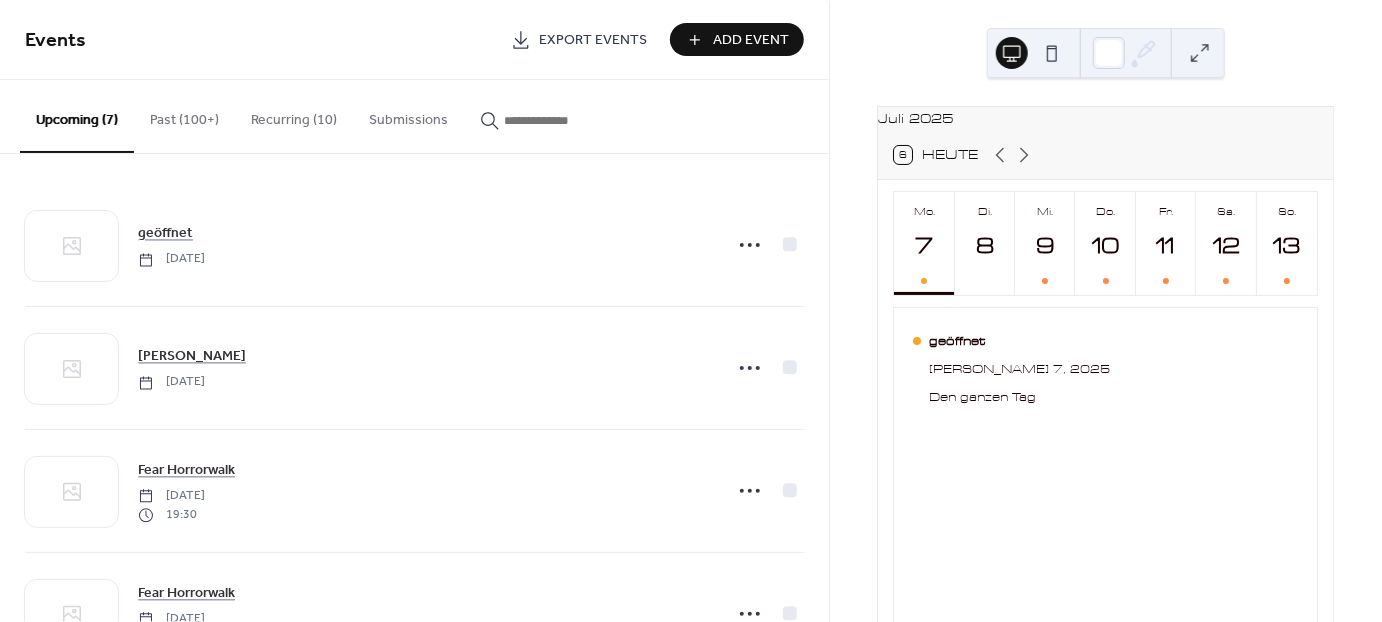 click on "Add Event" at bounding box center (751, 41) 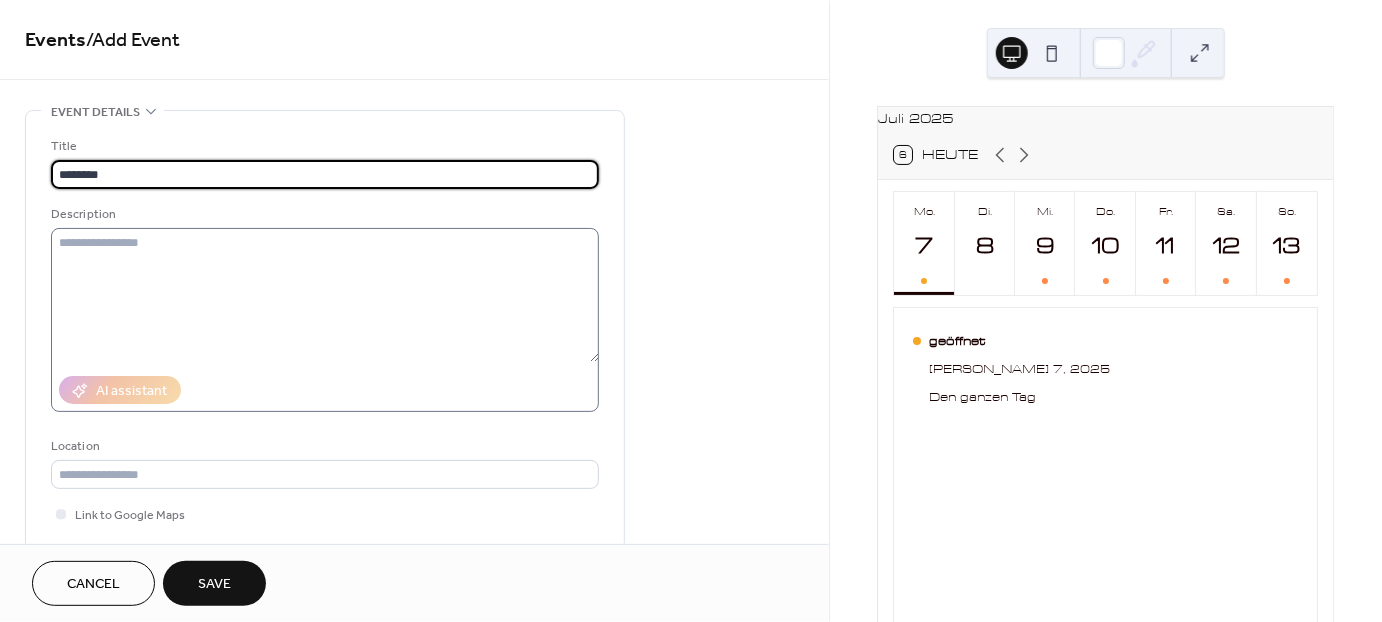 type on "********" 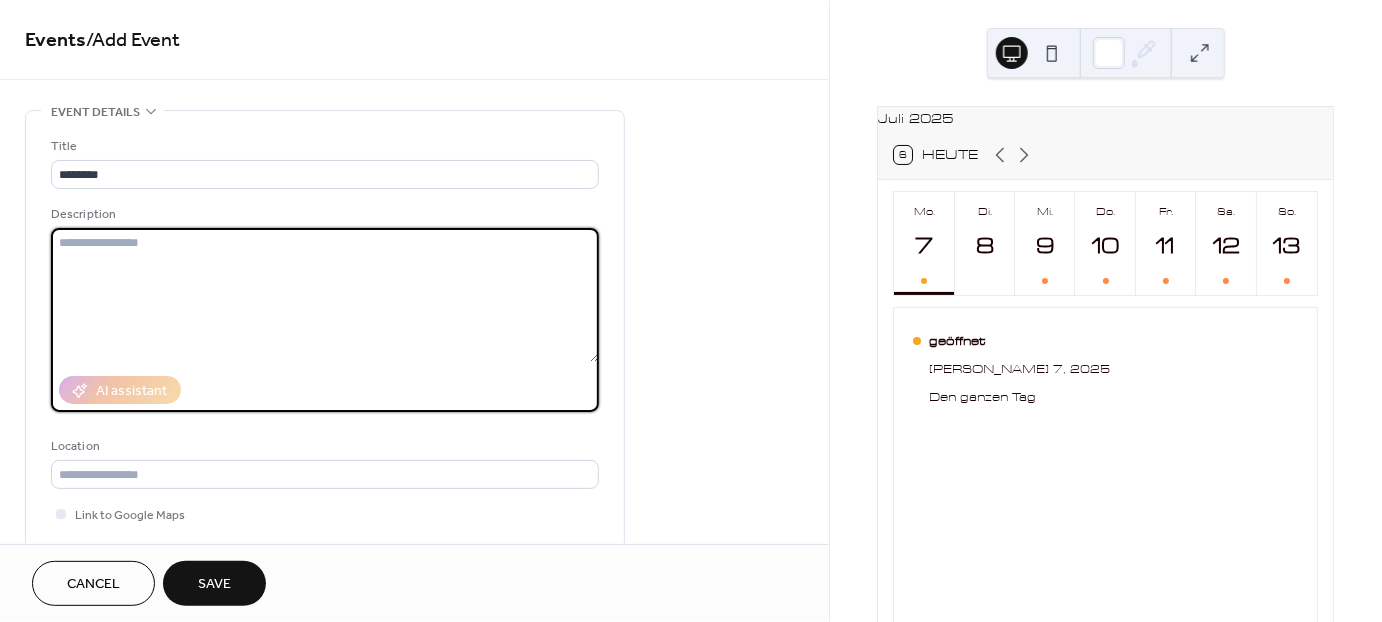 click at bounding box center [325, 295] 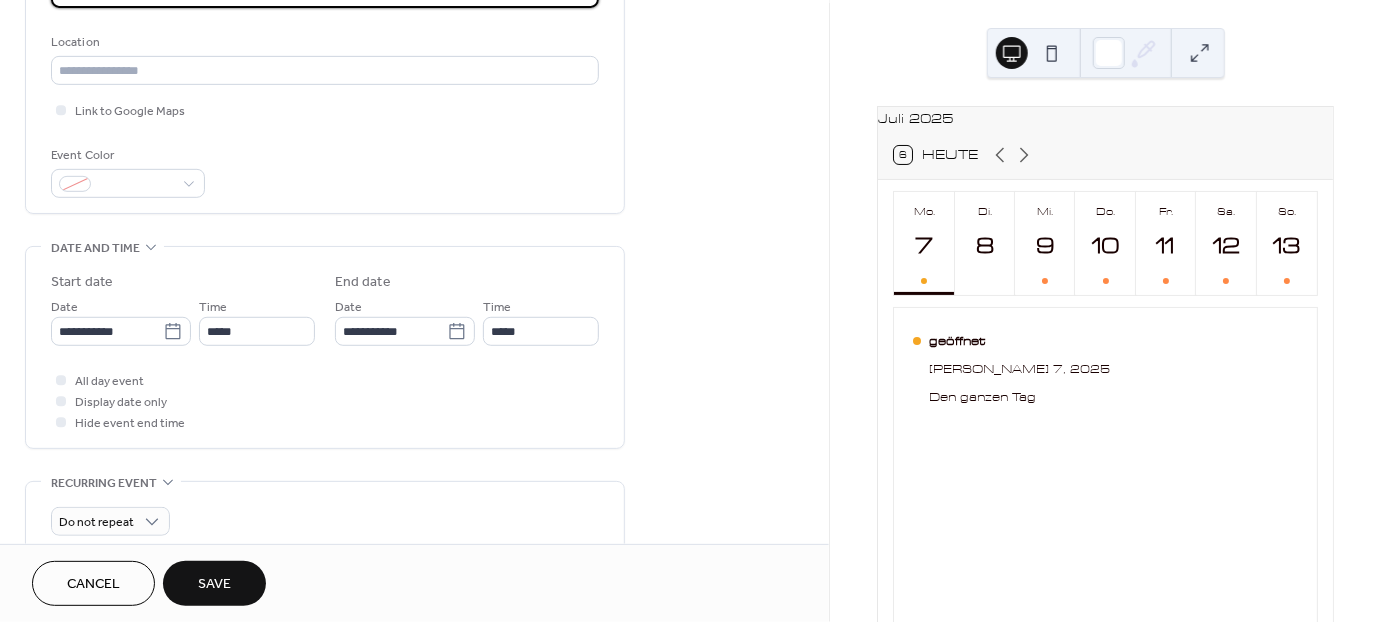 scroll, scrollTop: 413, scrollLeft: 0, axis: vertical 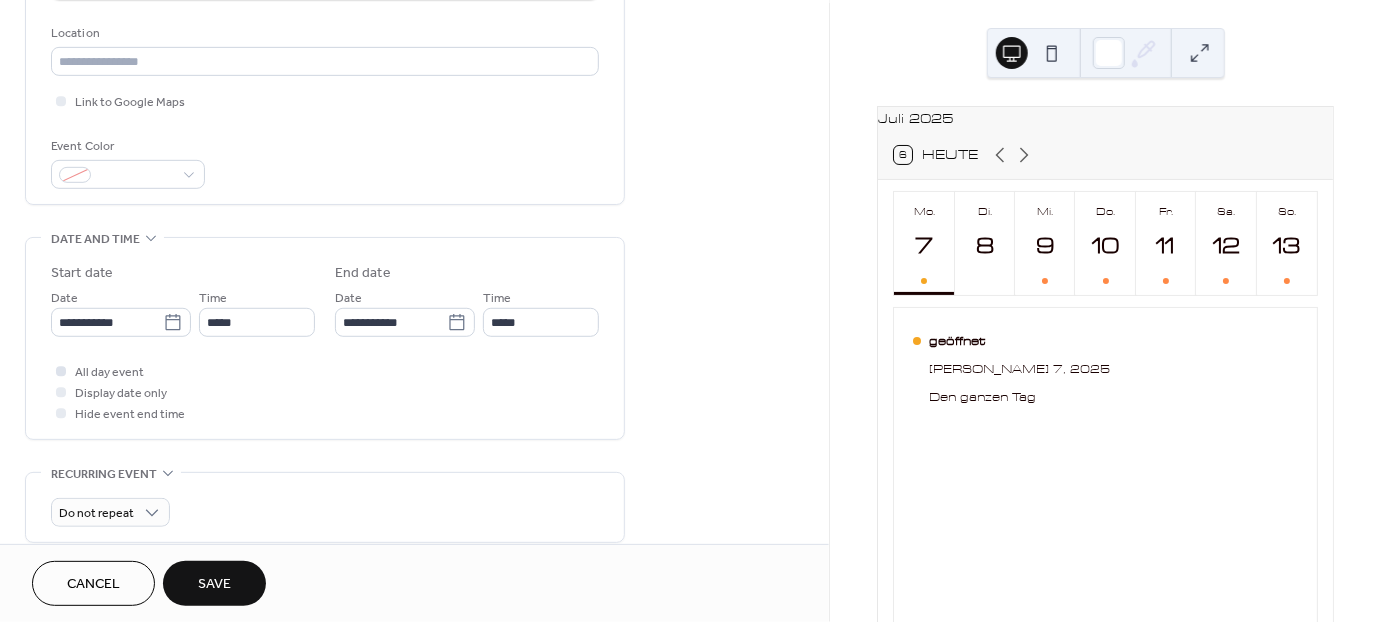 type on "**********" 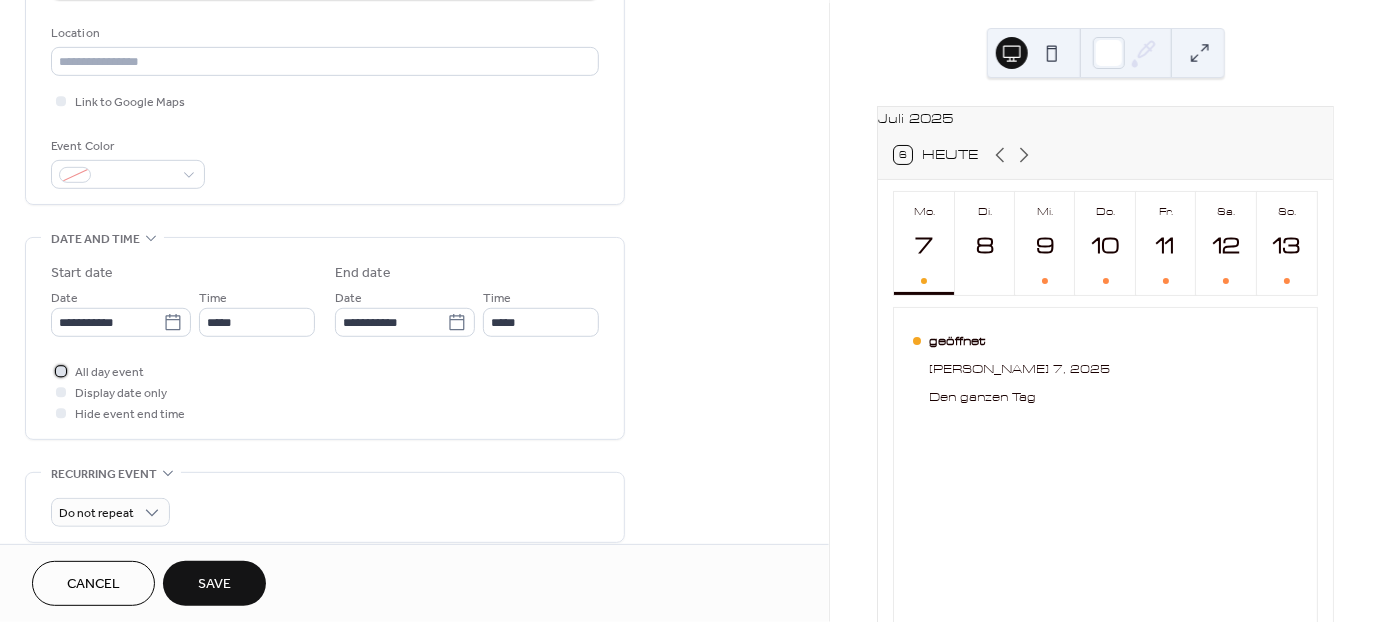 click at bounding box center [61, 371] 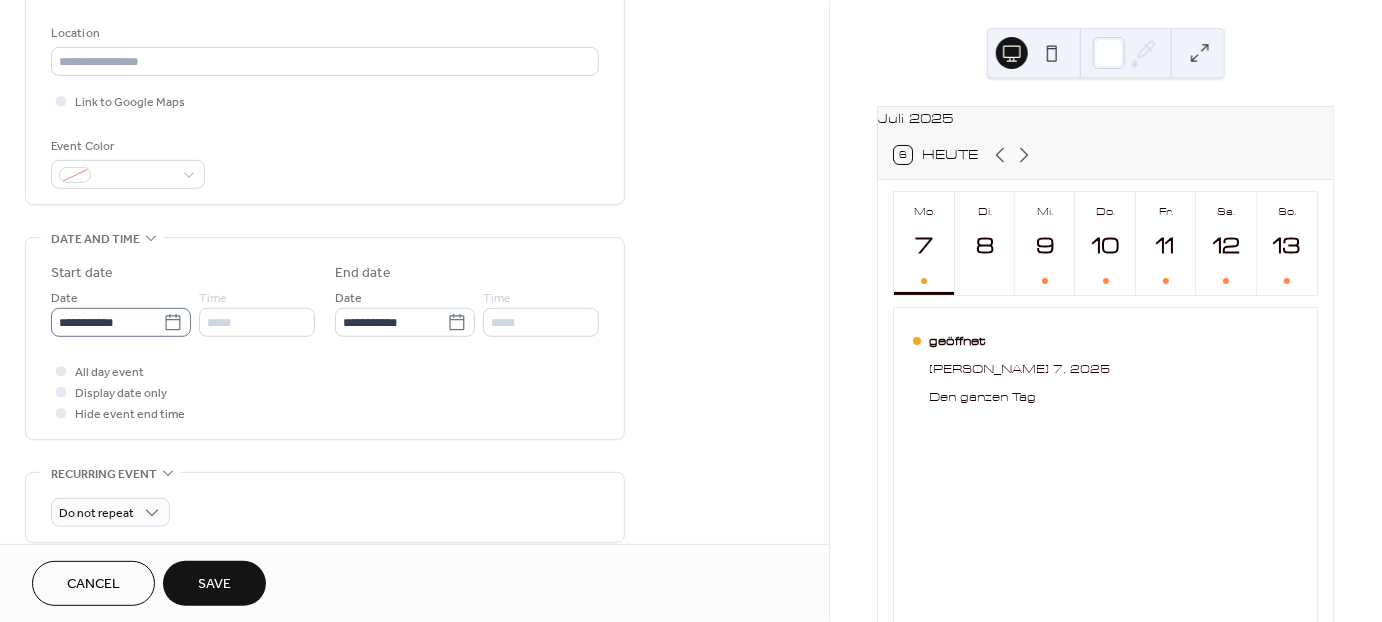 click 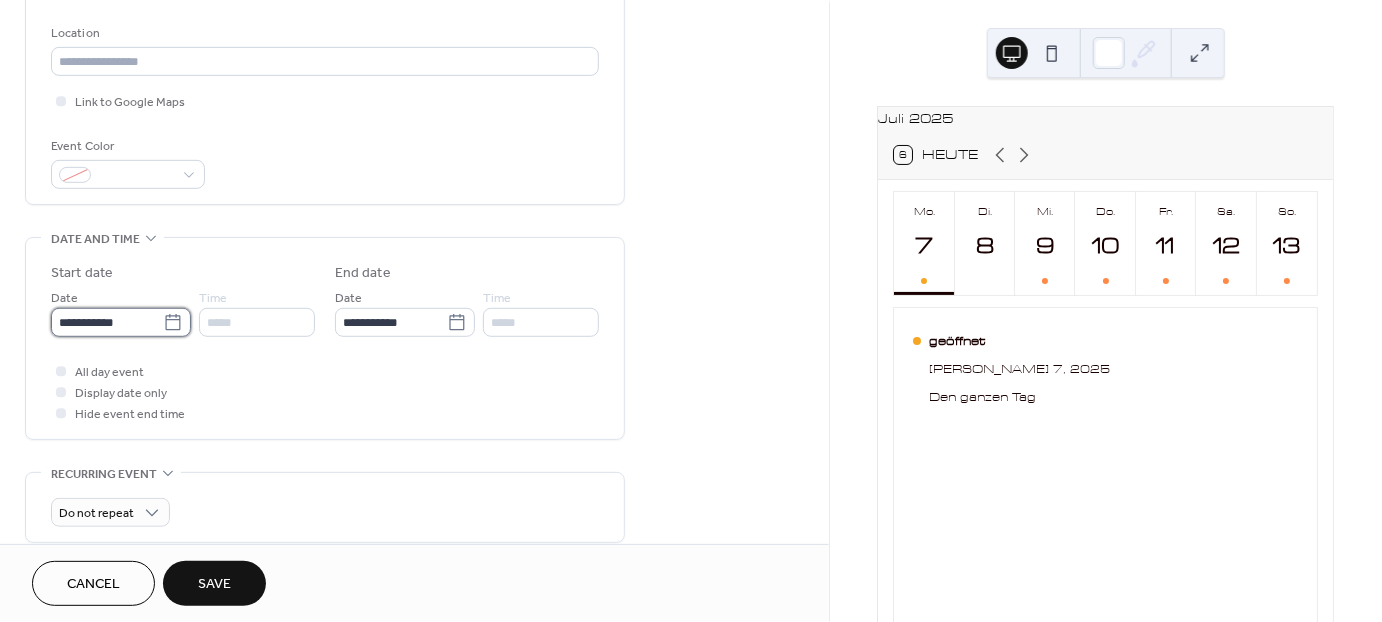 click on "**********" at bounding box center (107, 322) 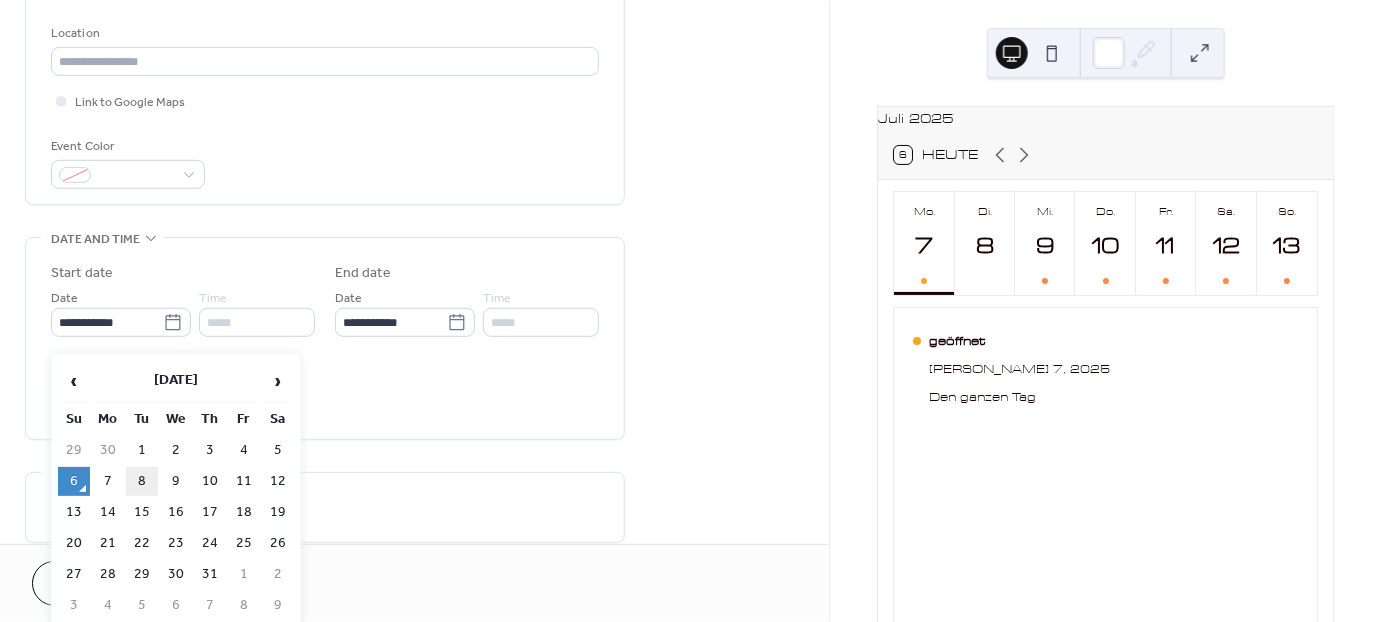 click on "8" at bounding box center (142, 481) 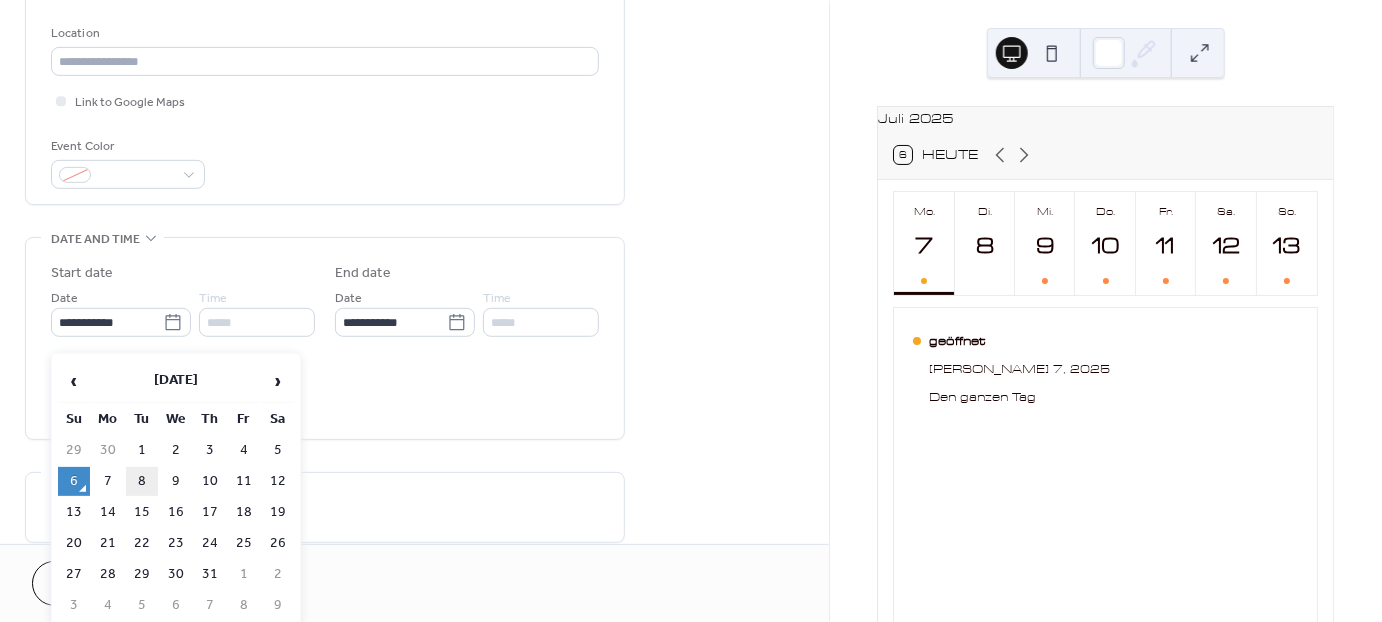 type on "**********" 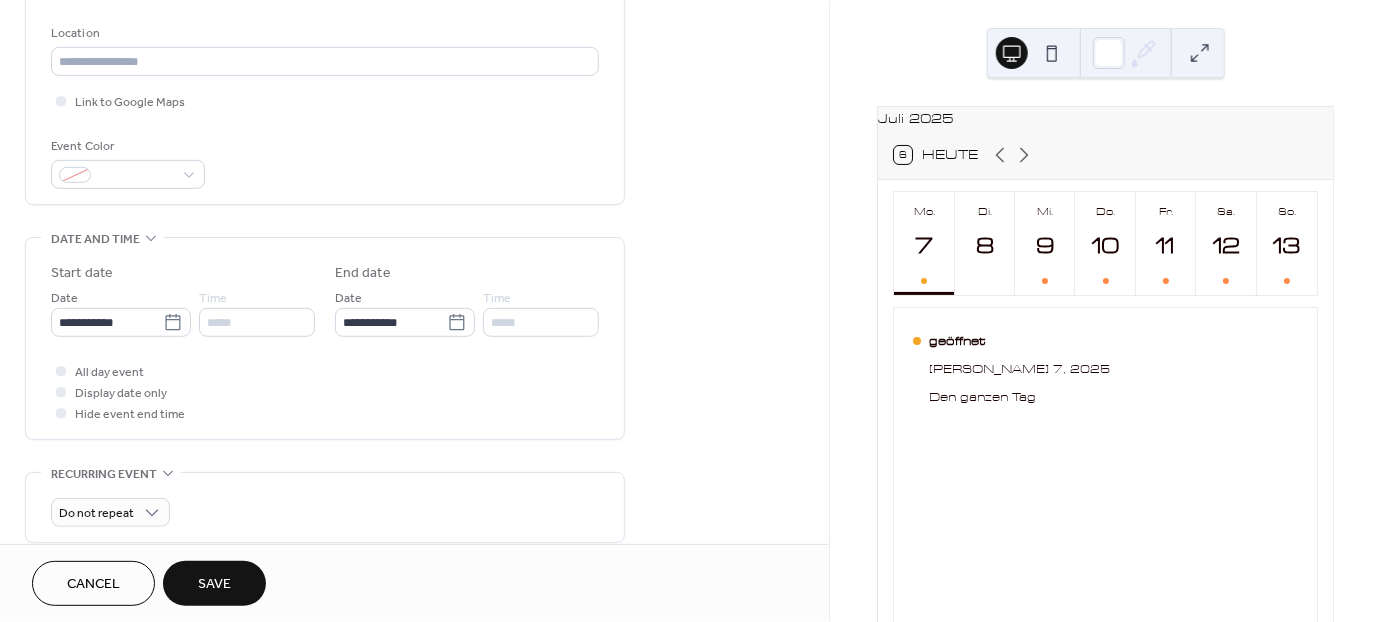 click on "*****" at bounding box center (257, 322) 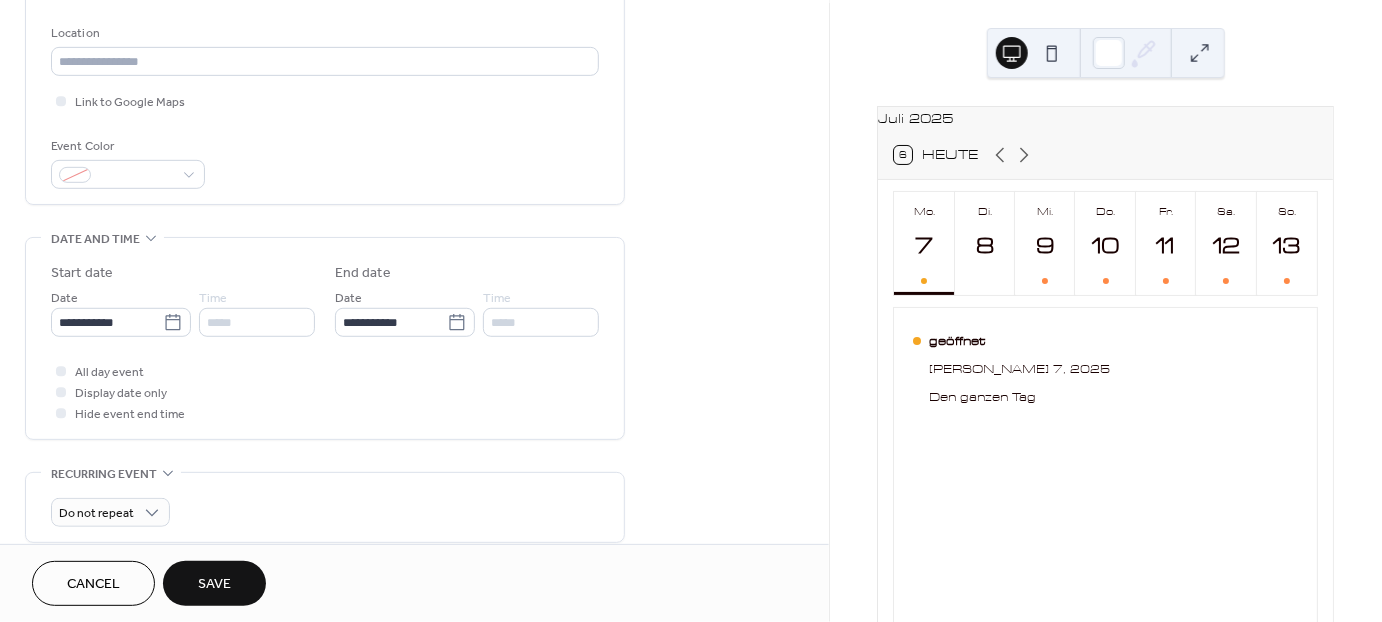 click on "*****" at bounding box center (257, 322) 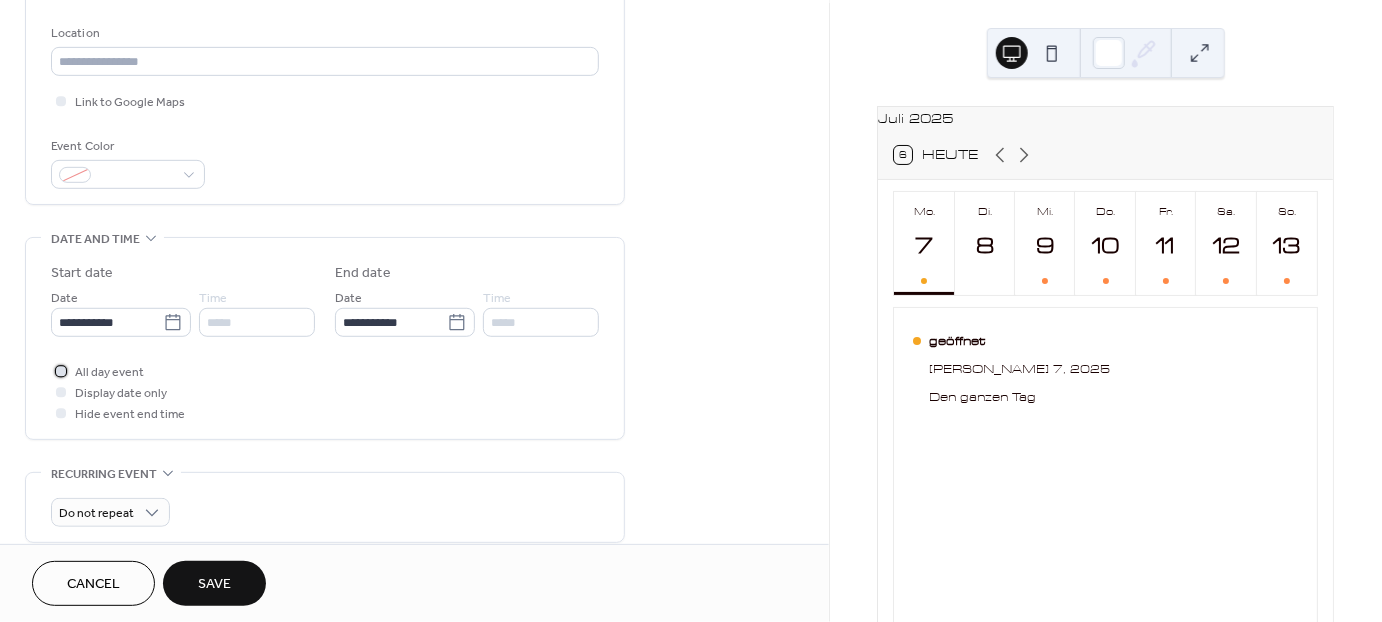 click at bounding box center (61, 371) 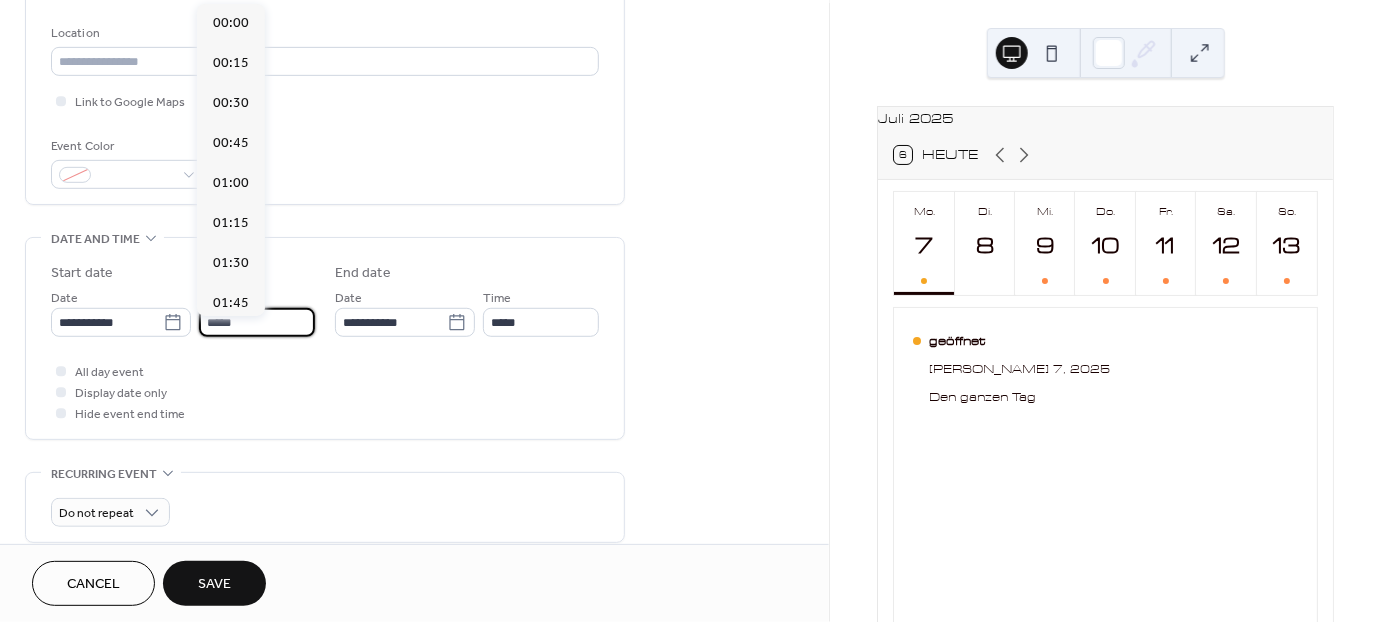 click on "*****" at bounding box center [257, 322] 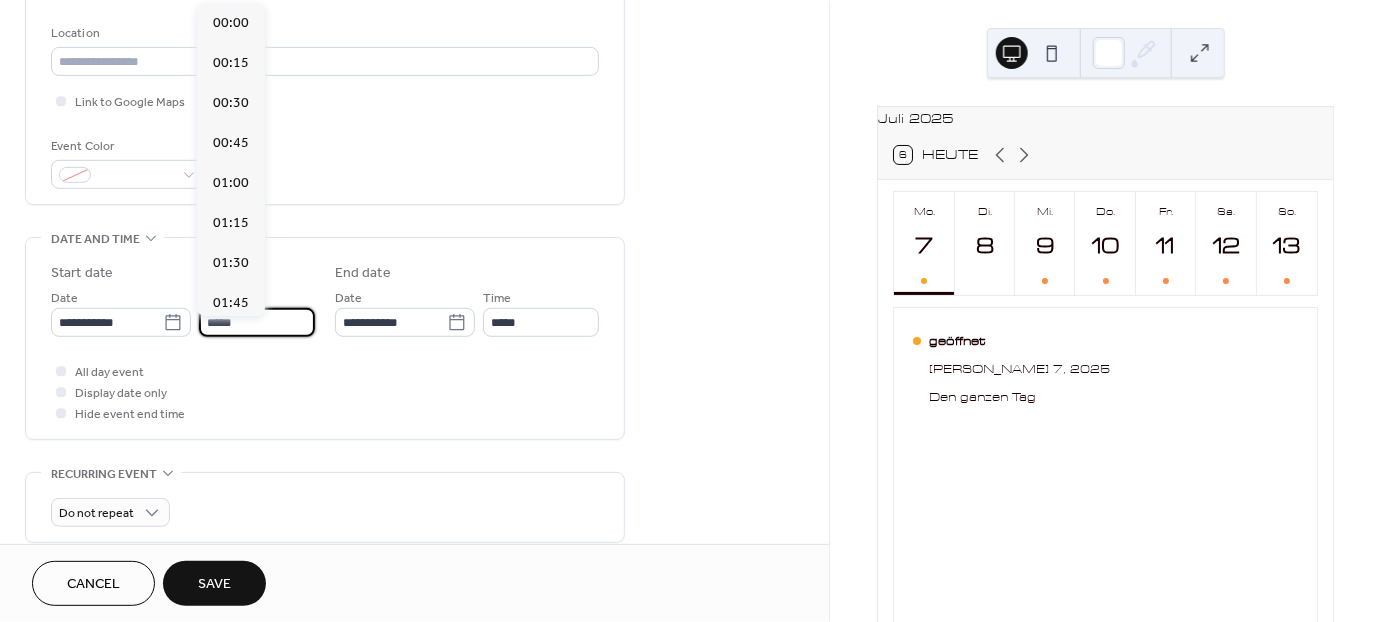 scroll, scrollTop: 1929, scrollLeft: 0, axis: vertical 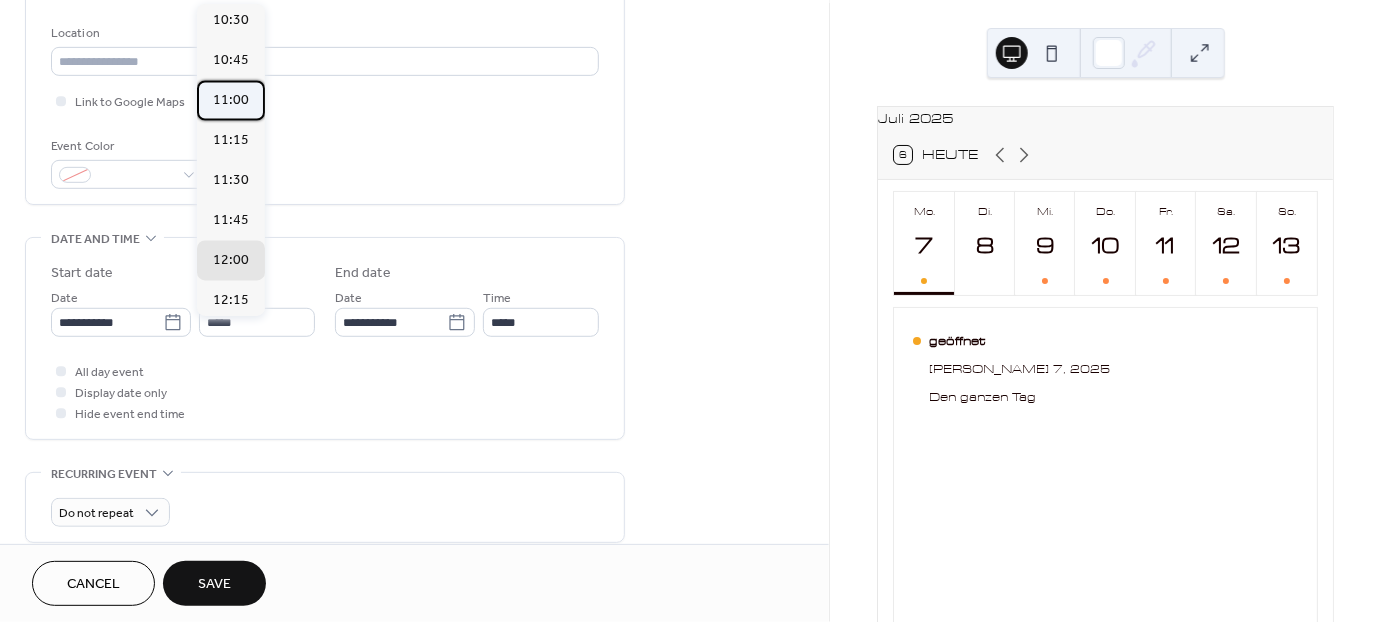click on "11:00" at bounding box center (231, 101) 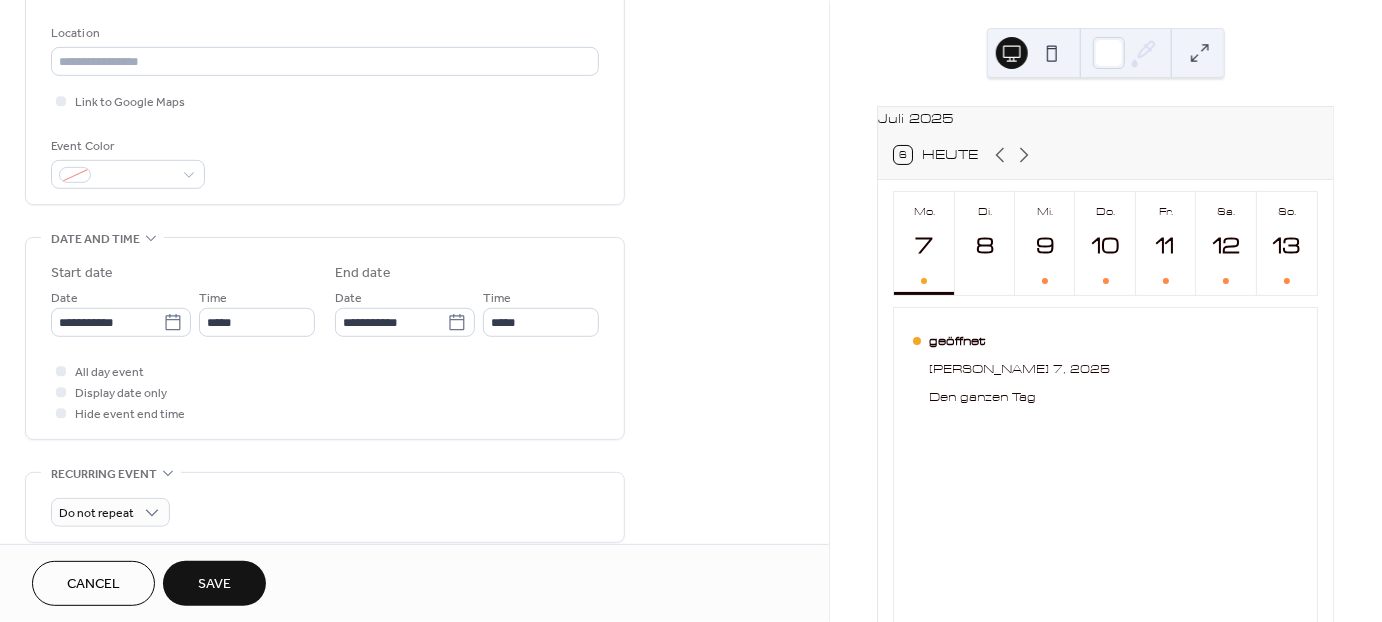 type on "*****" 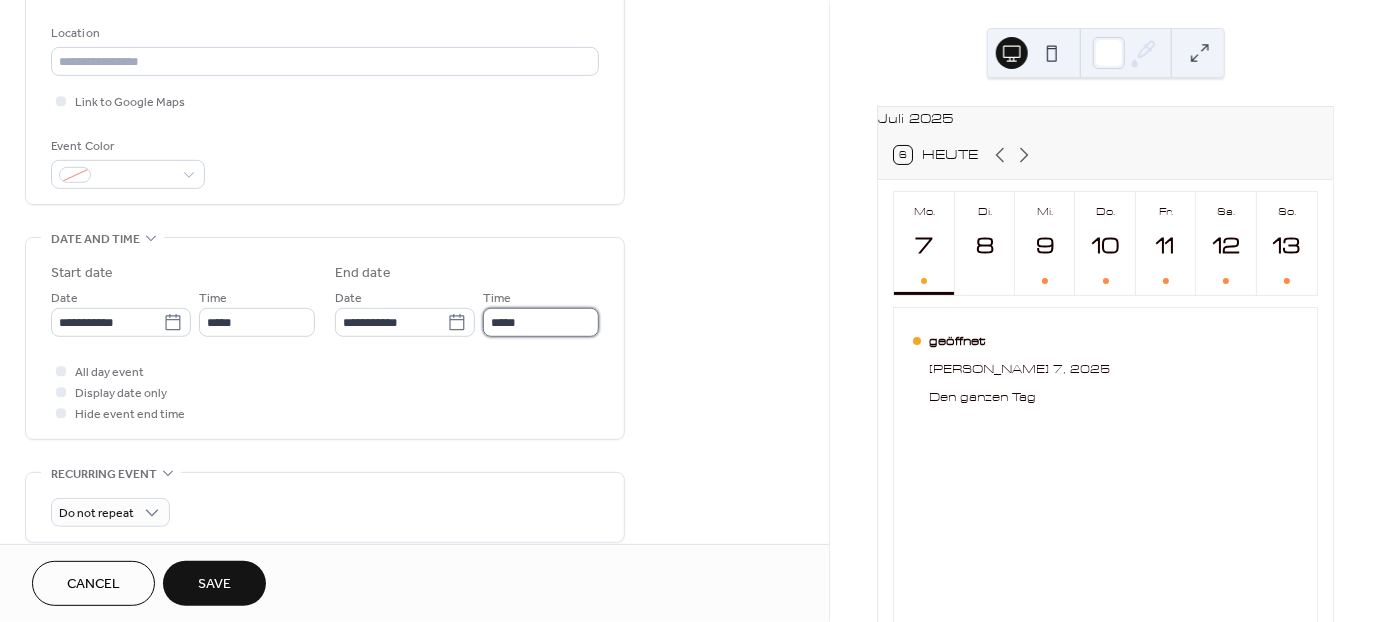 click on "*****" at bounding box center [541, 322] 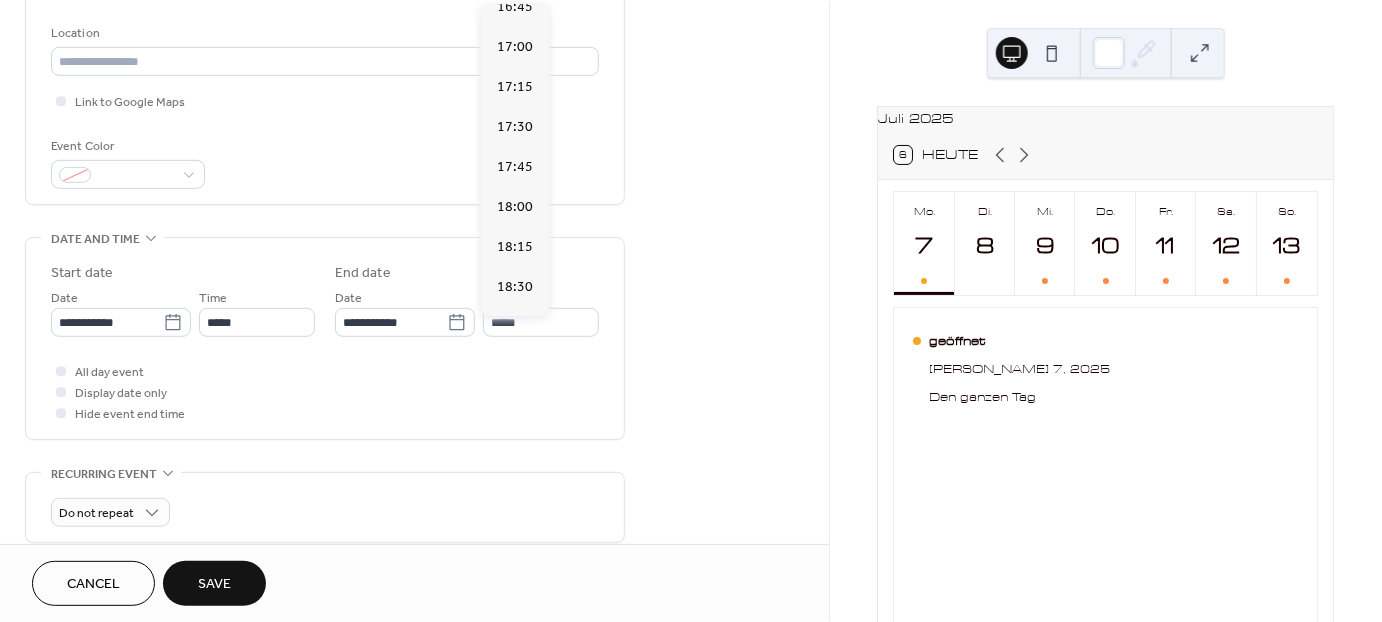 scroll, scrollTop: 994, scrollLeft: 0, axis: vertical 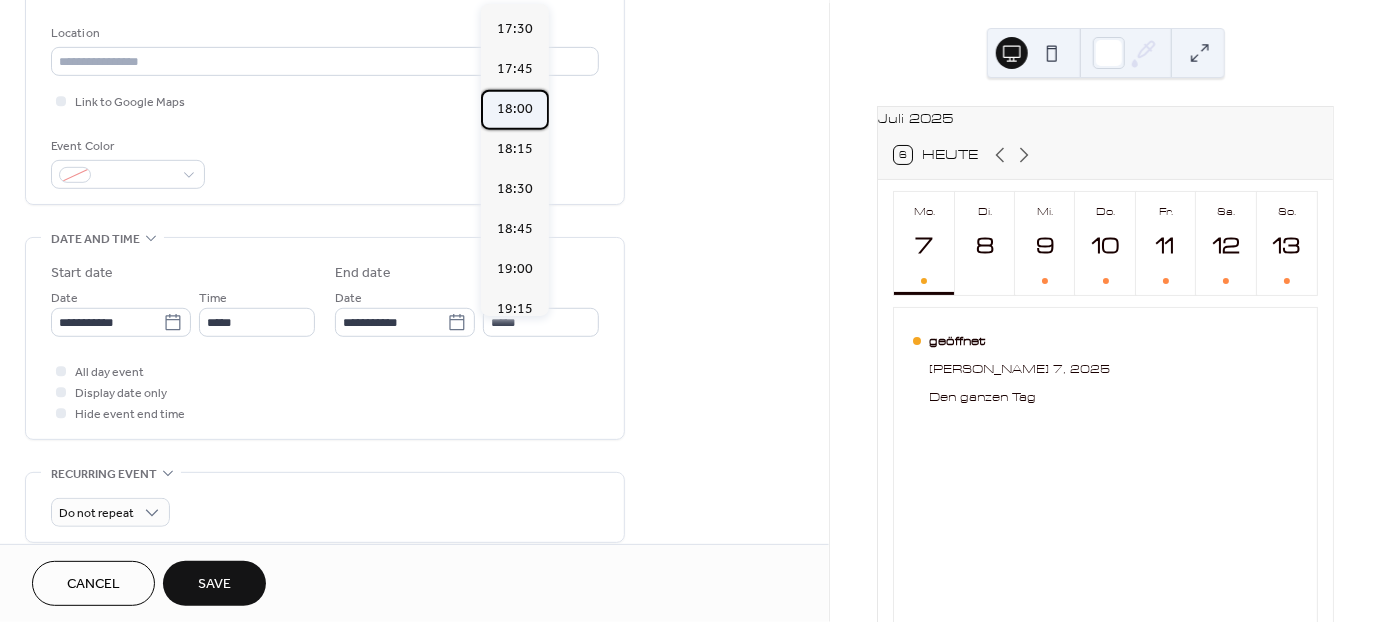 click on "18:00" at bounding box center [515, 110] 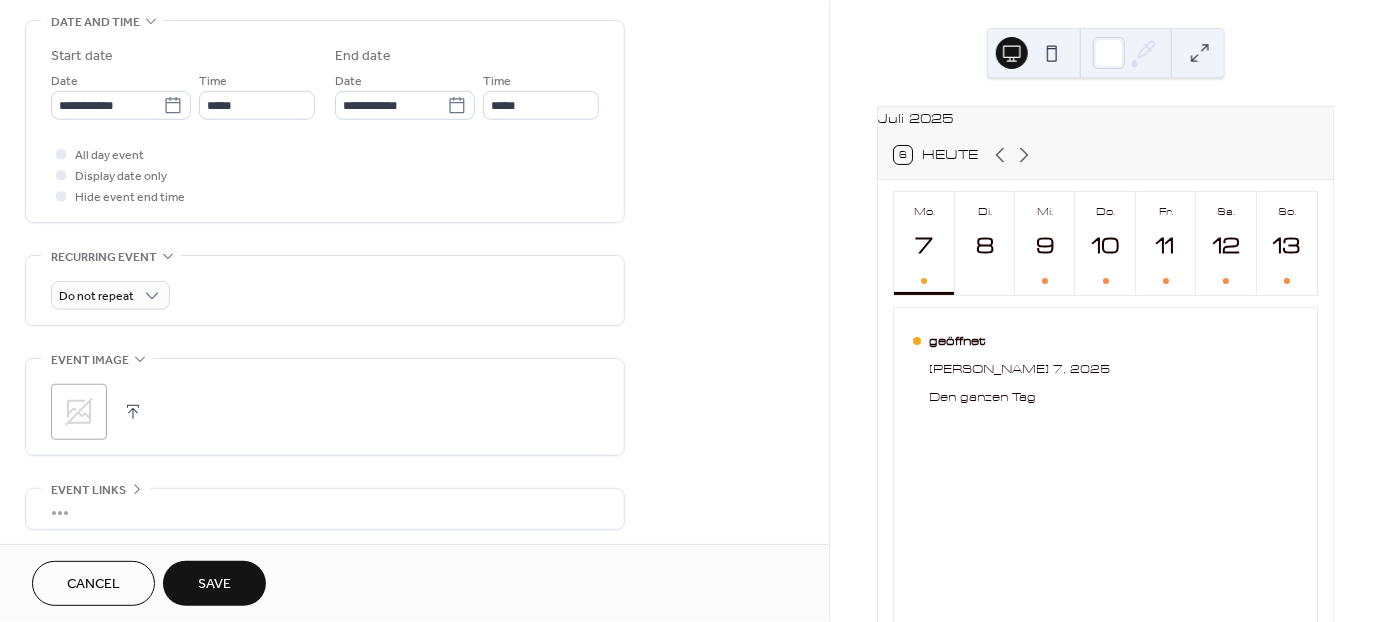 scroll, scrollTop: 632, scrollLeft: 0, axis: vertical 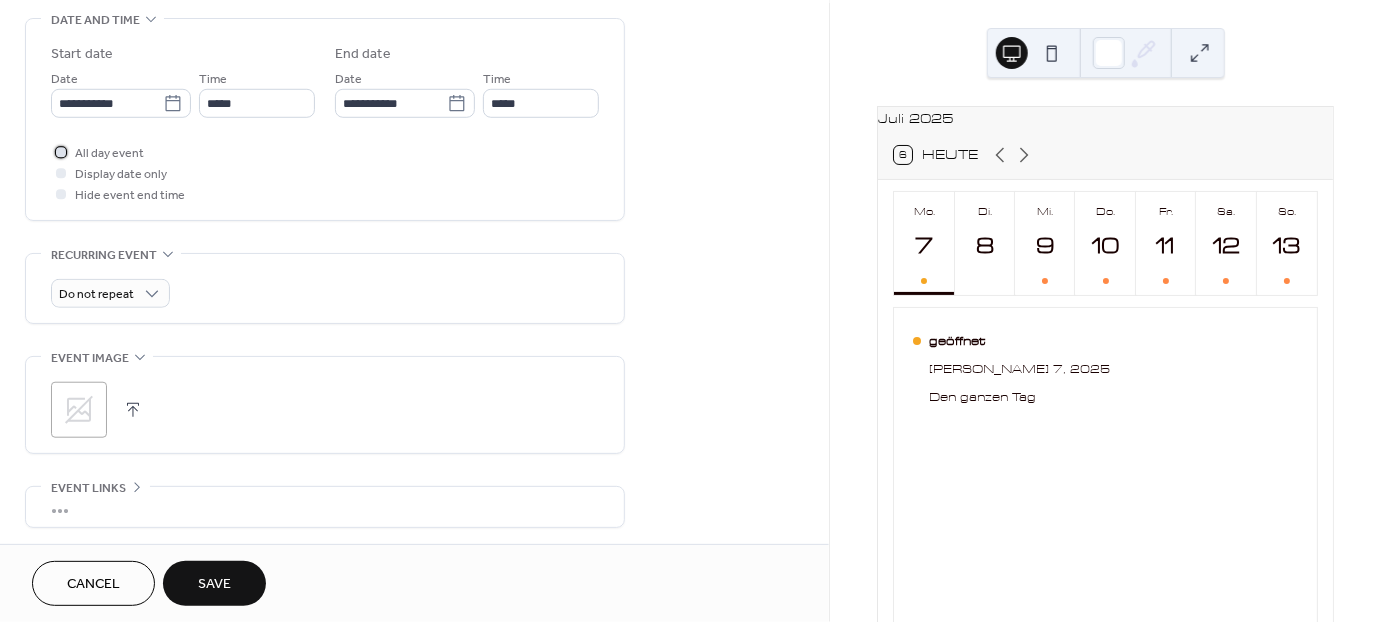click at bounding box center [61, 152] 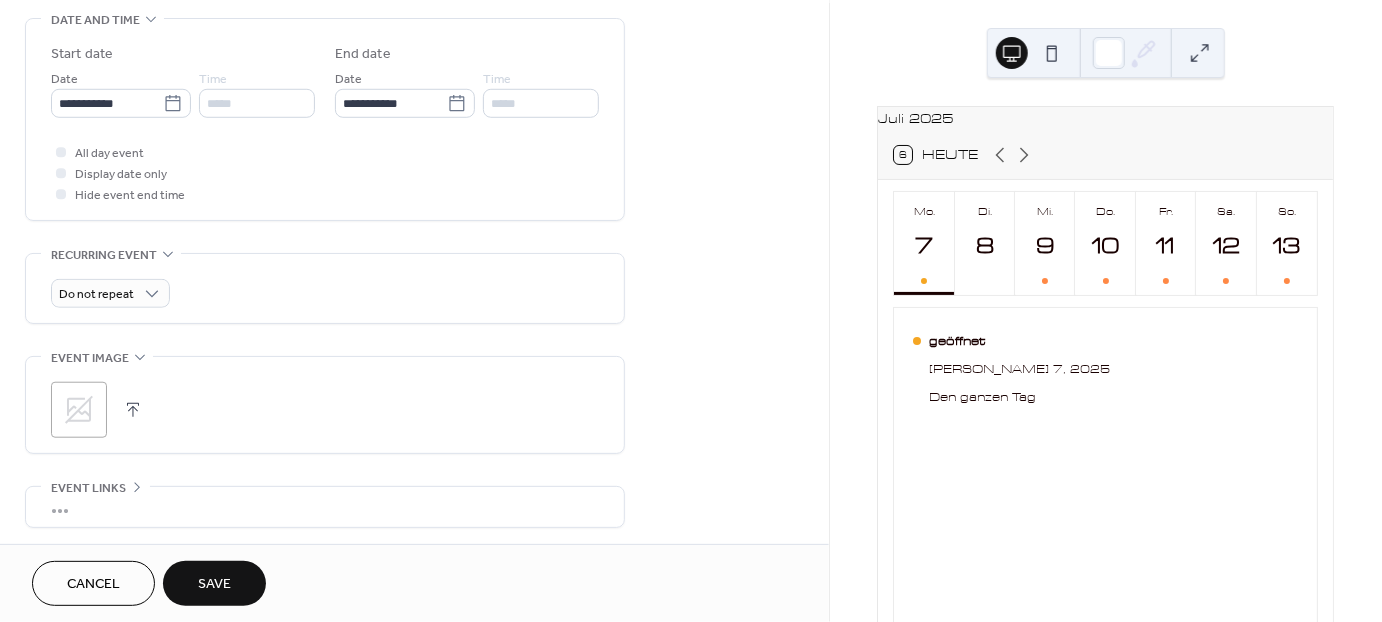 click on "Save" at bounding box center (214, 585) 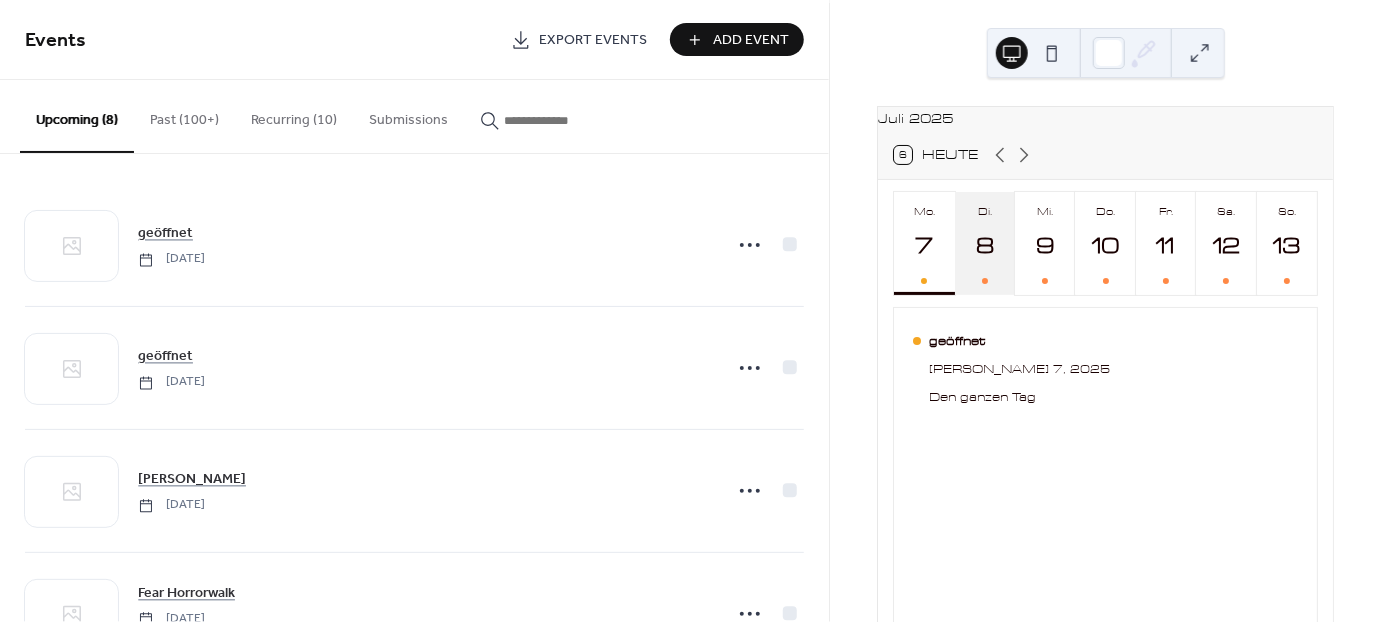 click on "8" at bounding box center (984, 246) 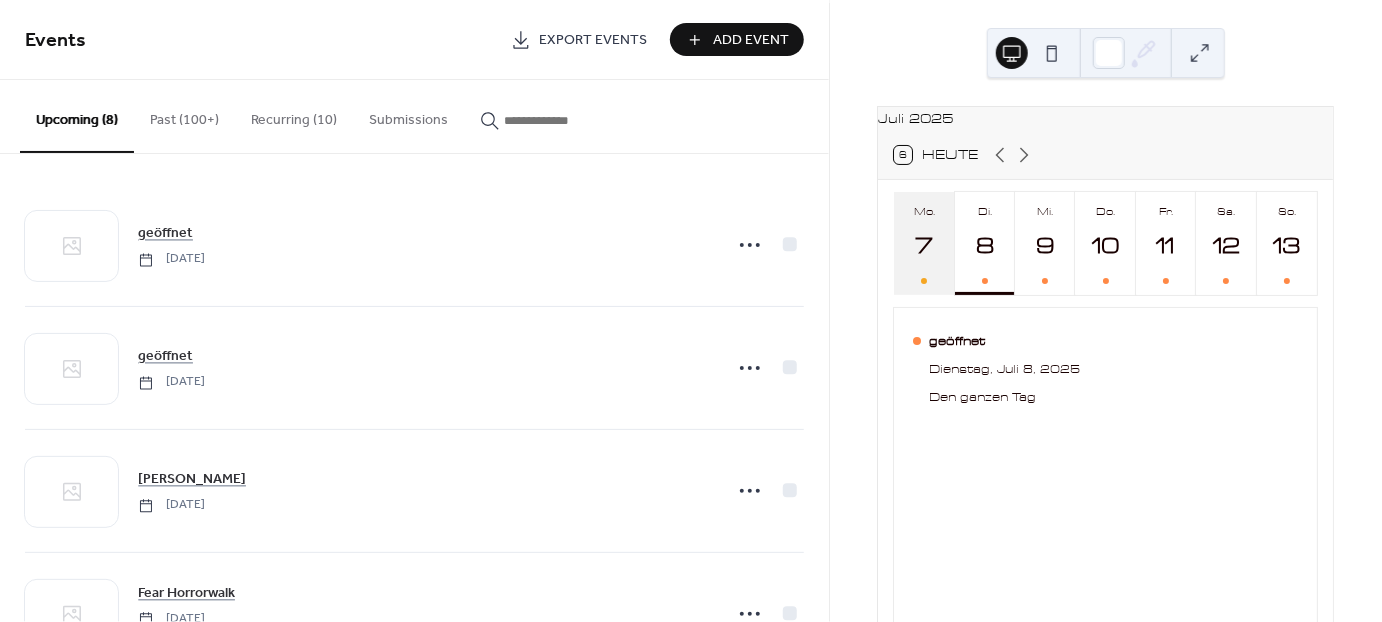 click on "7" at bounding box center [923, 246] 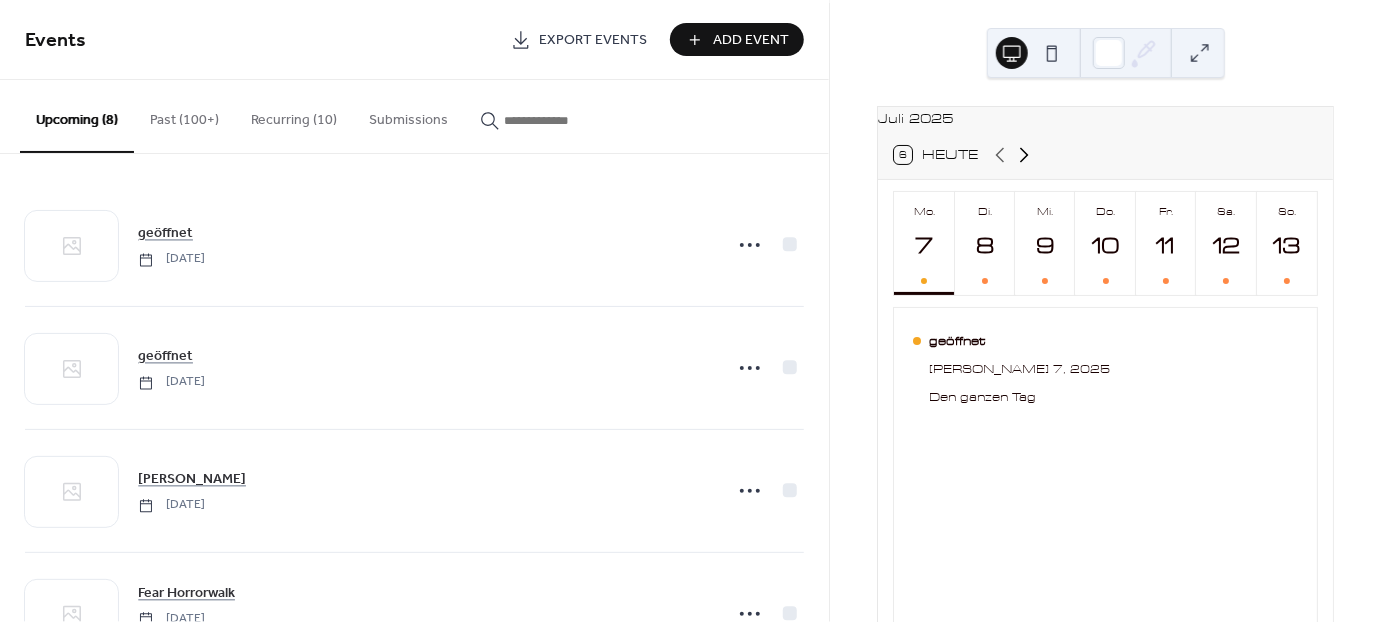 click 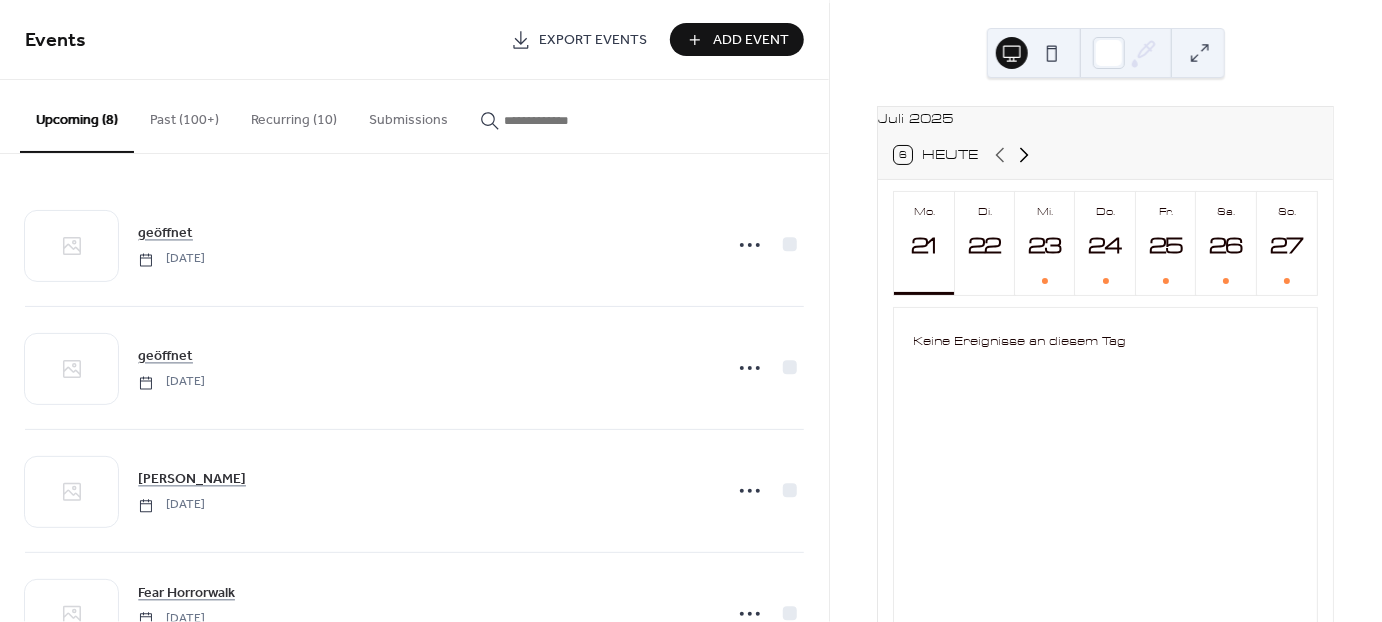 click 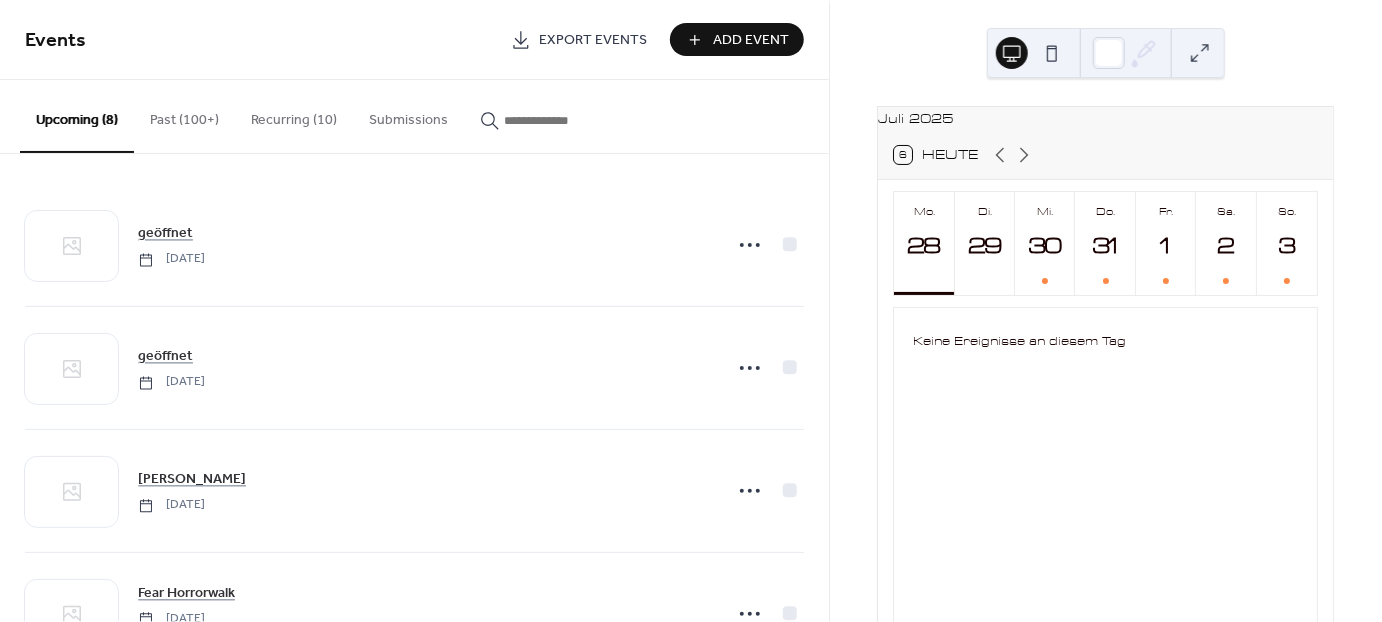 click on "Add Event" at bounding box center [751, 41] 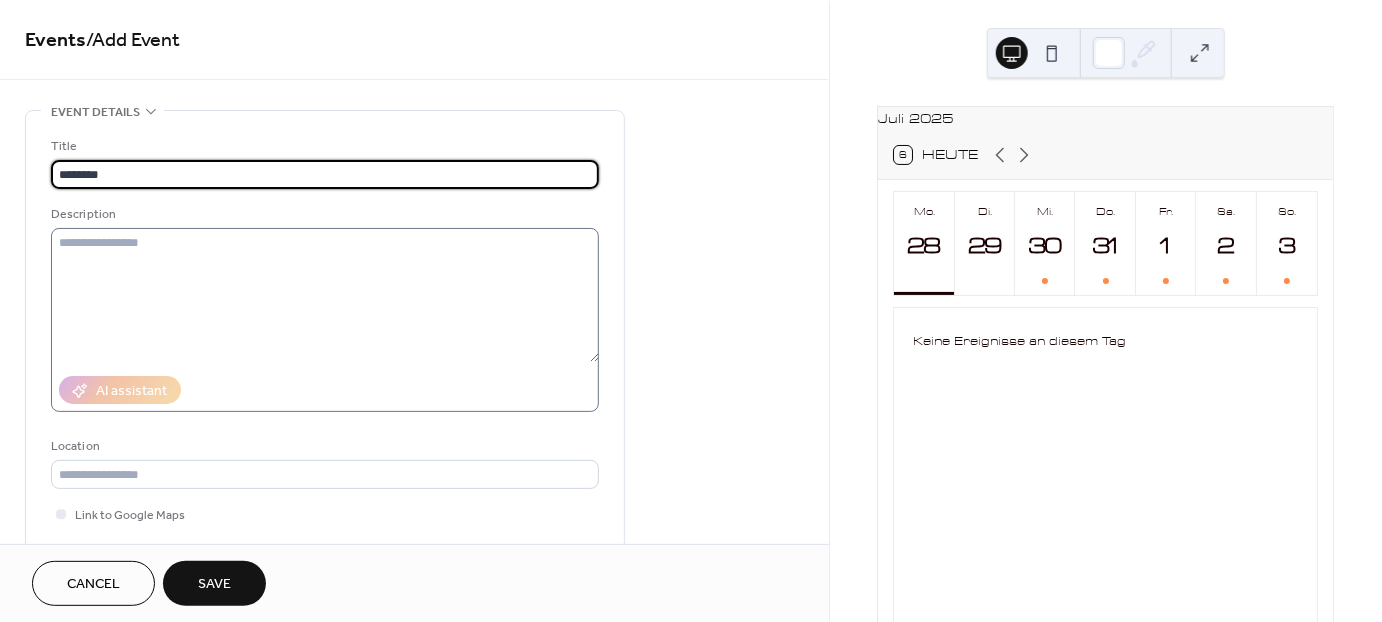 type on "********" 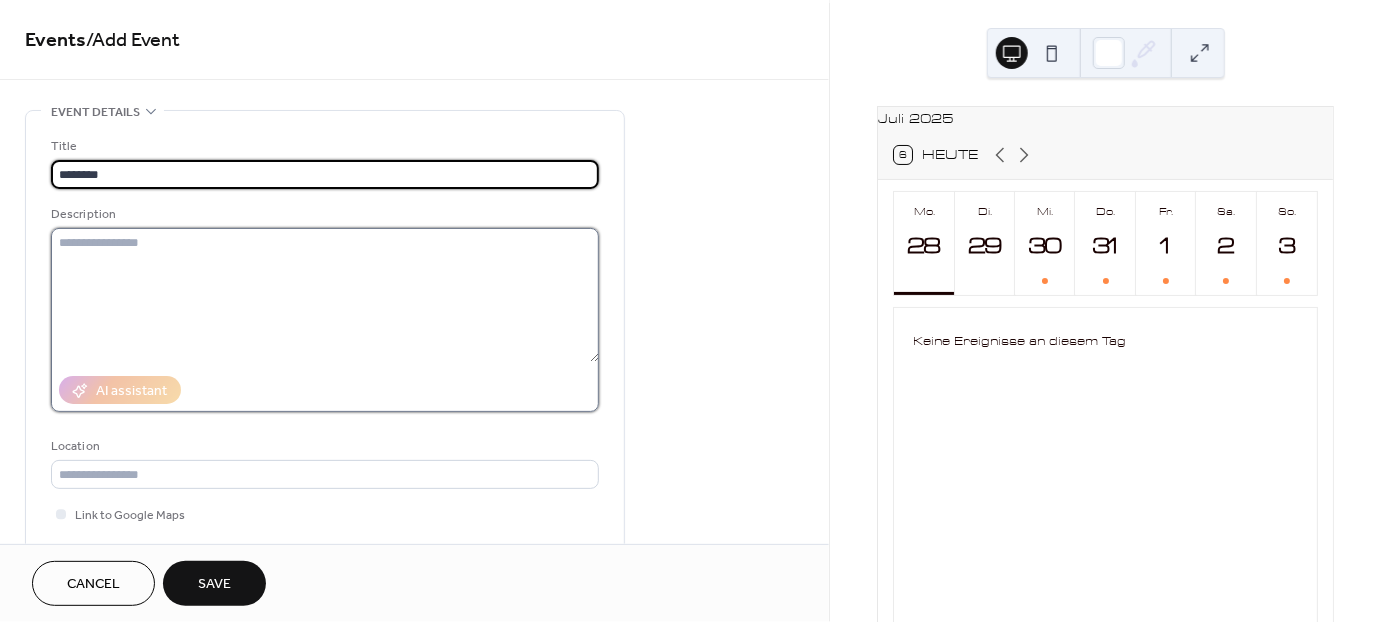 click at bounding box center [325, 295] 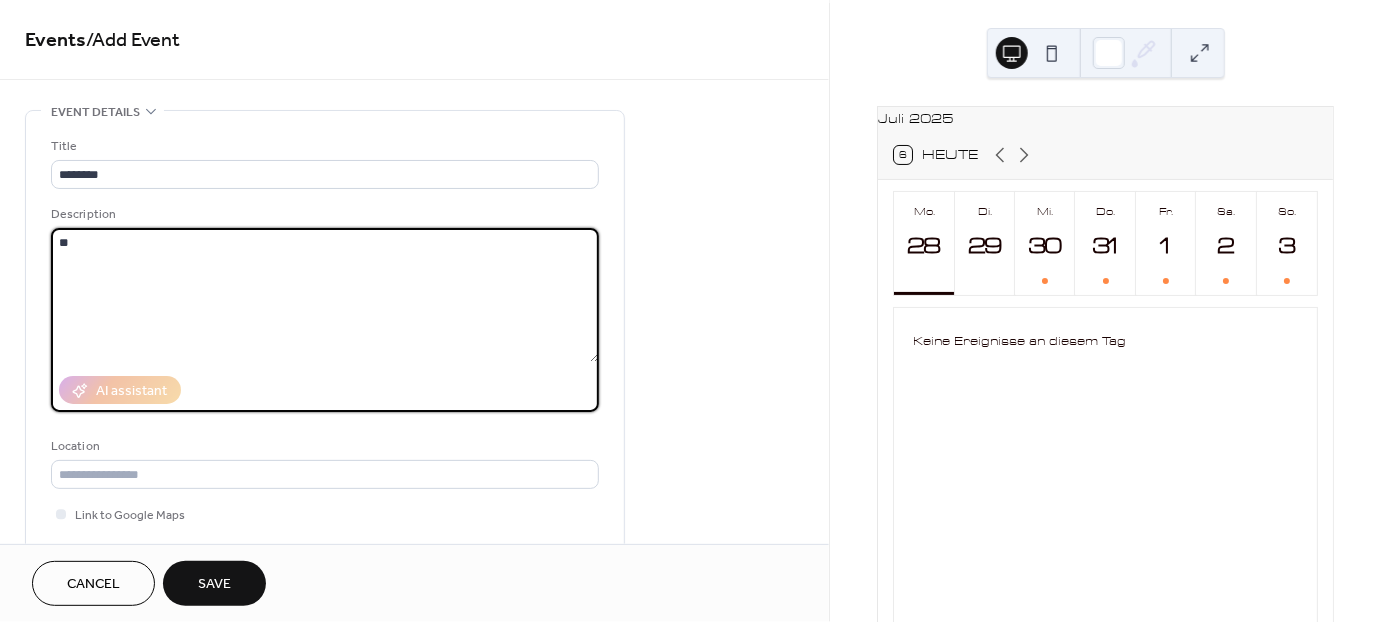 type on "*" 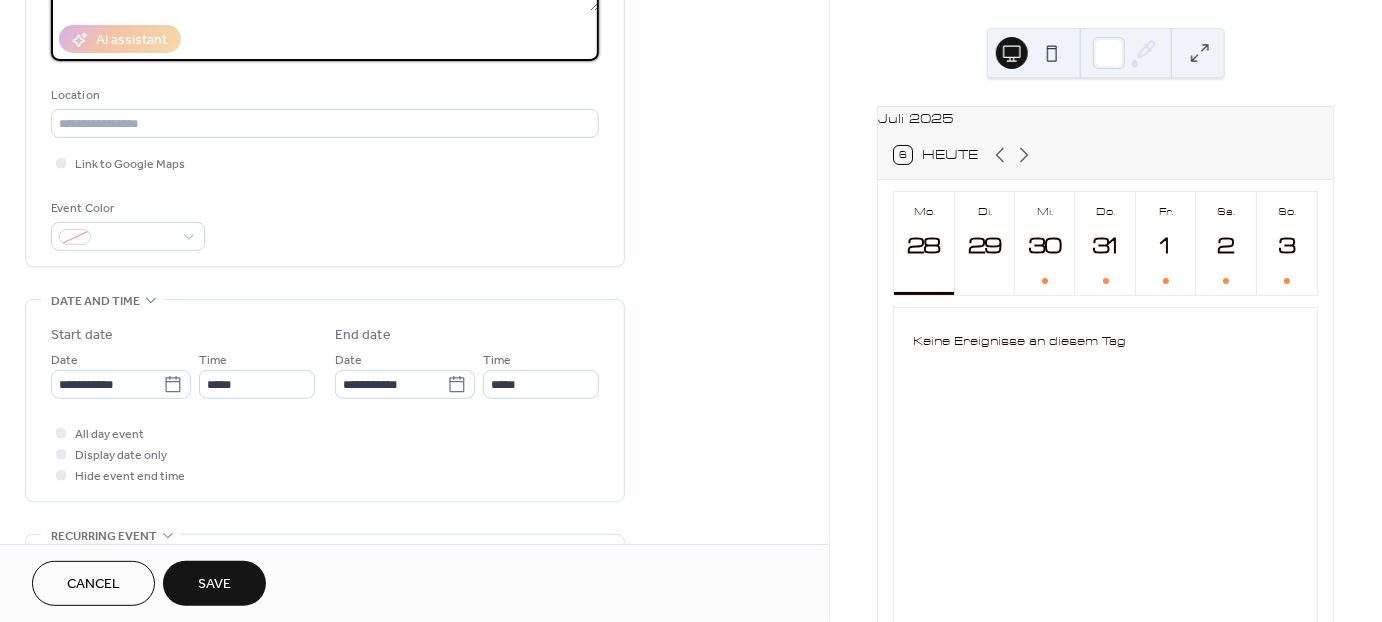 scroll, scrollTop: 378, scrollLeft: 0, axis: vertical 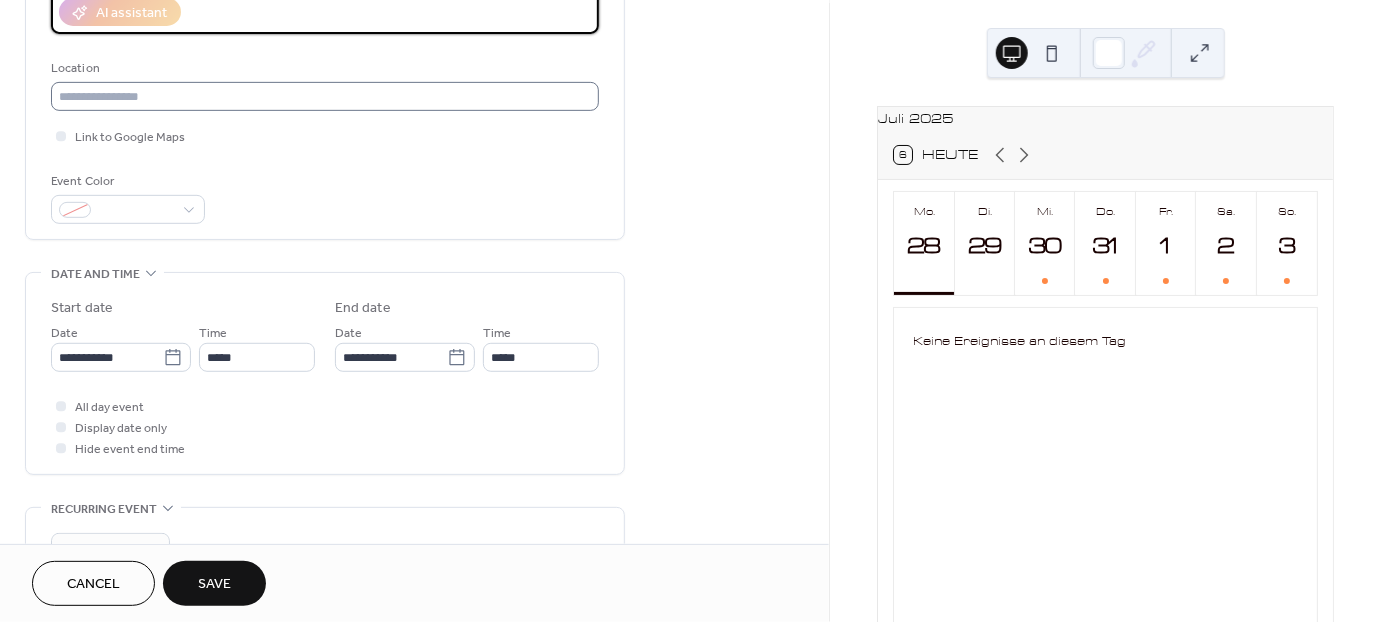 type on "**********" 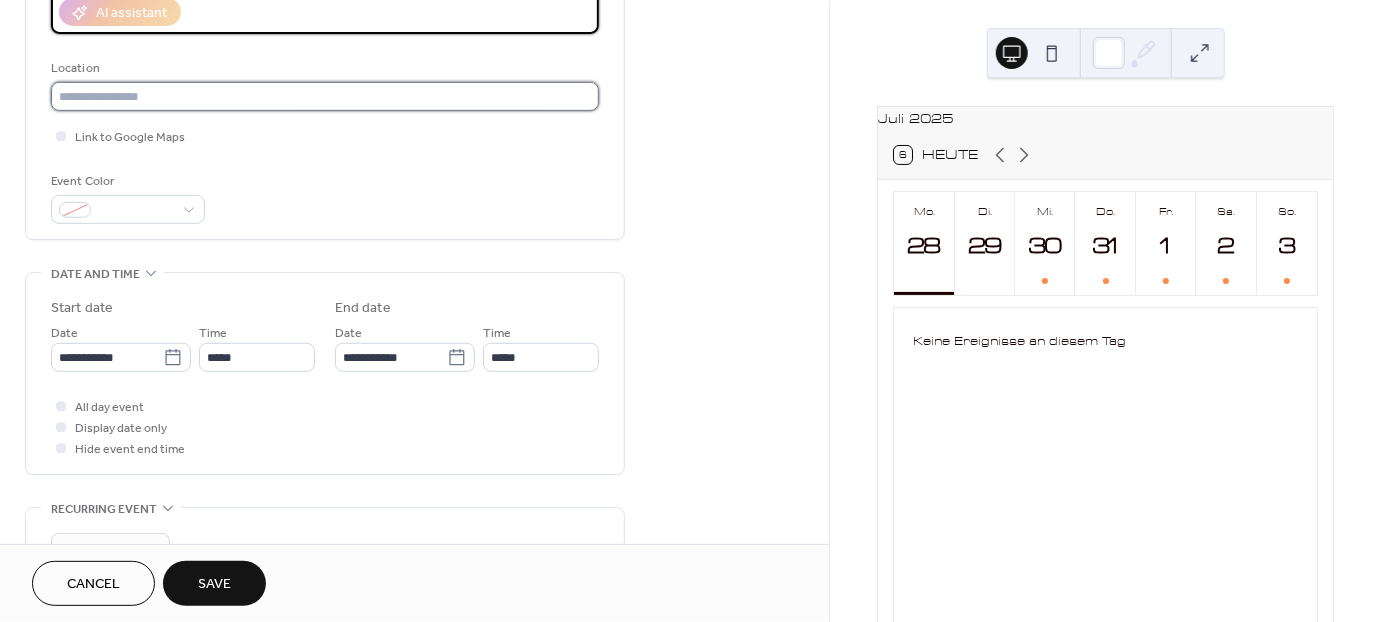 click at bounding box center [325, 96] 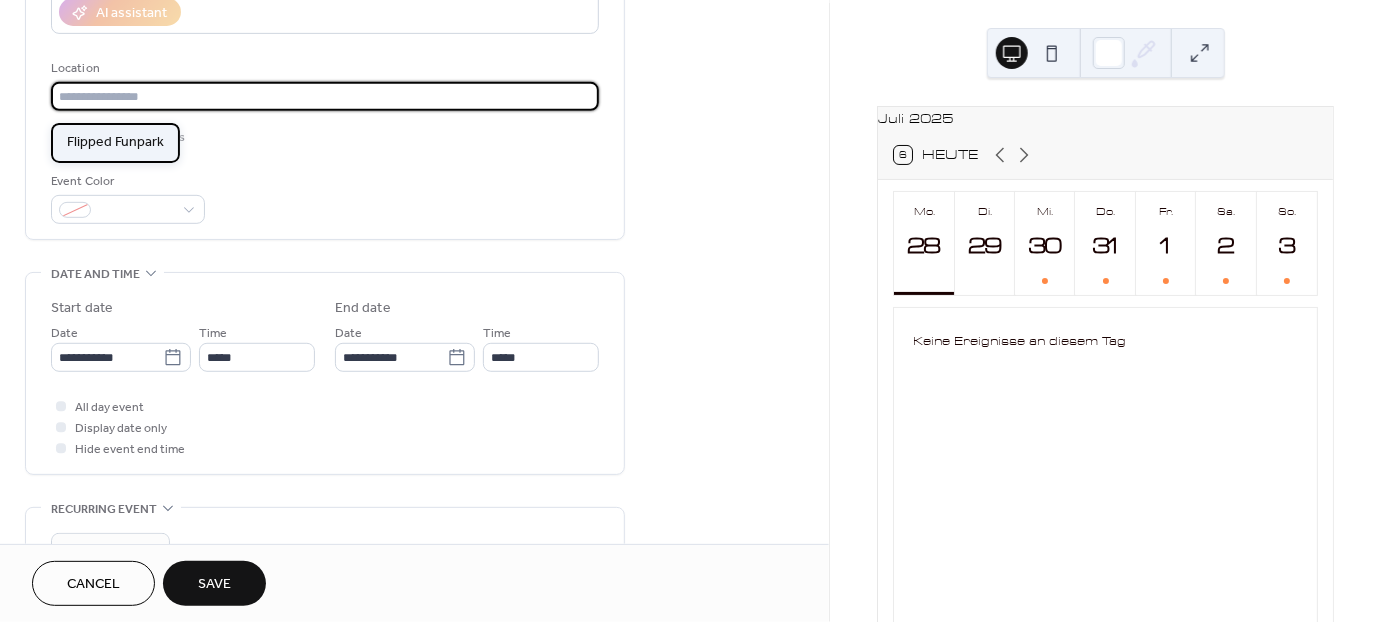 click on "Flipped Funpark" at bounding box center (115, 143) 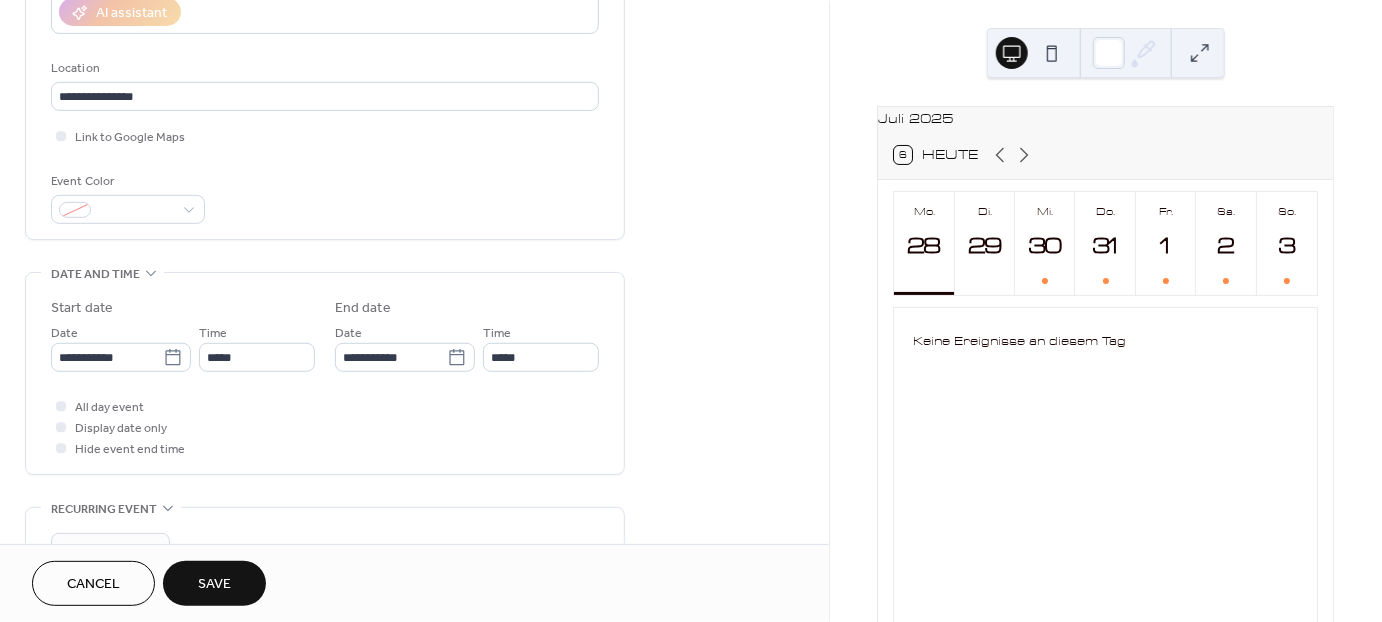 type on "**********" 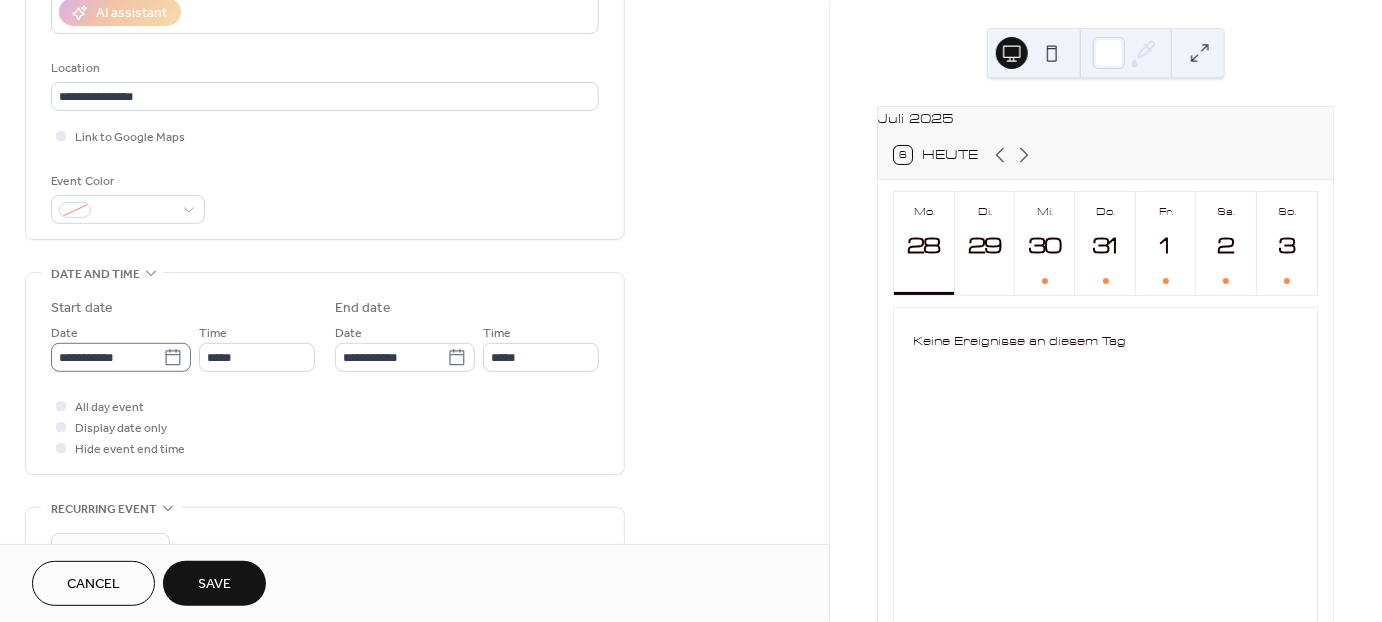 click 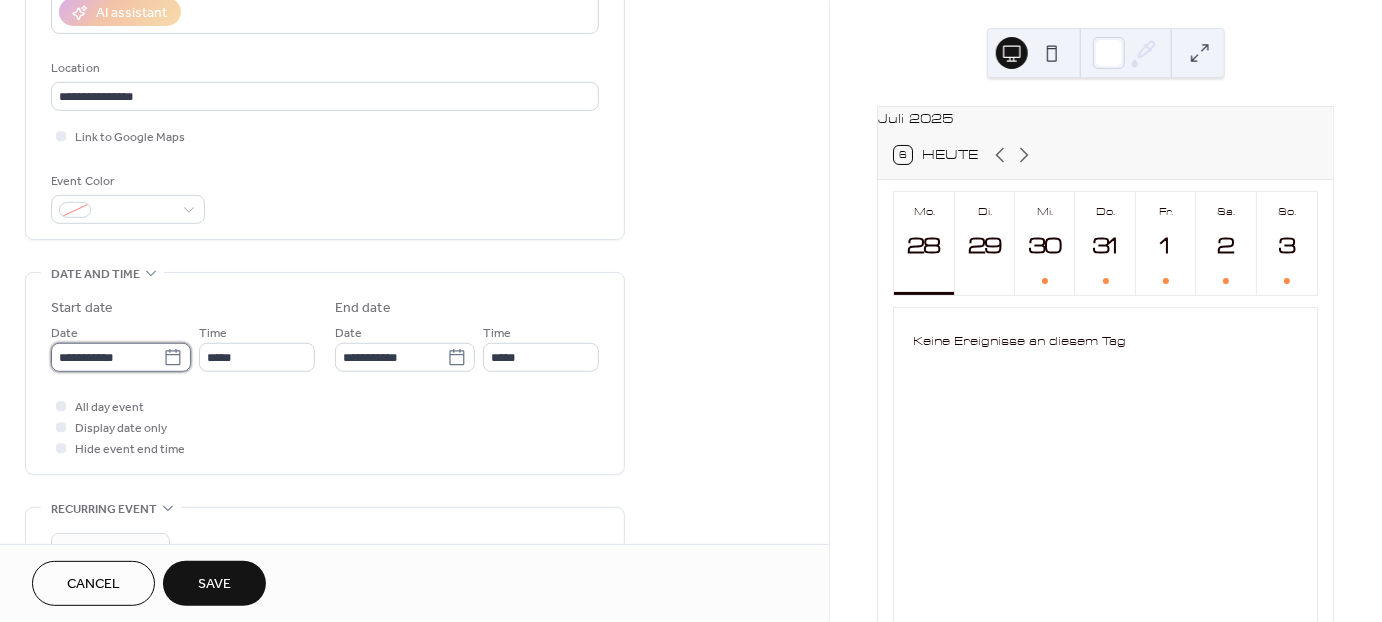 click on "**********" at bounding box center (107, 357) 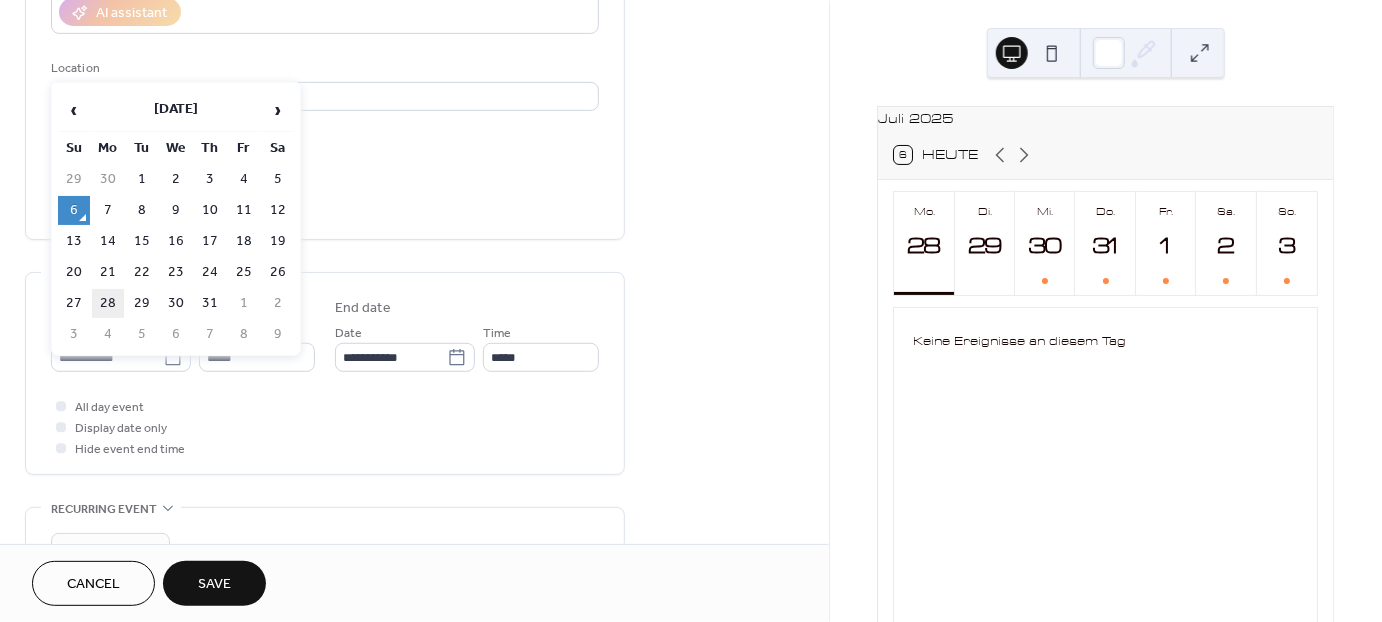 click on "28" at bounding box center [108, 303] 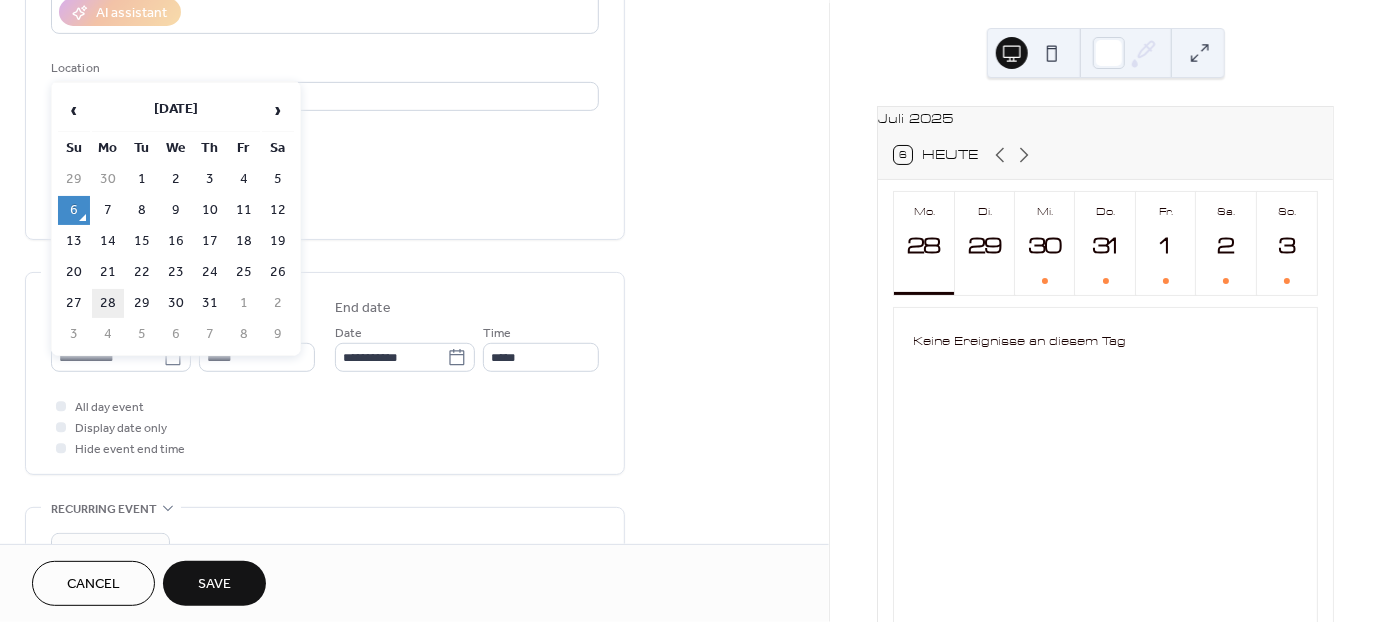 type on "**********" 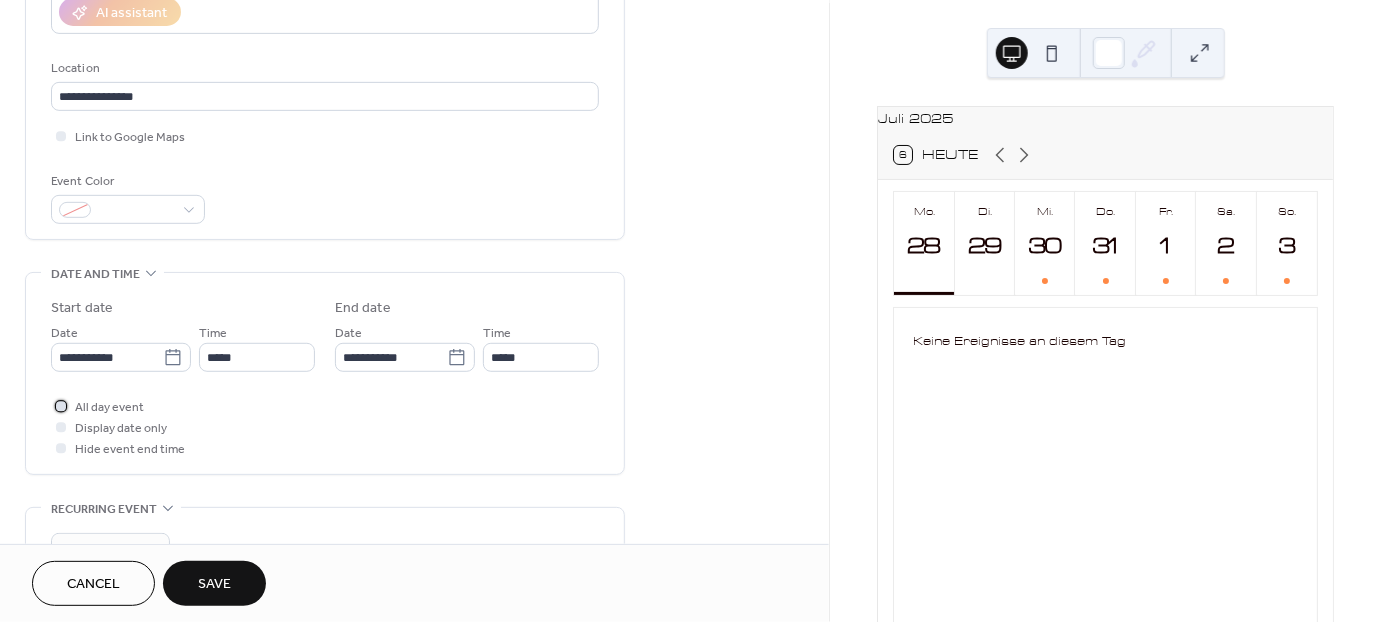 click at bounding box center (61, 406) 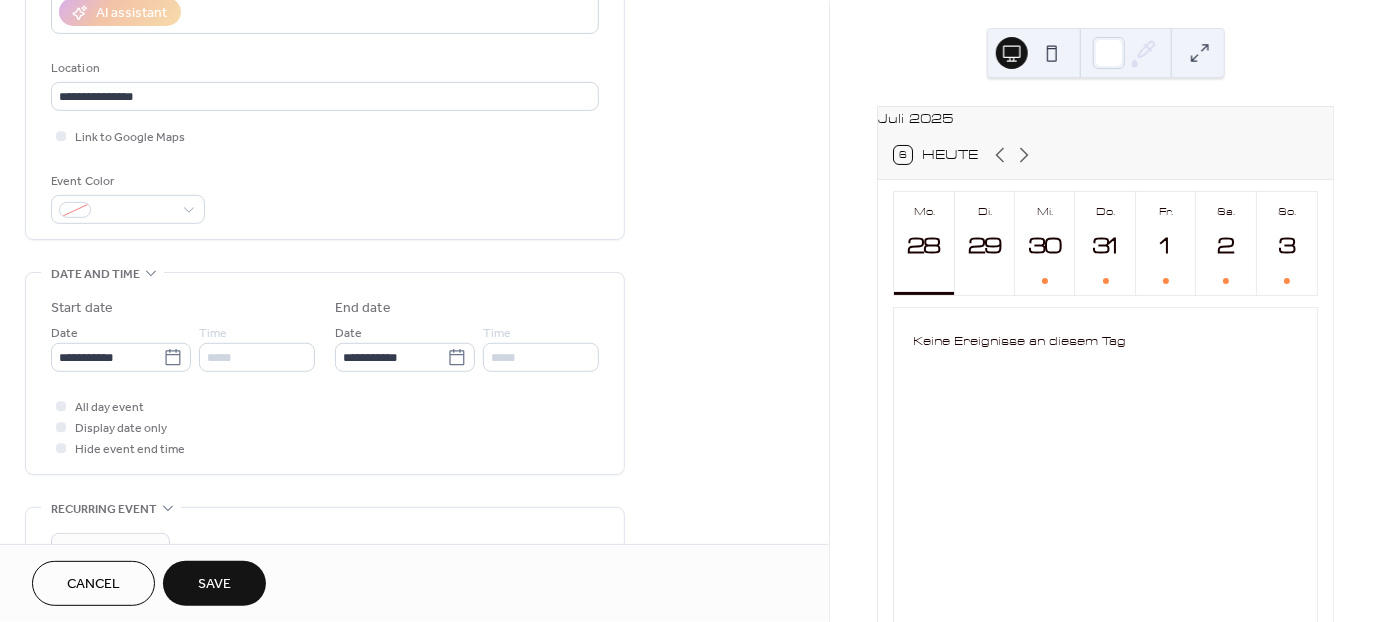 click on "Save" at bounding box center [214, 583] 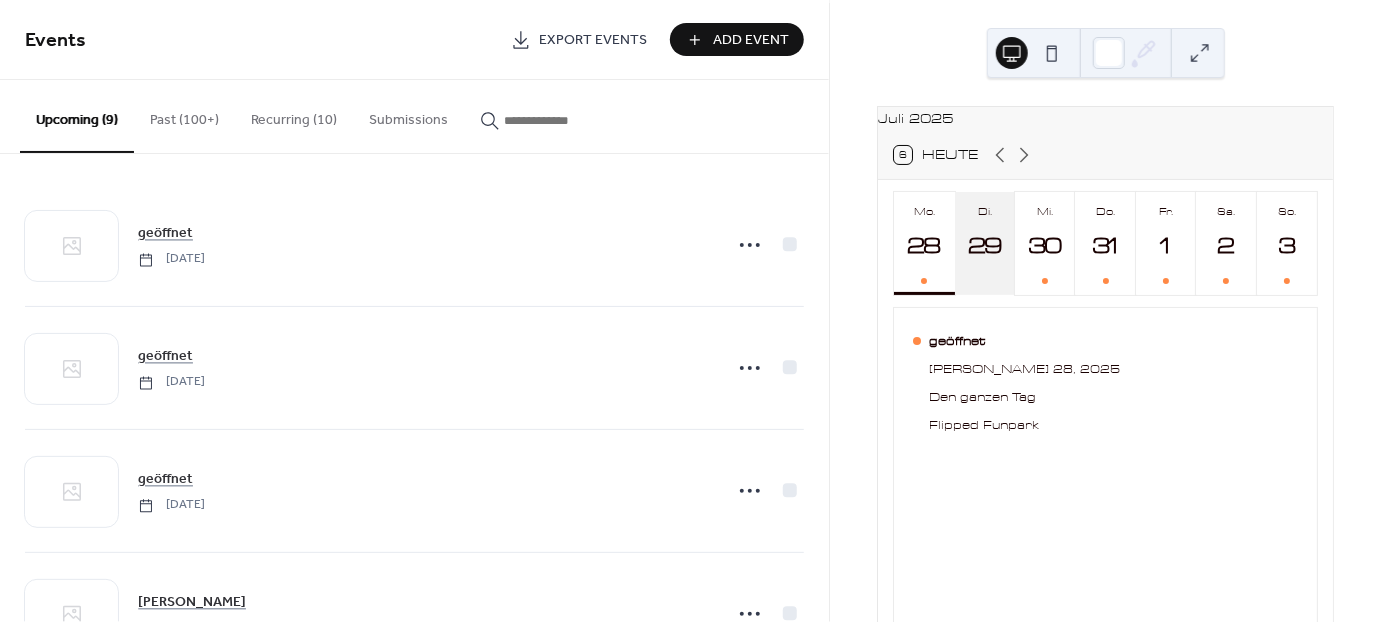 click on "Di. 29" at bounding box center [985, 243] 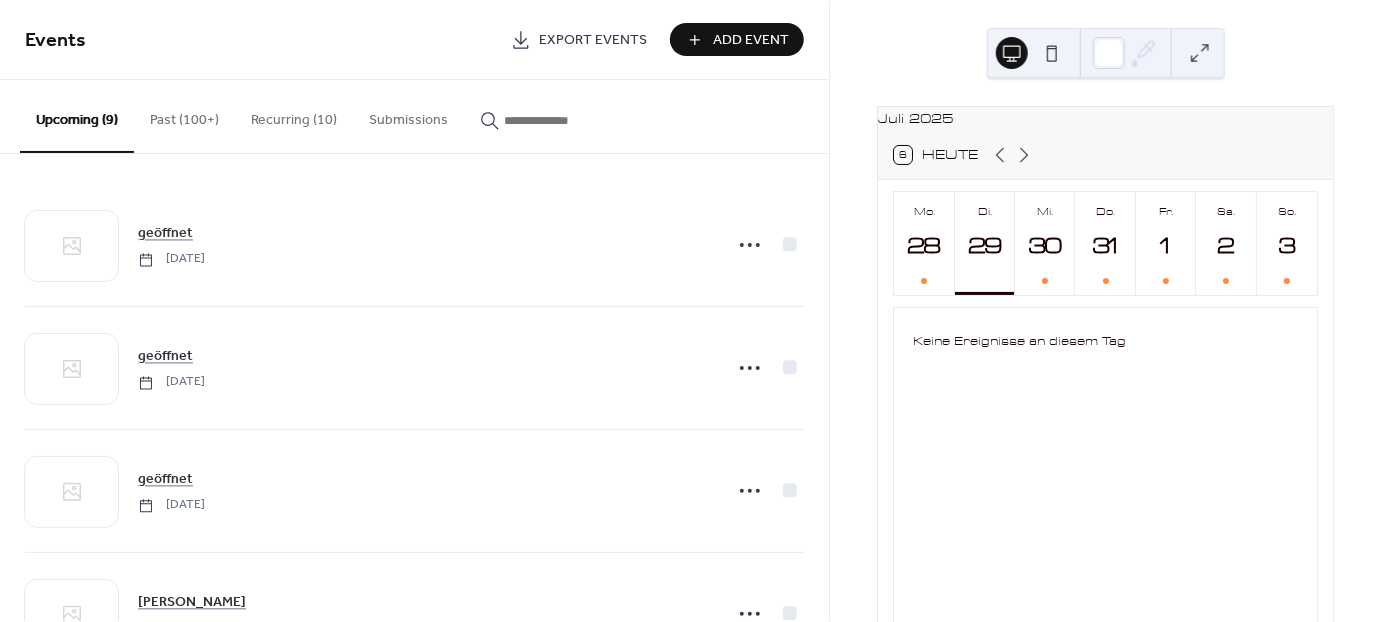 click on "Add Event" at bounding box center (751, 41) 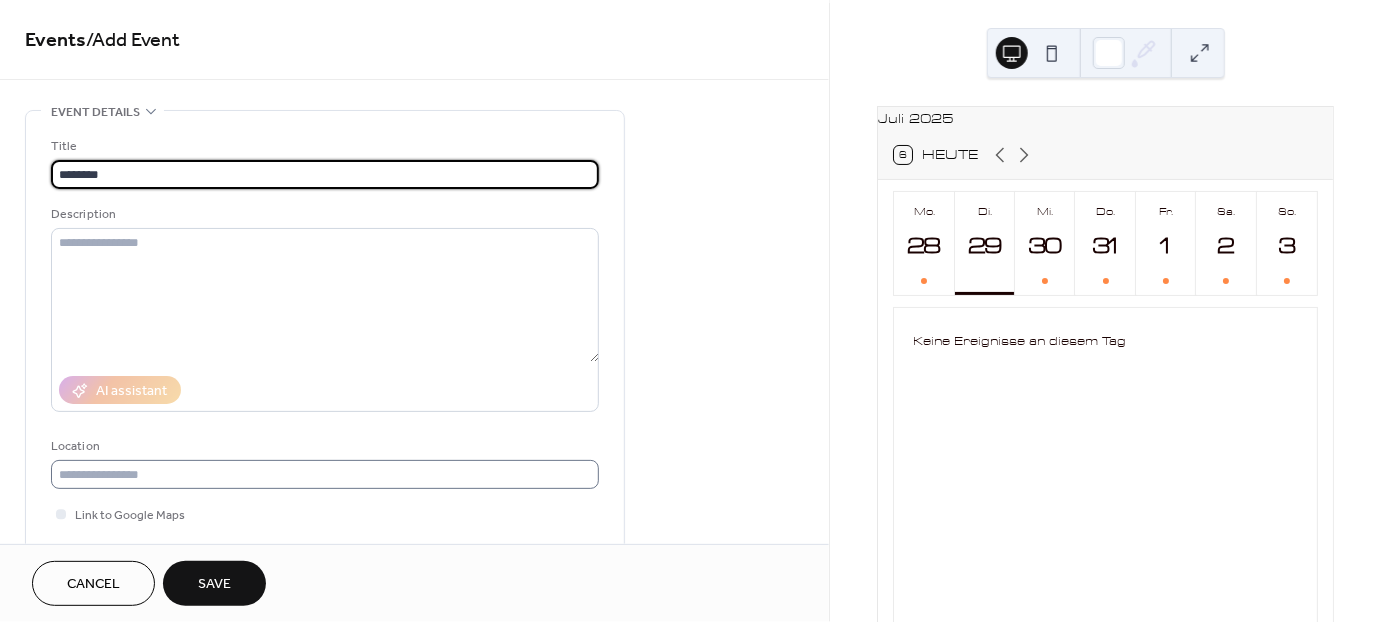 type on "********" 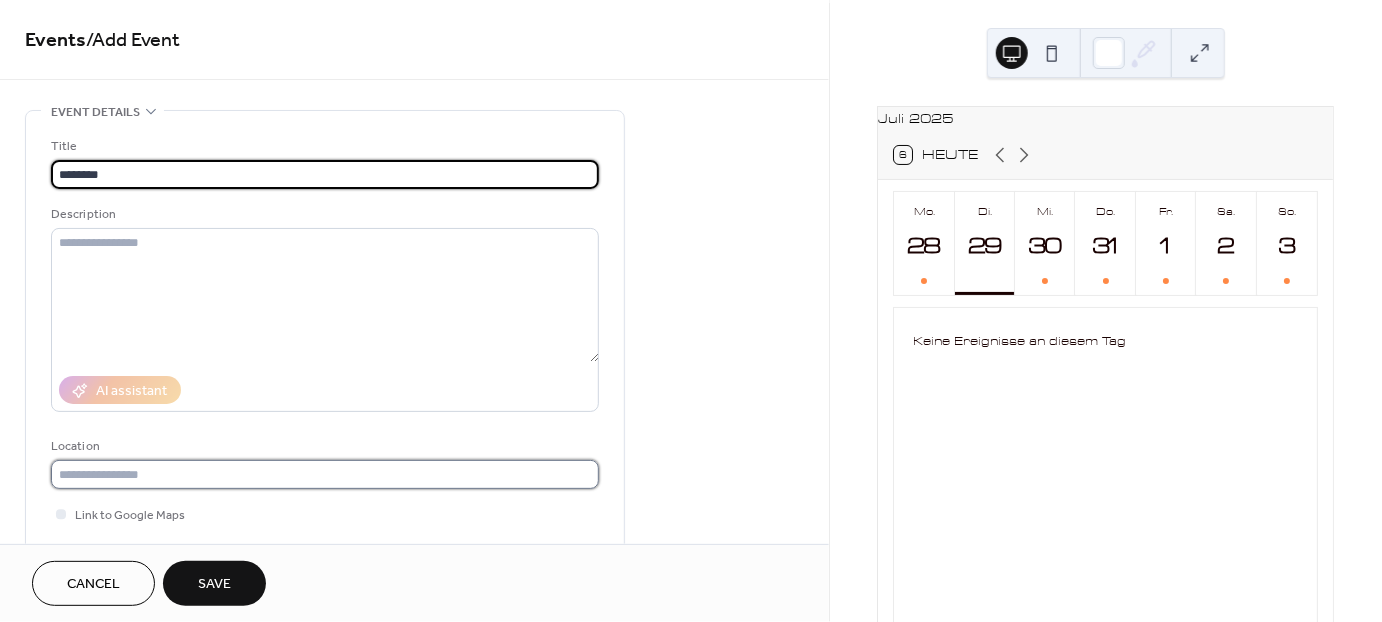 click at bounding box center [325, 474] 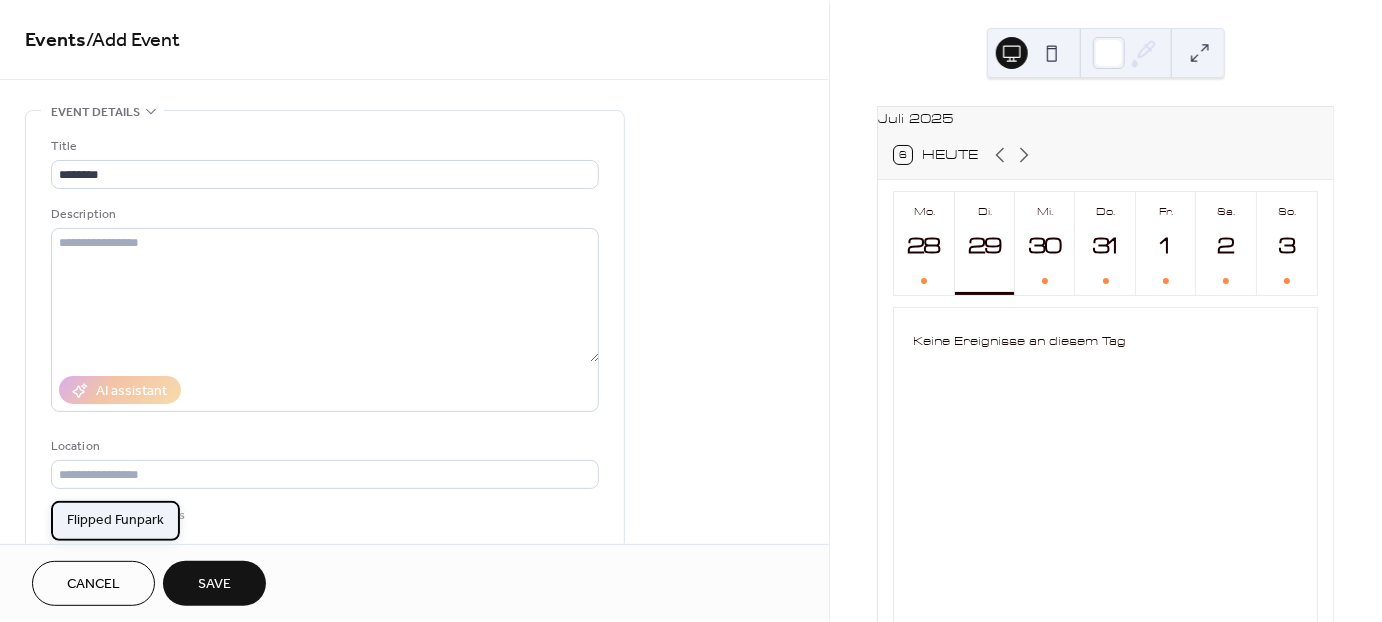 click on "Flipped Funpark" at bounding box center [115, 520] 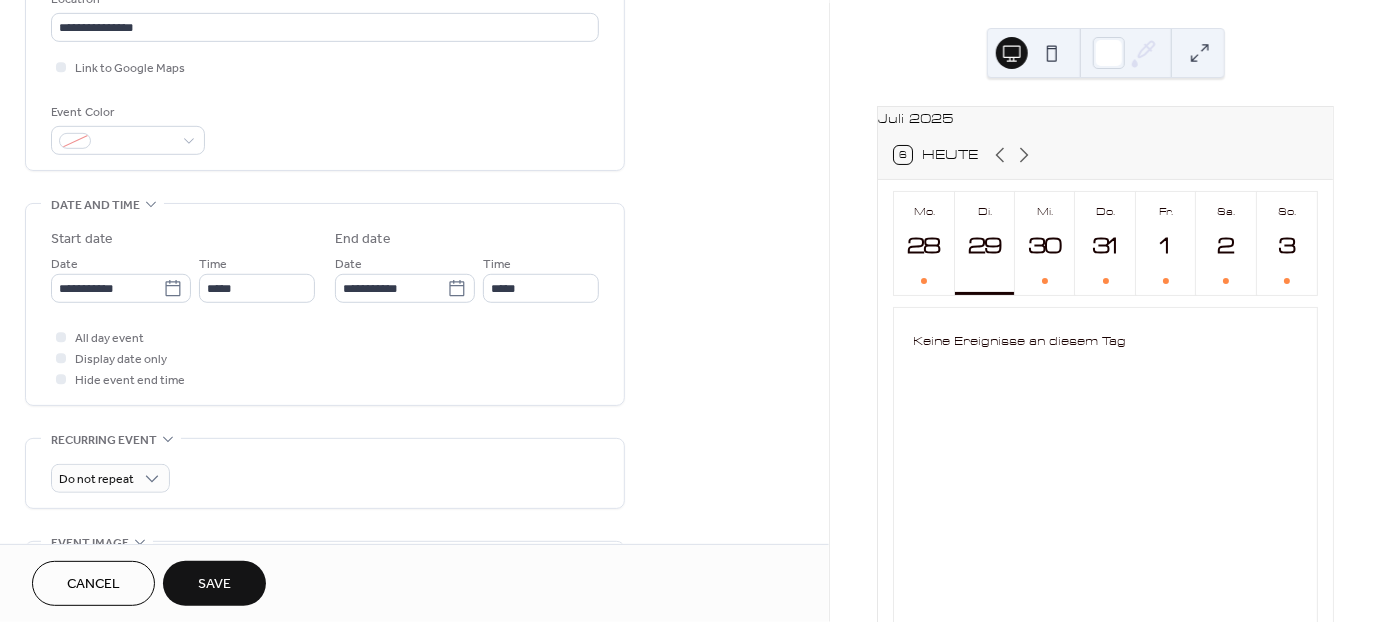 scroll, scrollTop: 454, scrollLeft: 0, axis: vertical 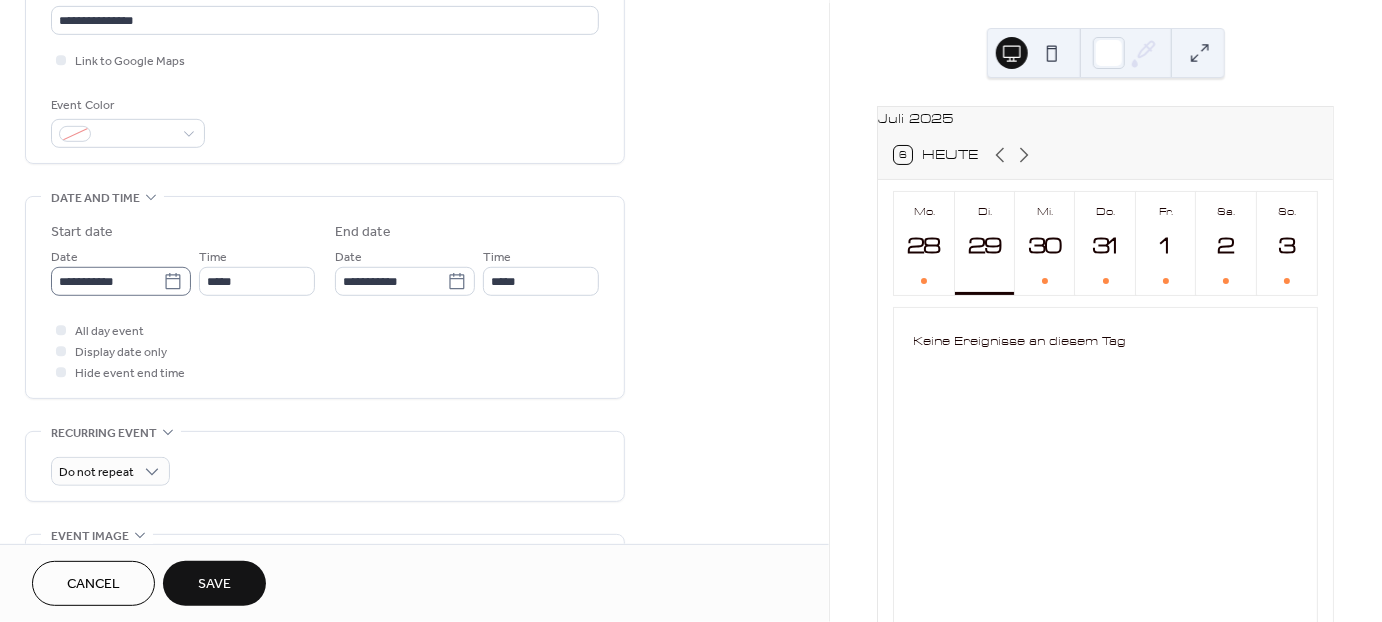 click 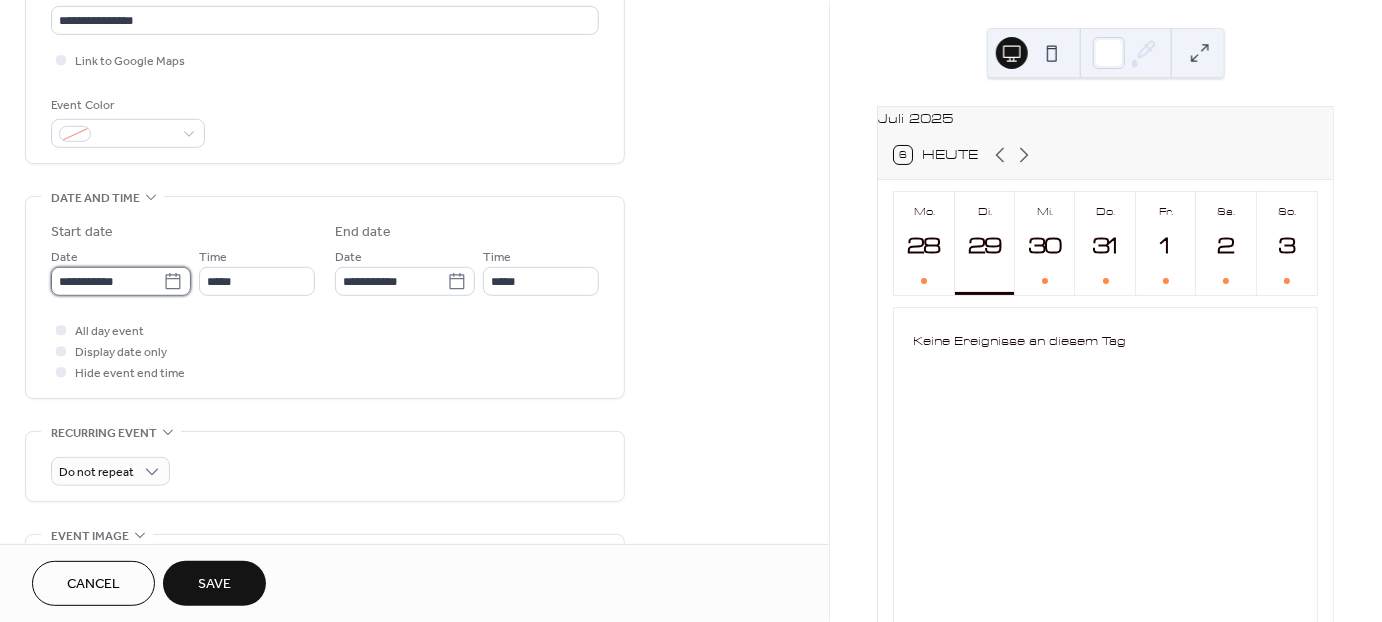 click on "**********" at bounding box center (107, 281) 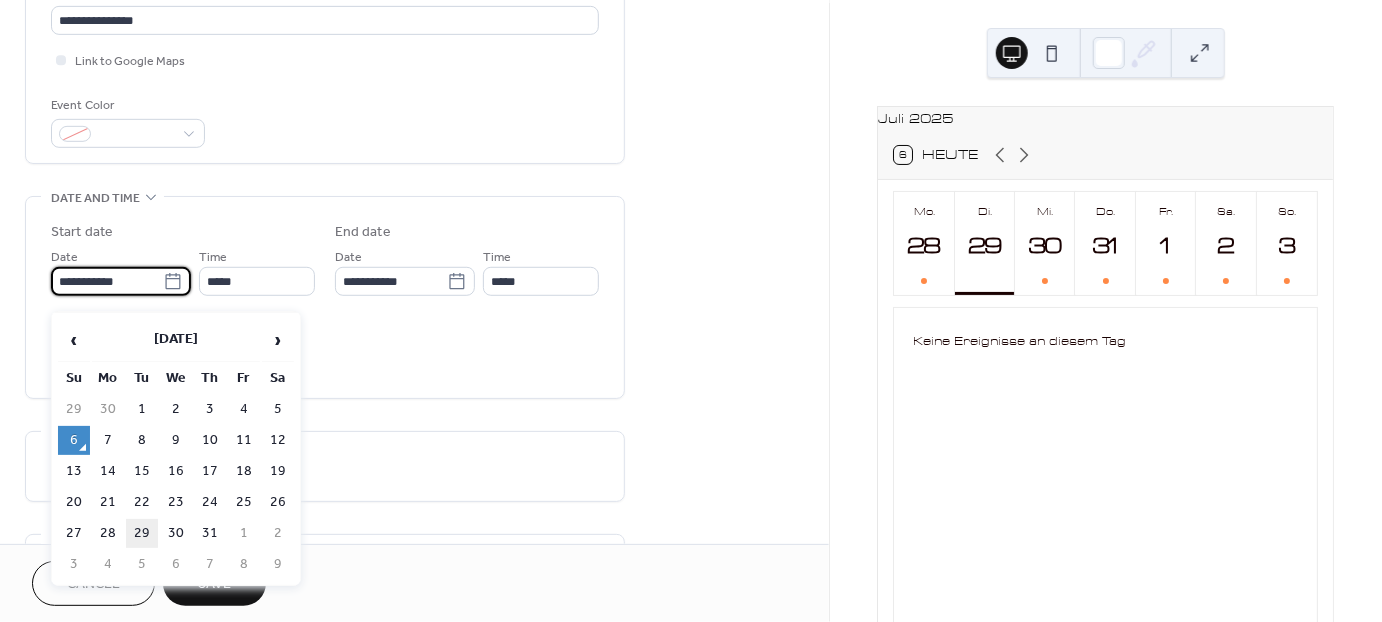 click on "29" at bounding box center [142, 533] 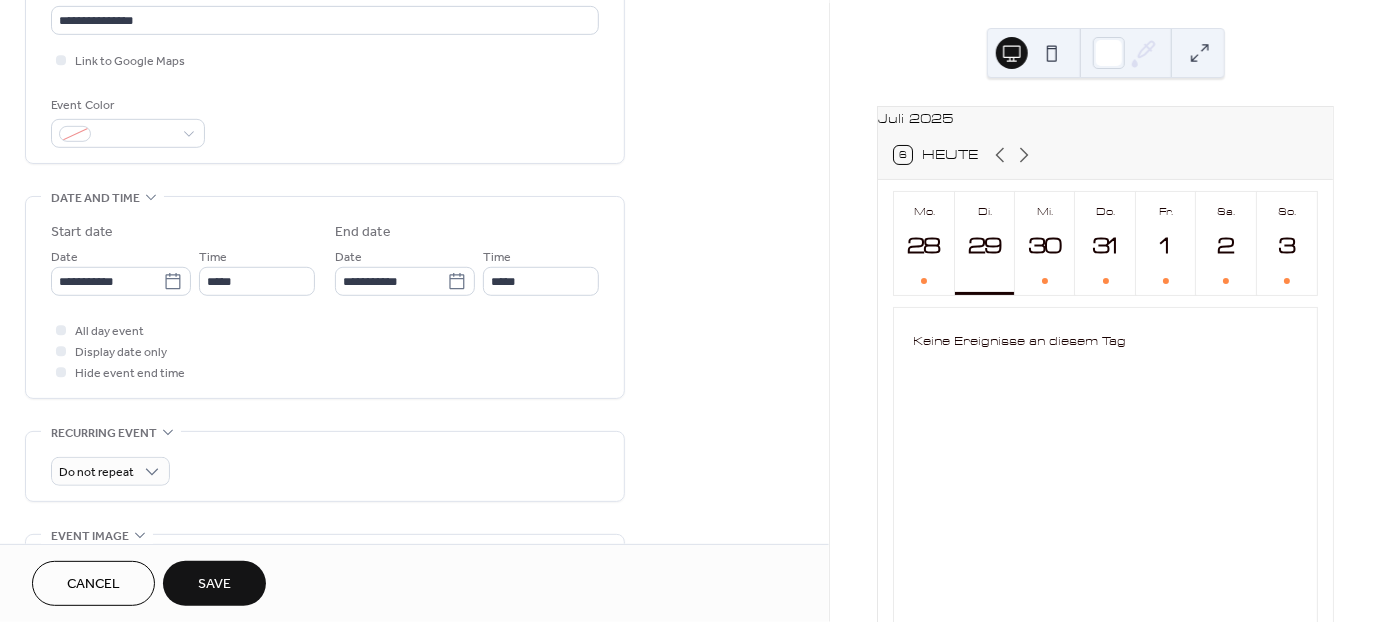 type on "**********" 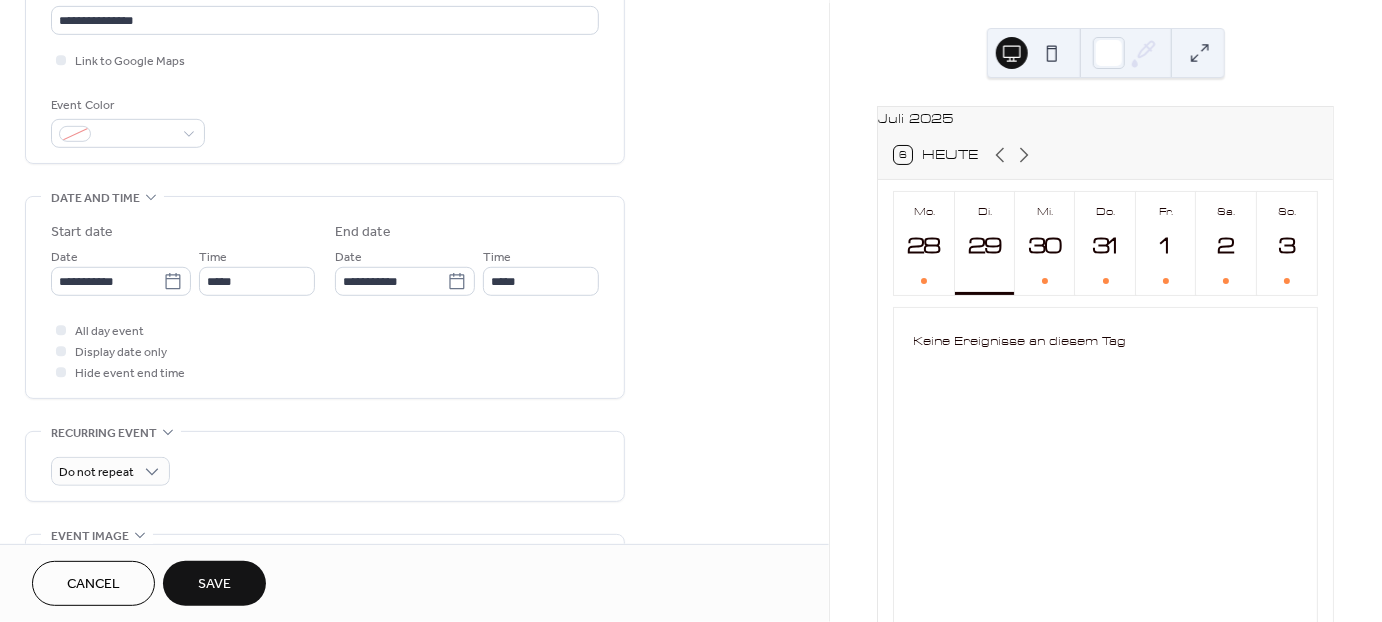 type on "**********" 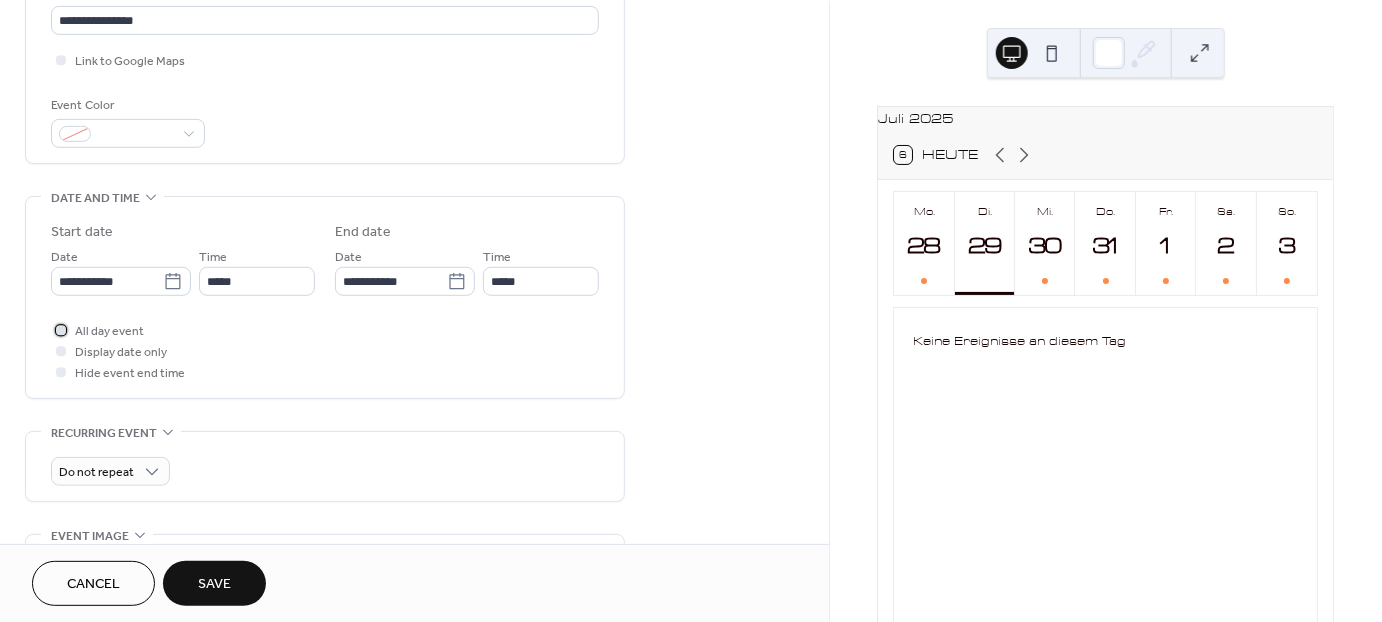 click at bounding box center [61, 330] 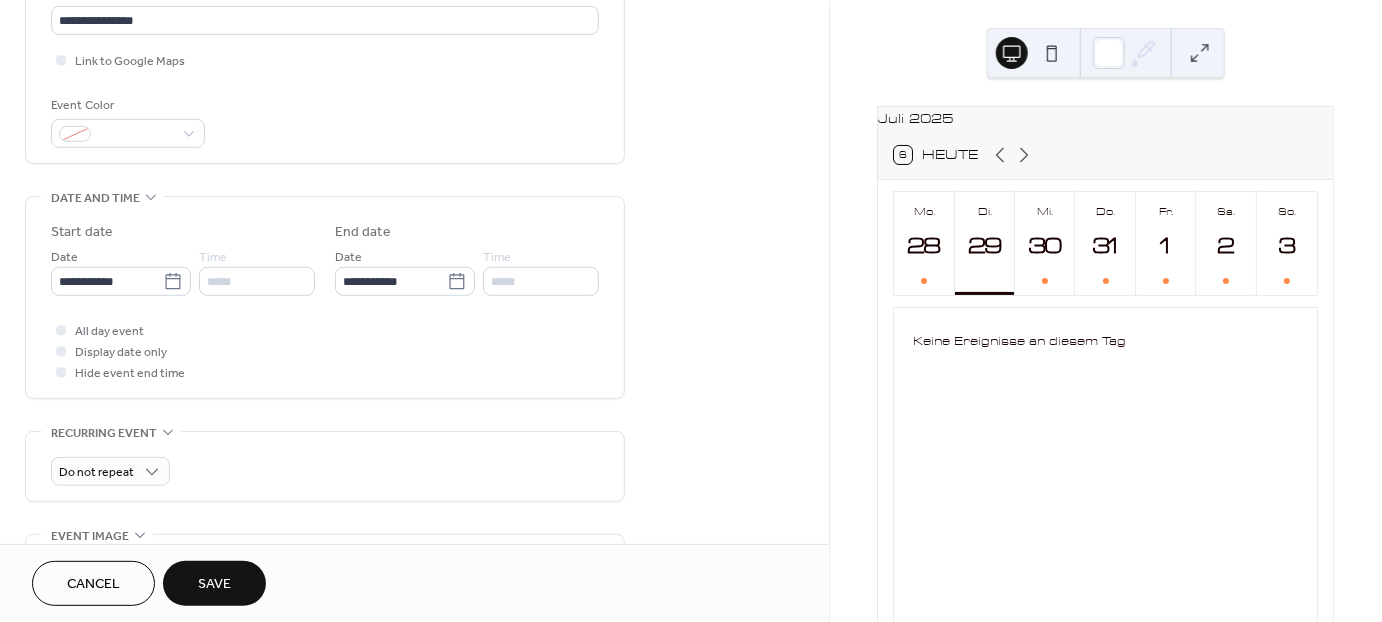 click on "Save" at bounding box center [214, 585] 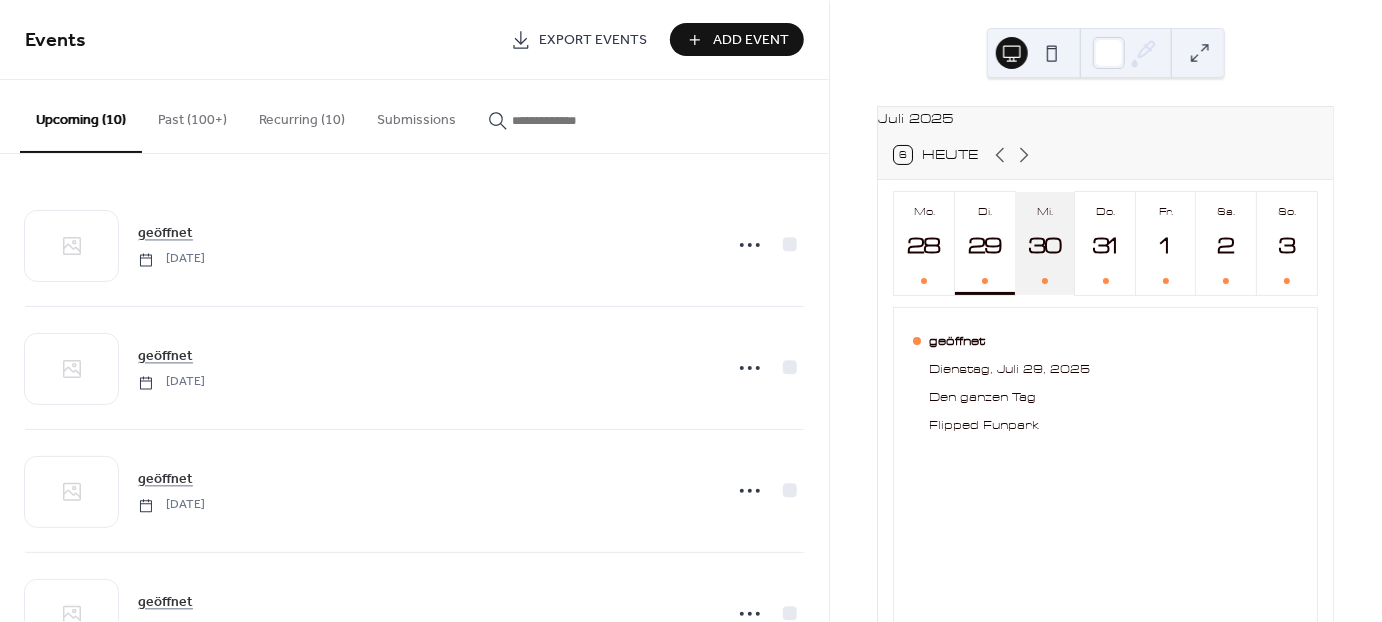 click on "30" at bounding box center [1044, 246] 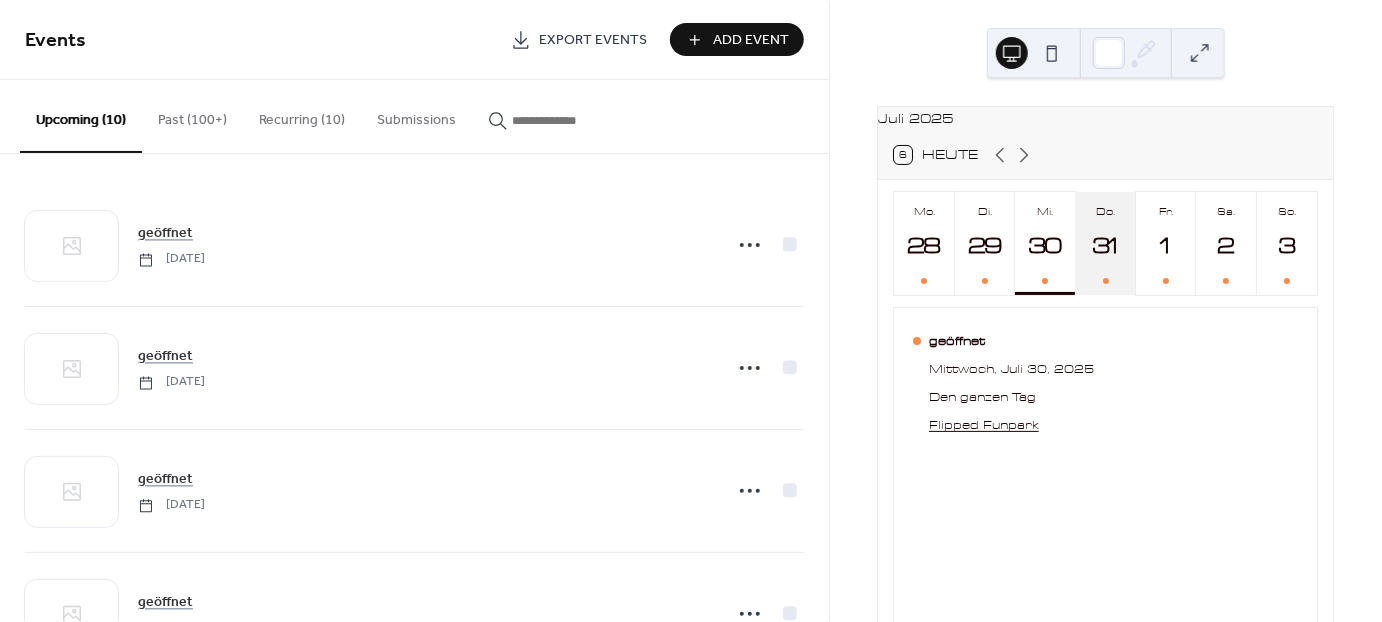 click on "31" at bounding box center (1104, 246) 